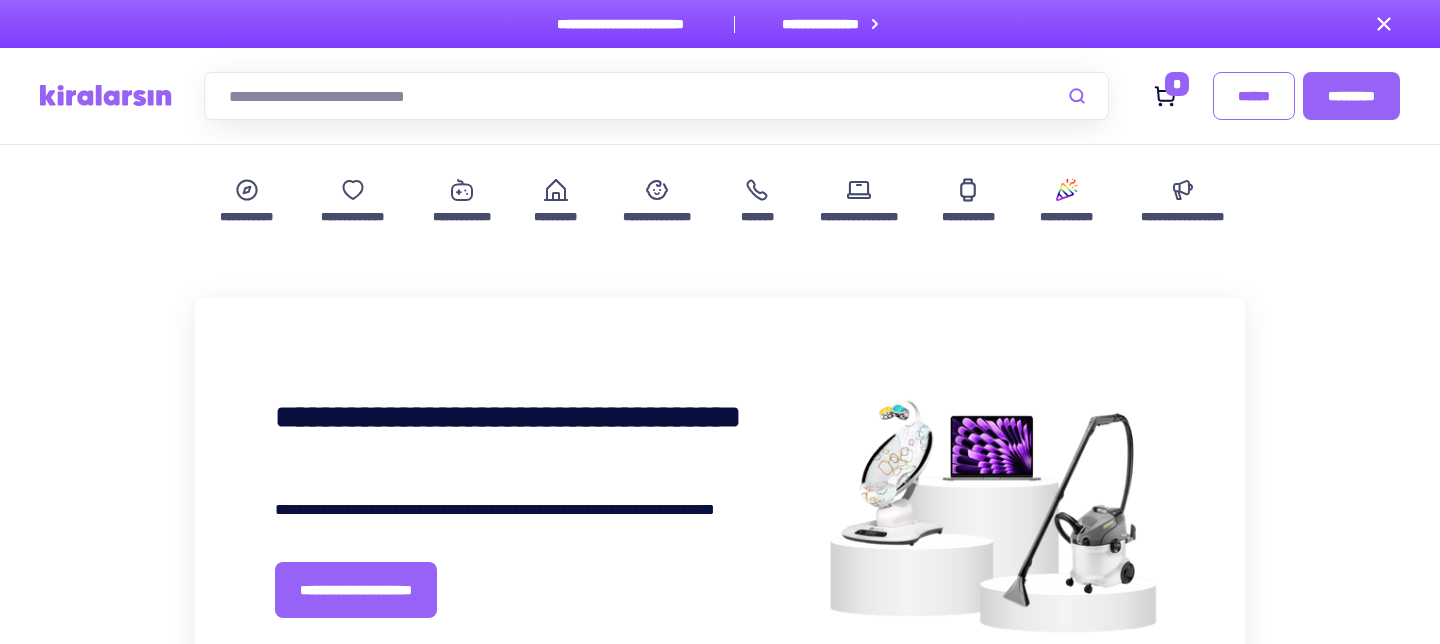 scroll, scrollTop: 340, scrollLeft: 0, axis: vertical 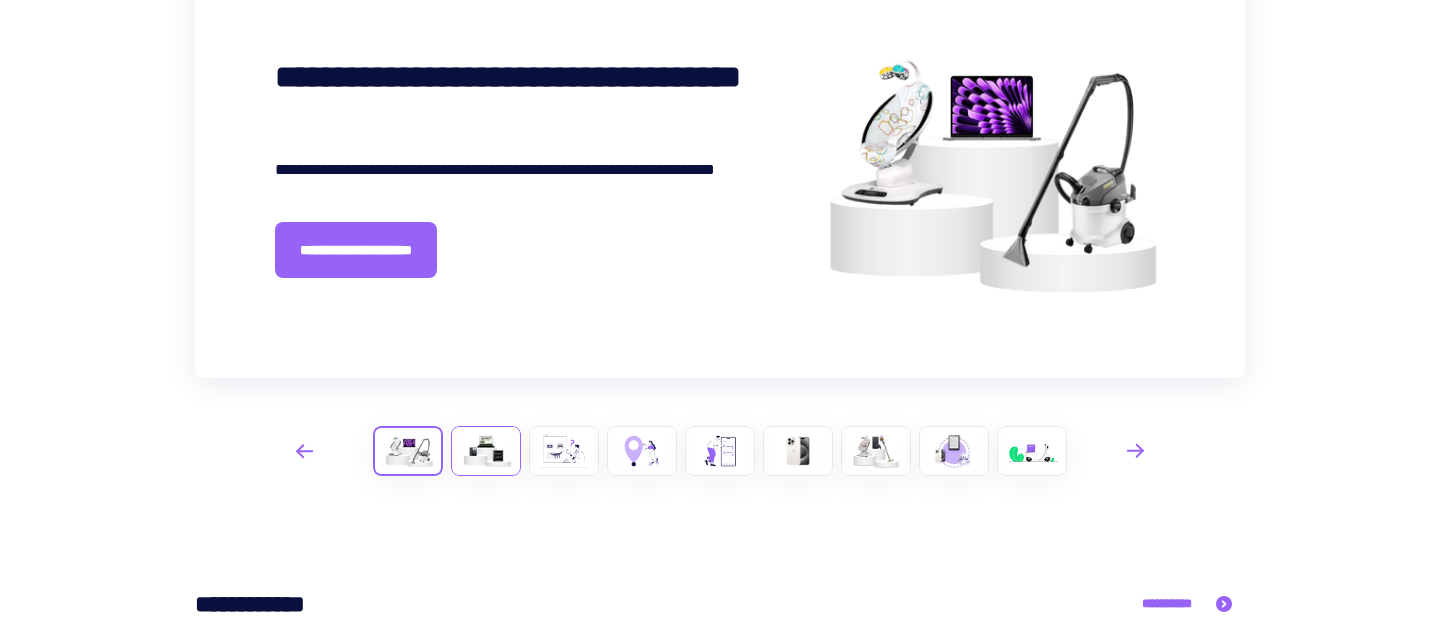click at bounding box center [486, 451] 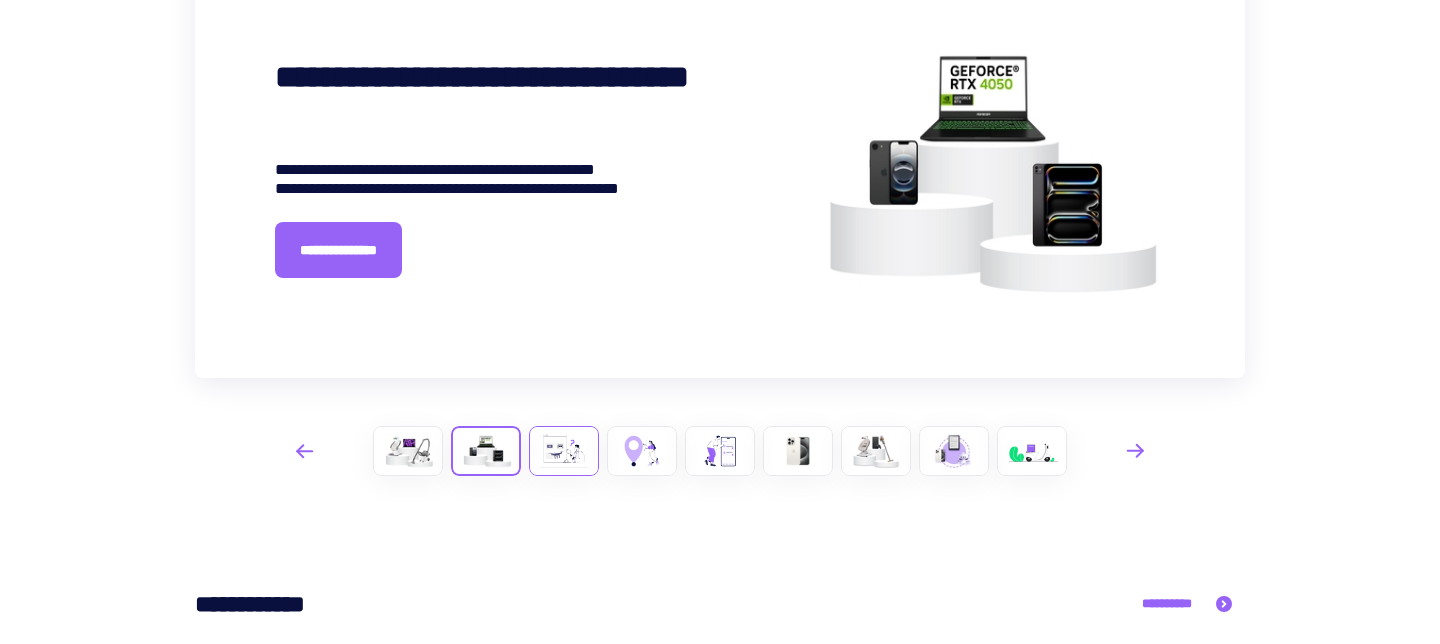 click at bounding box center [564, 451] 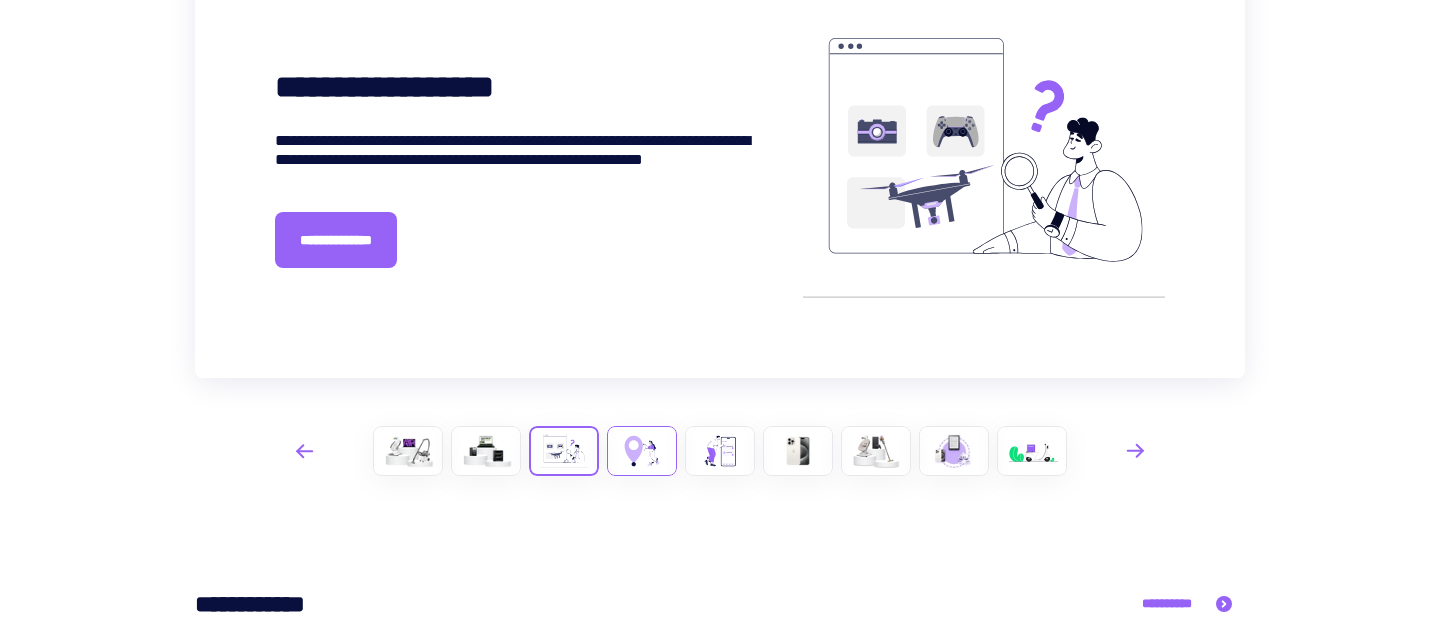 click at bounding box center (642, 451) 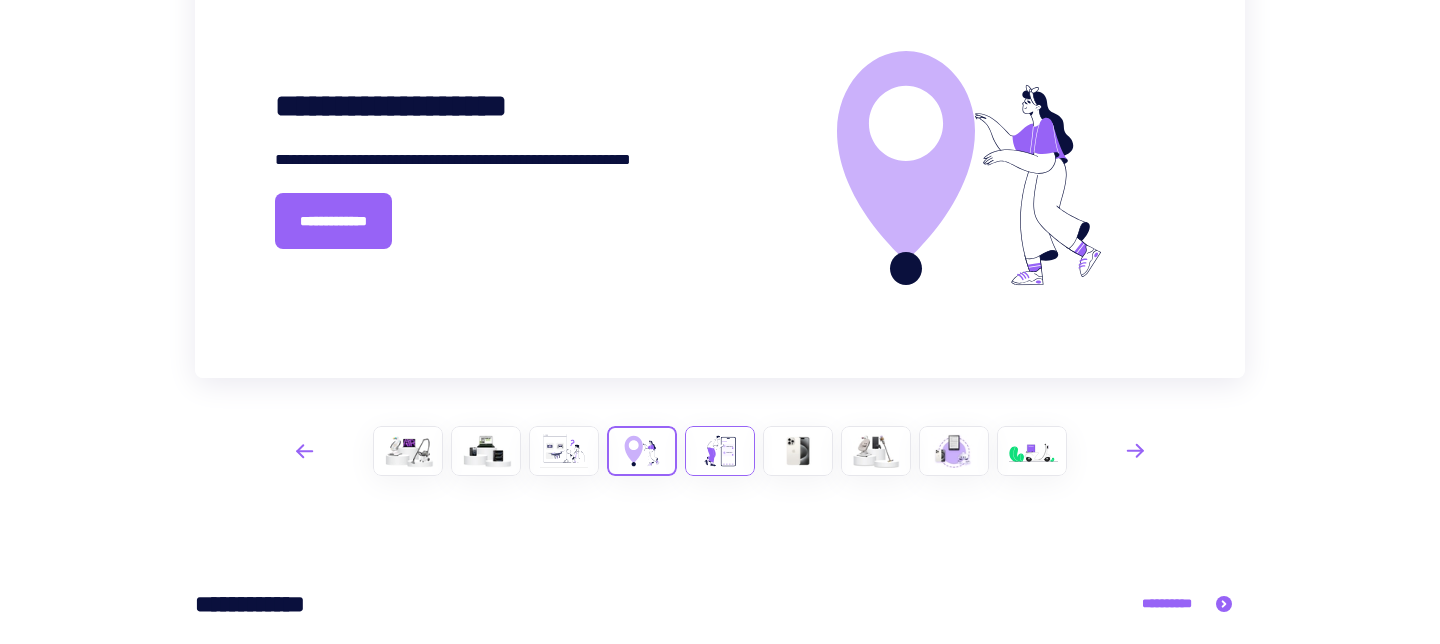 click at bounding box center [720, 451] 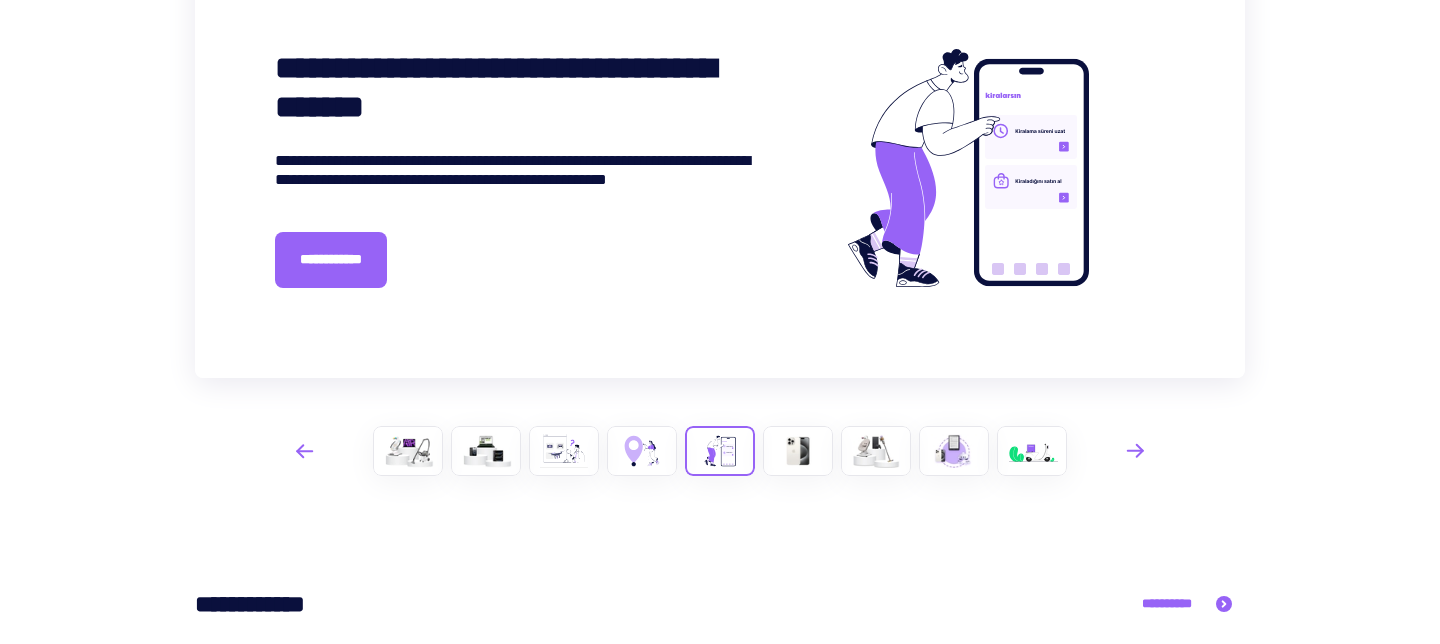 scroll, scrollTop: 0, scrollLeft: 0, axis: both 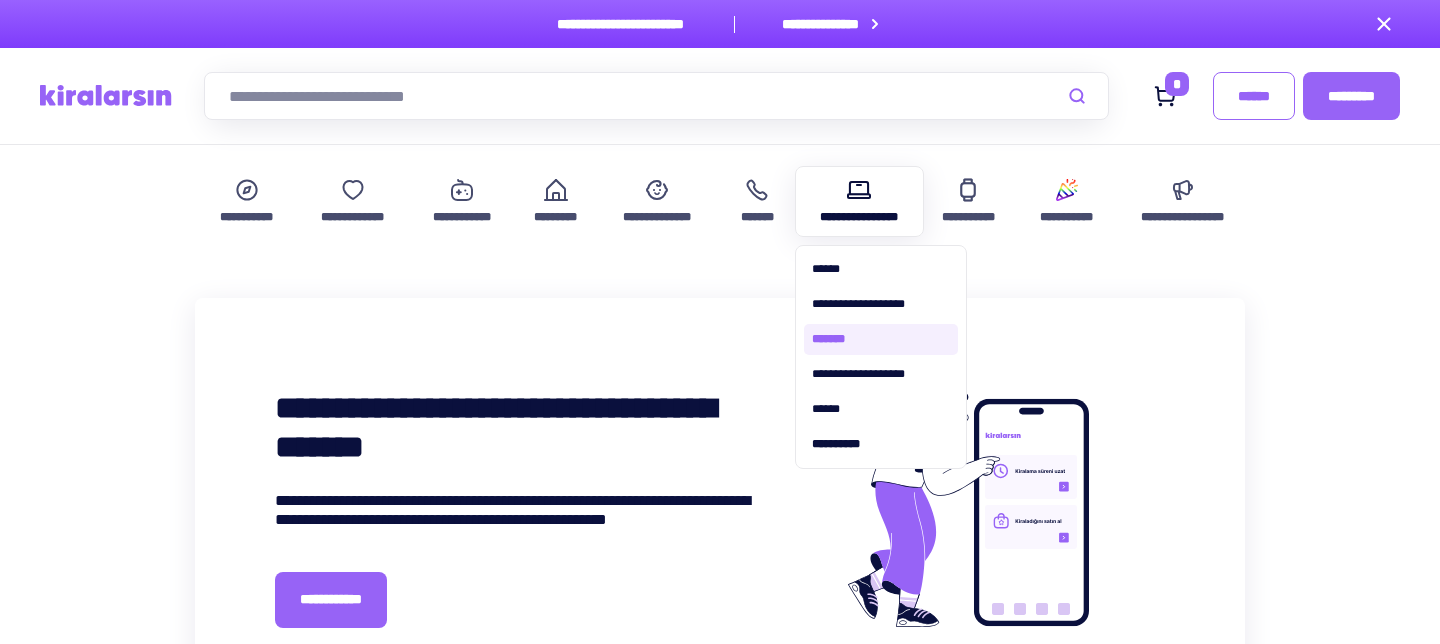 click on "*******" at bounding box center [881, 339] 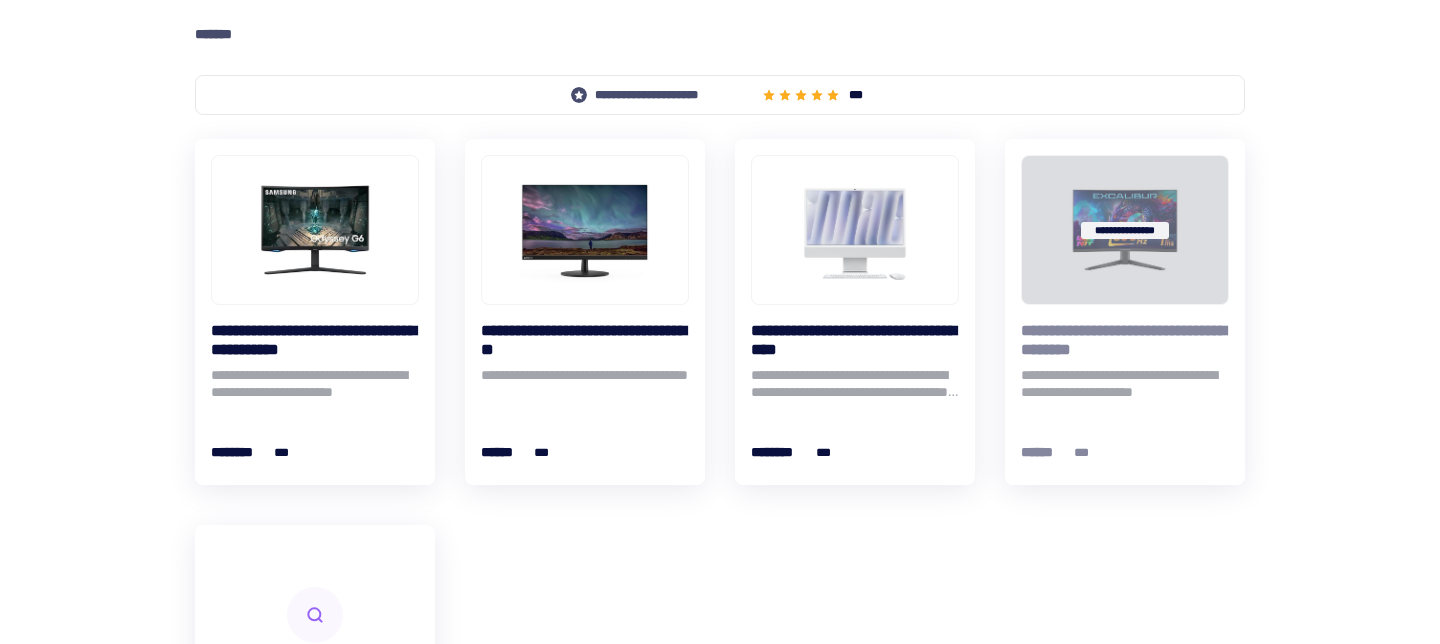 scroll, scrollTop: 391, scrollLeft: 0, axis: vertical 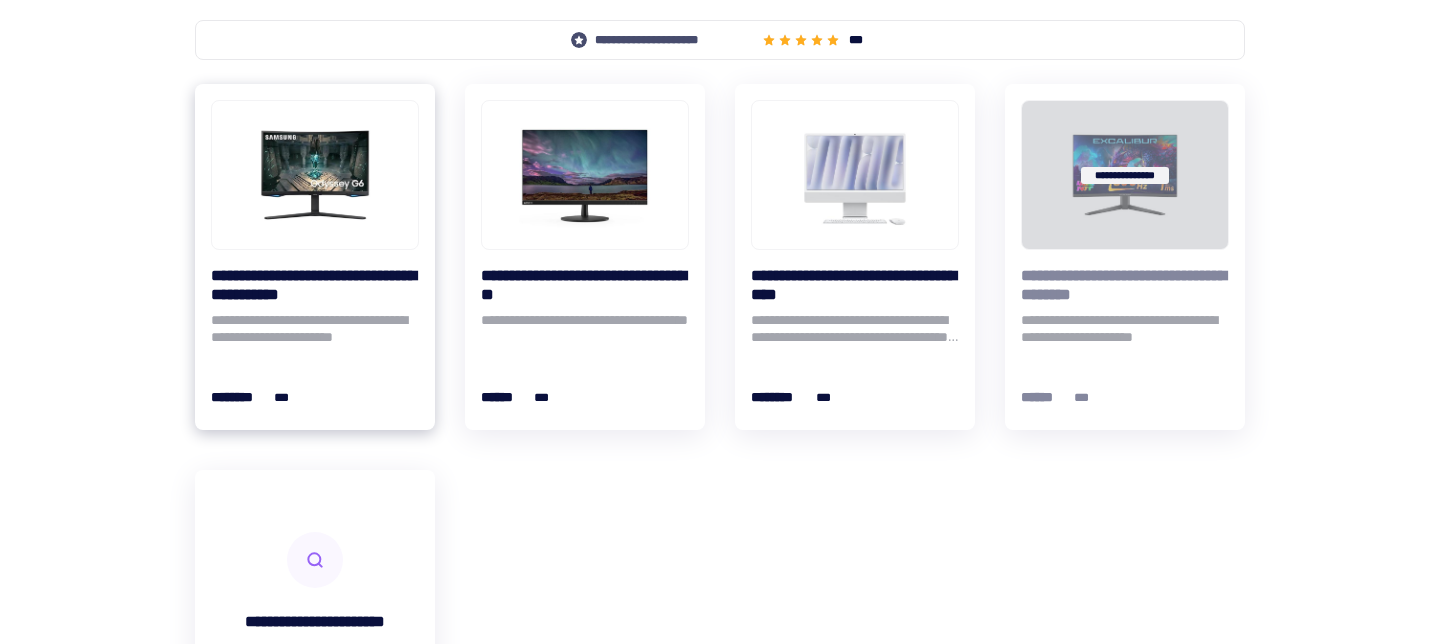 click at bounding box center (315, 175) 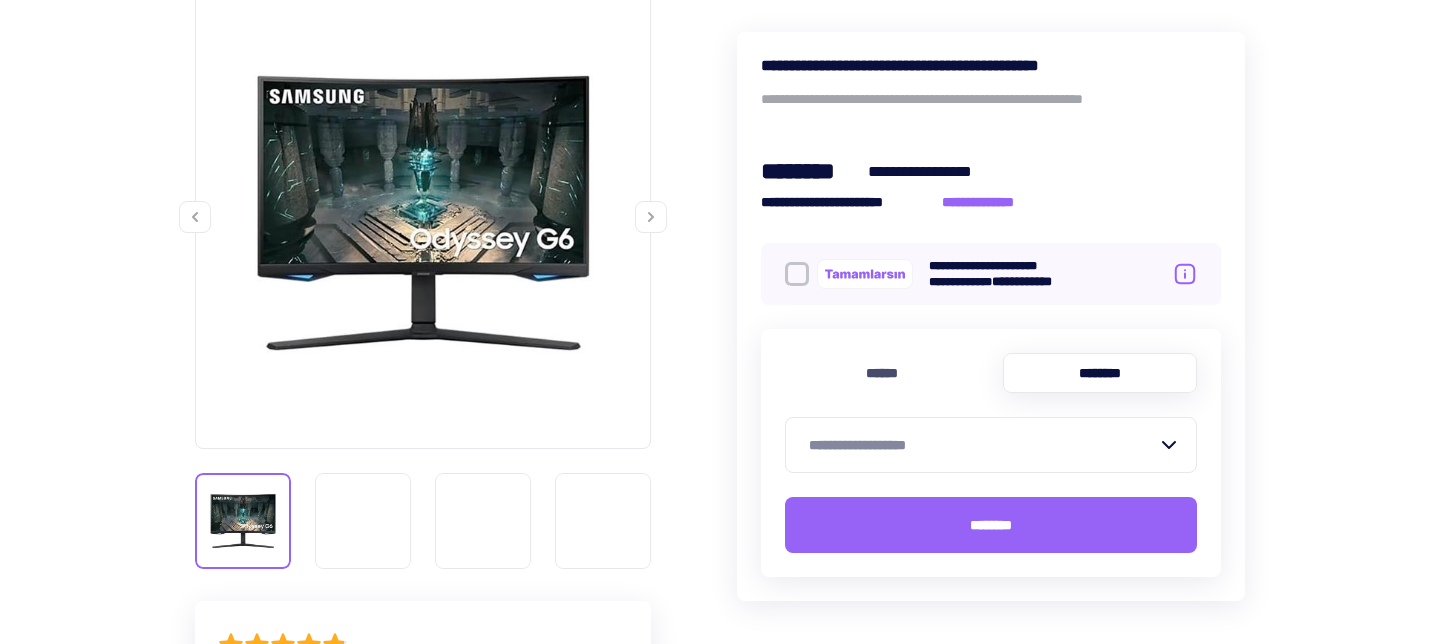 scroll, scrollTop: 362, scrollLeft: 0, axis: vertical 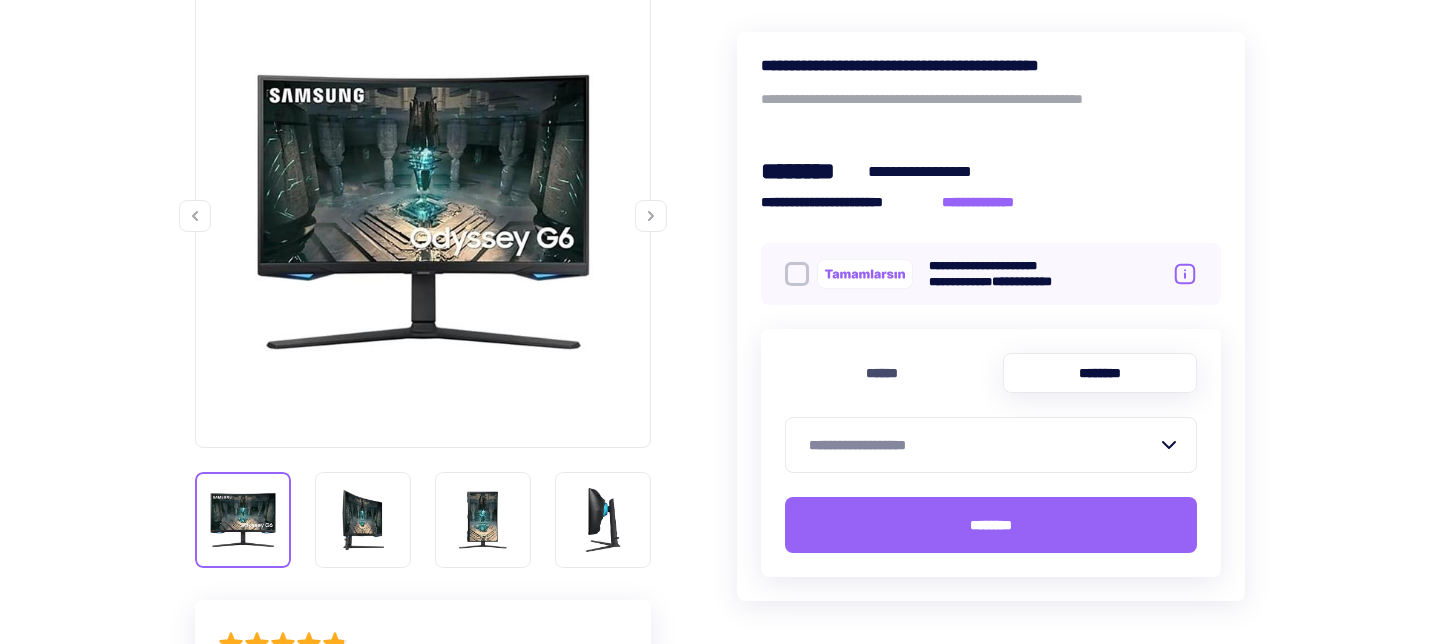 click 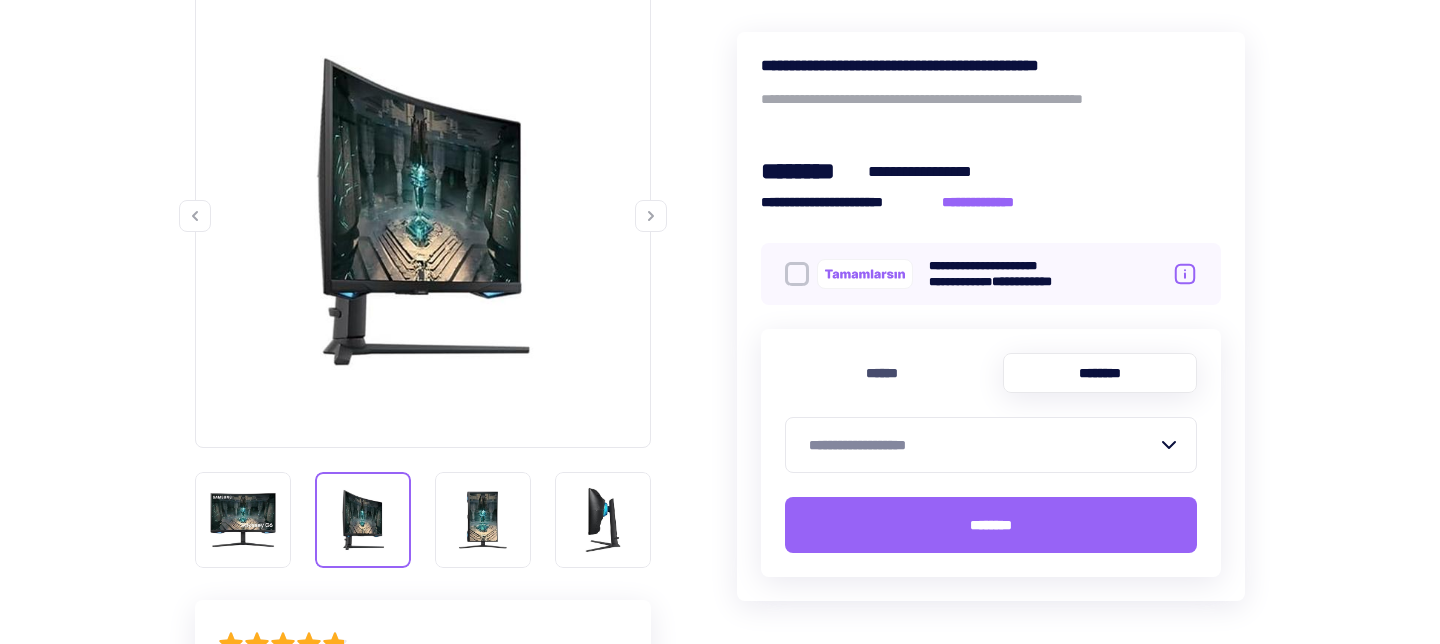 click 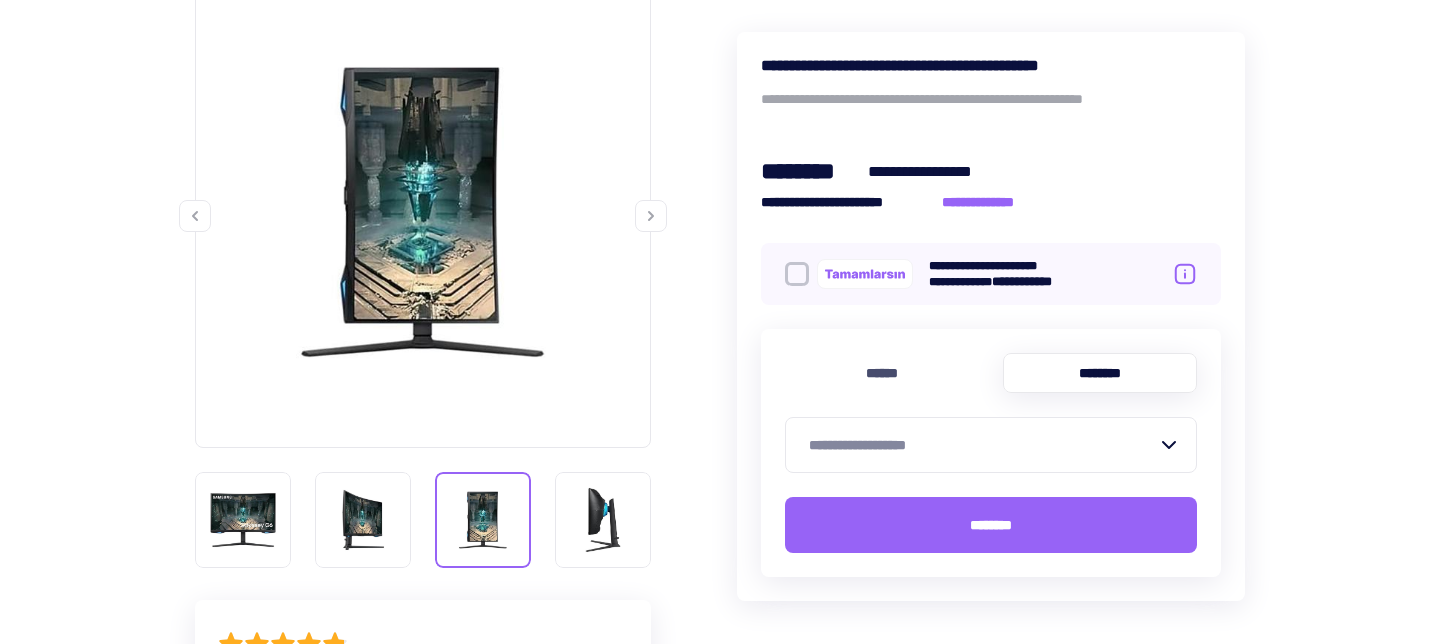 click 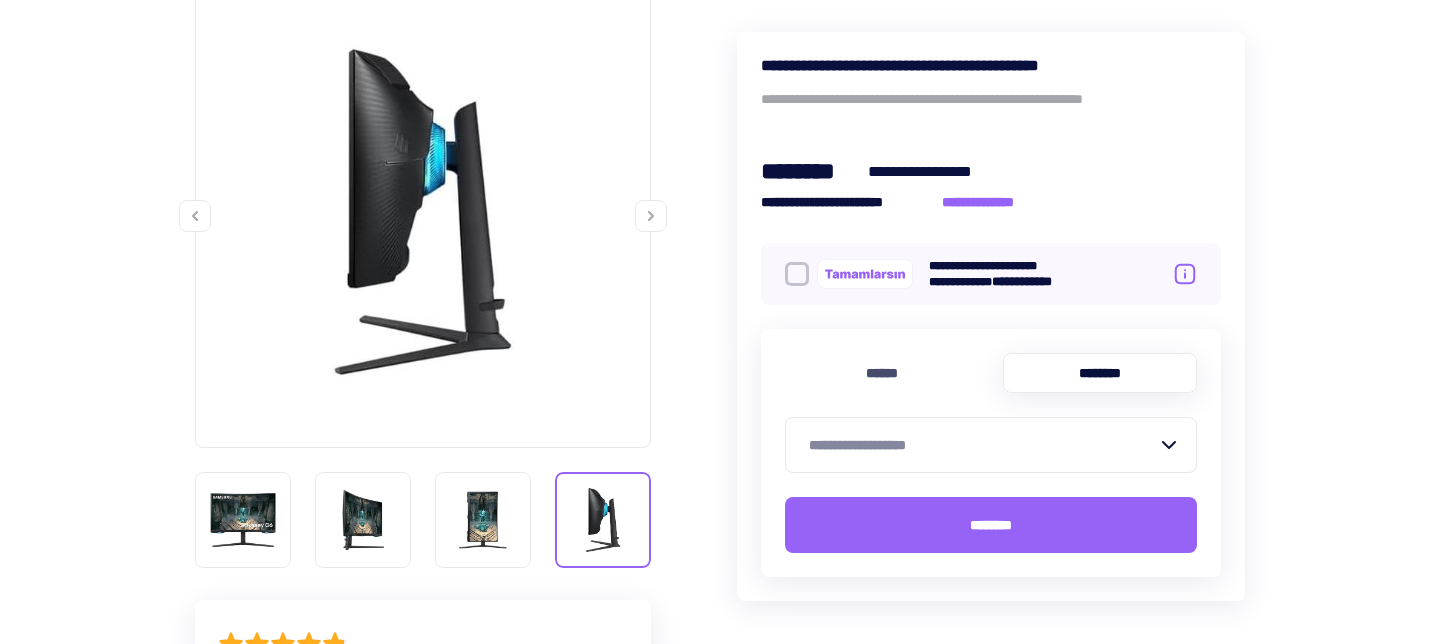 click 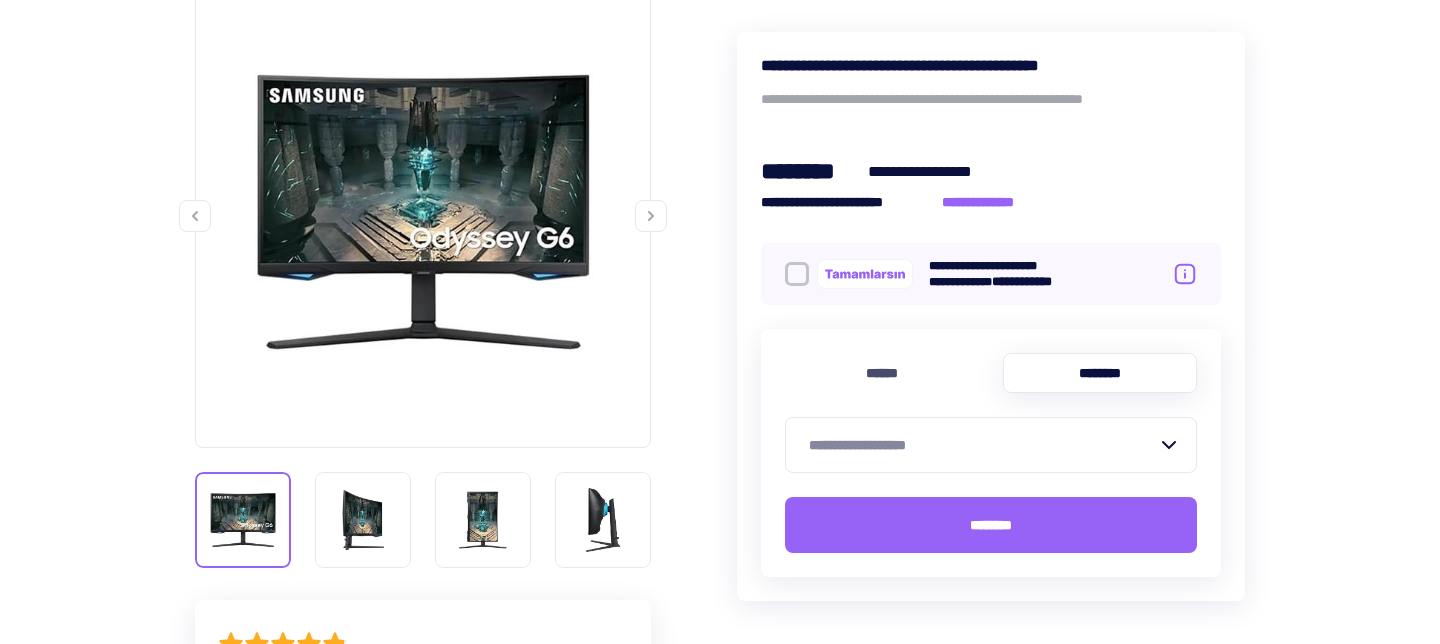 click 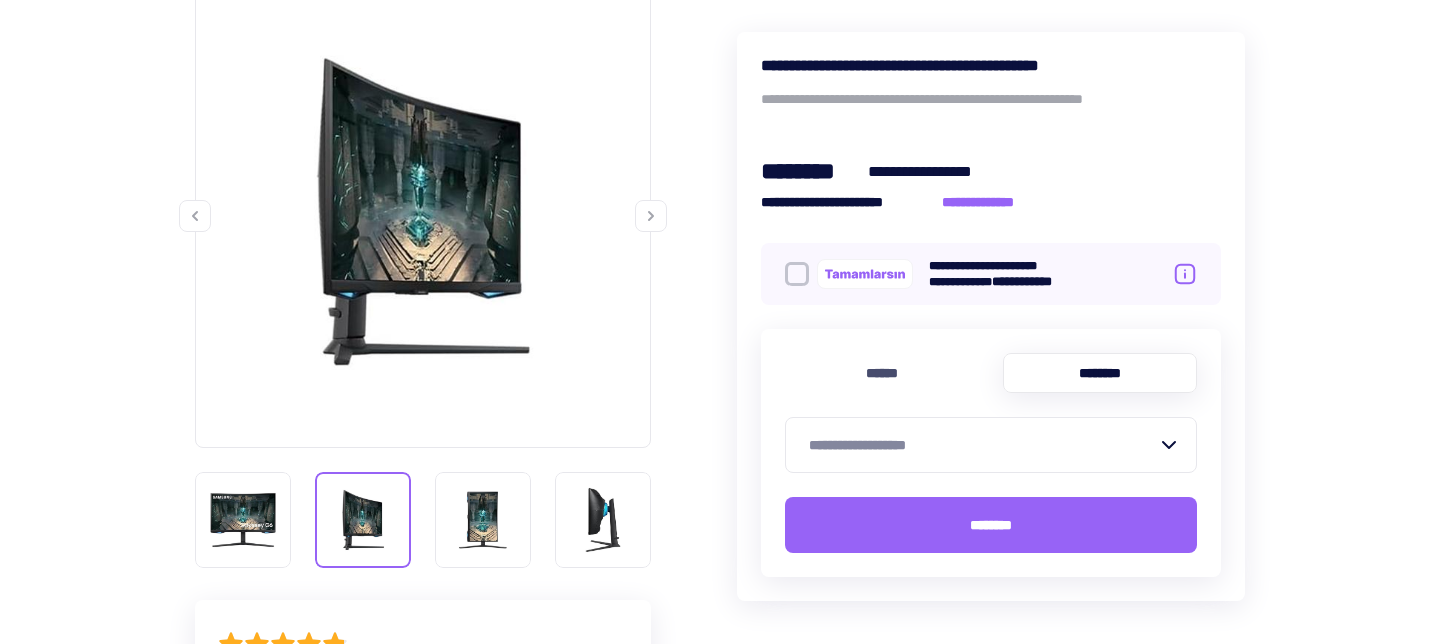 click 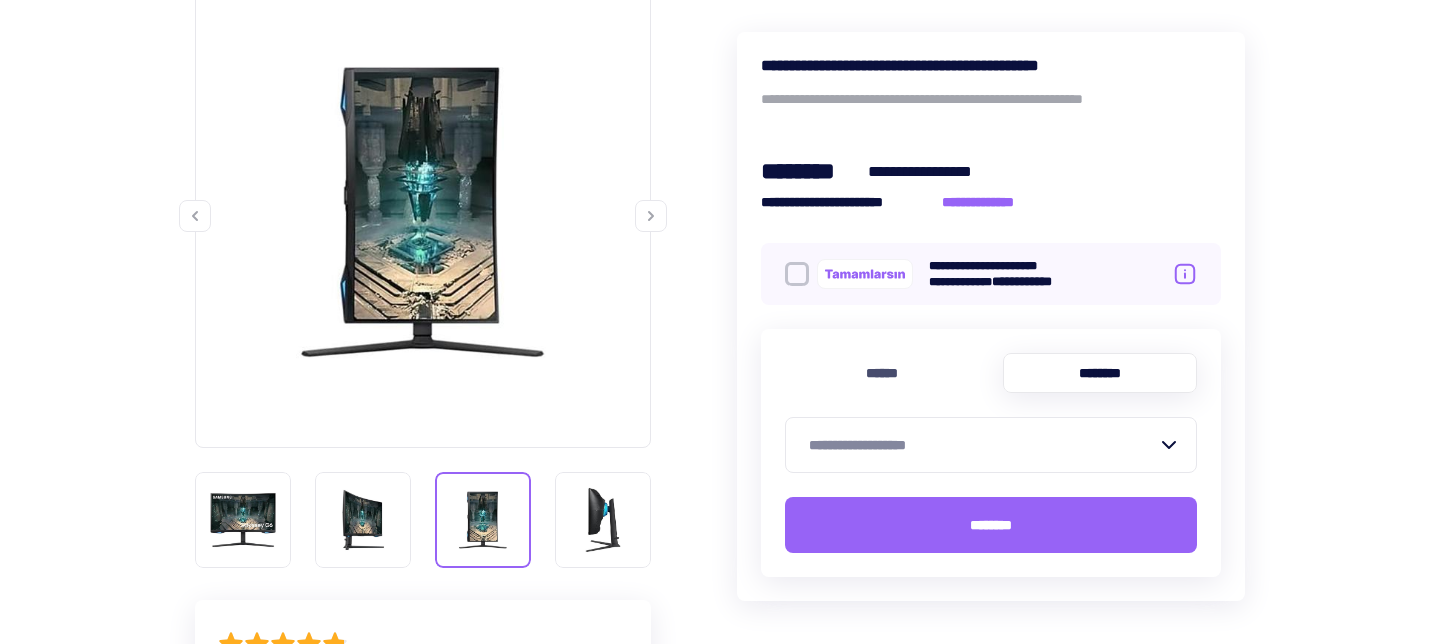 click 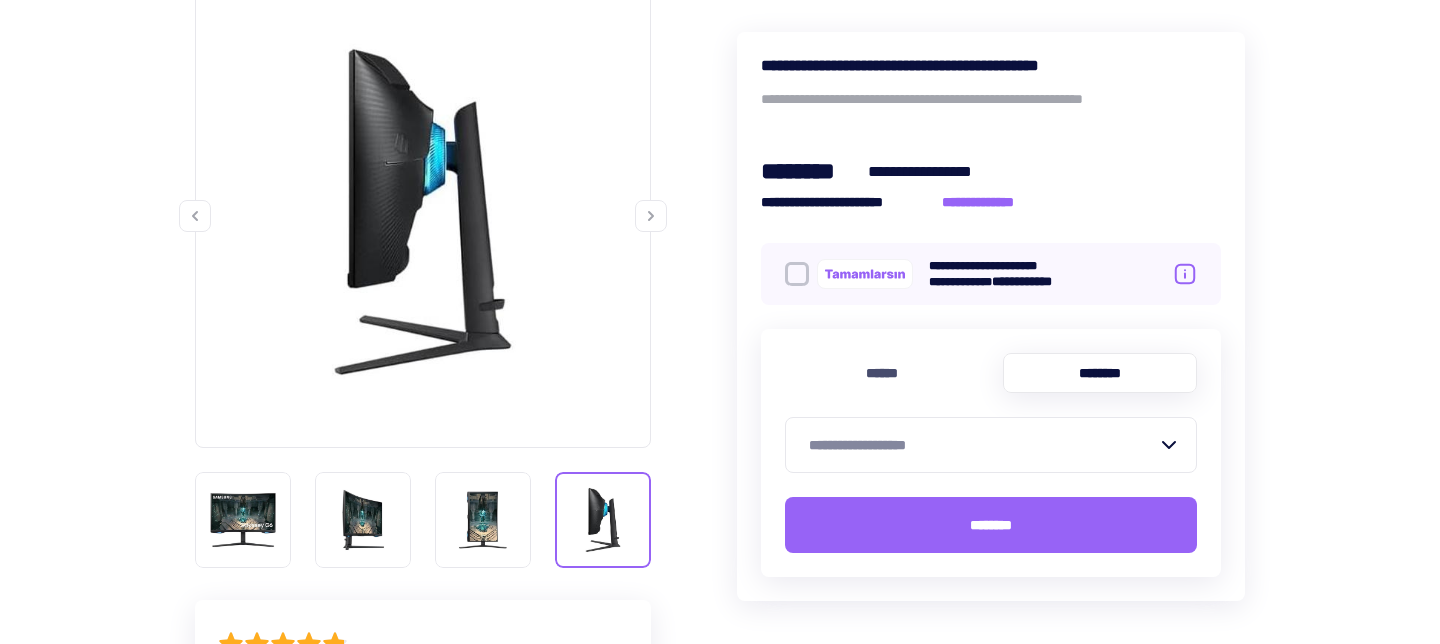click 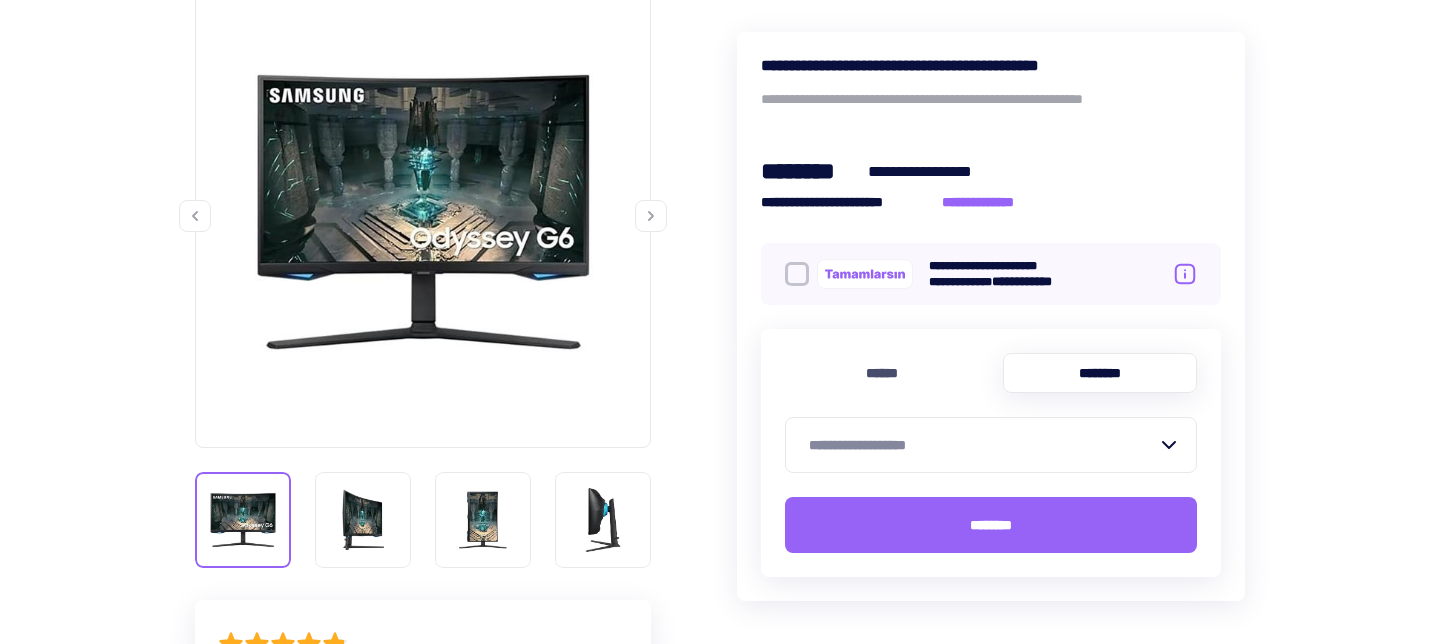click 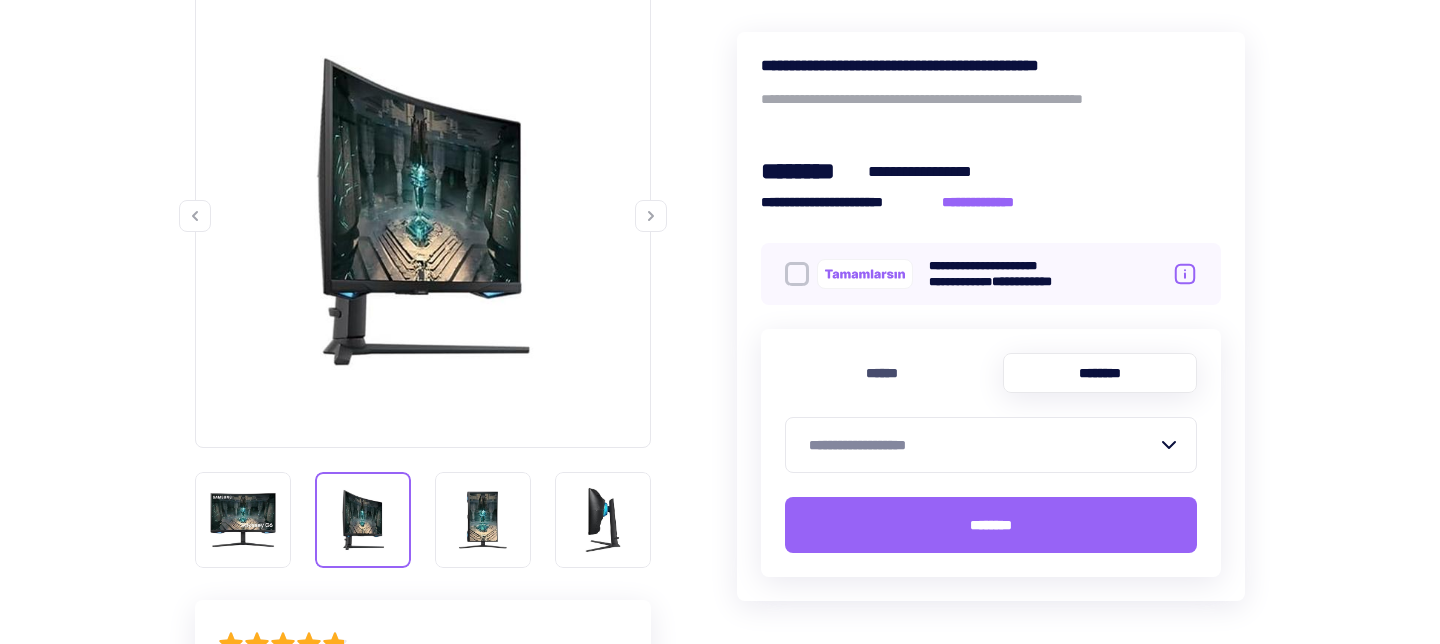 click 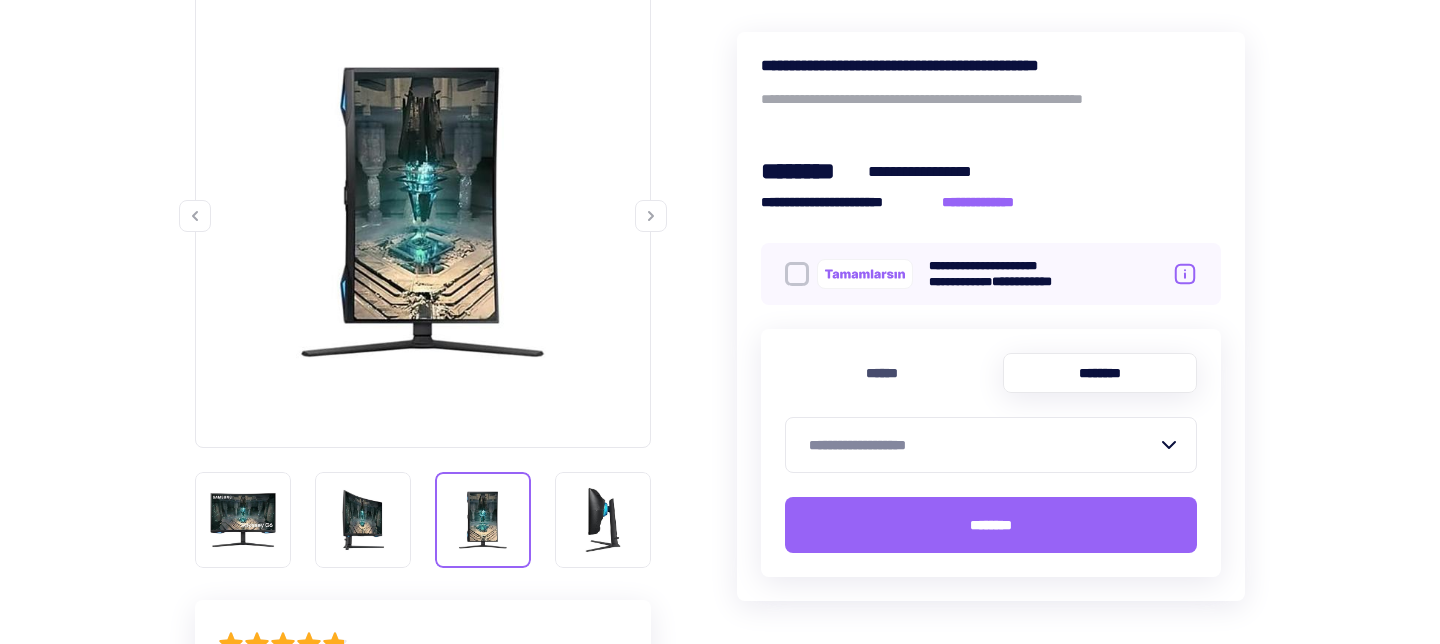 click 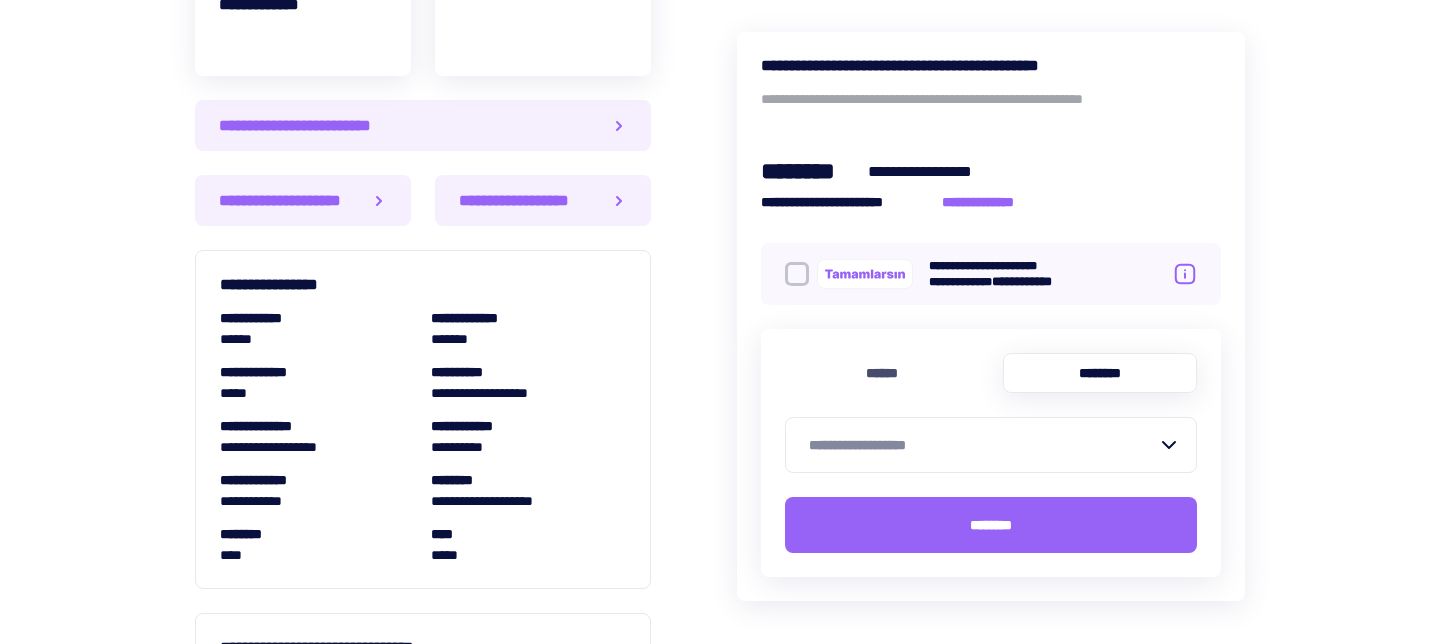 scroll, scrollTop: 1524, scrollLeft: 0, axis: vertical 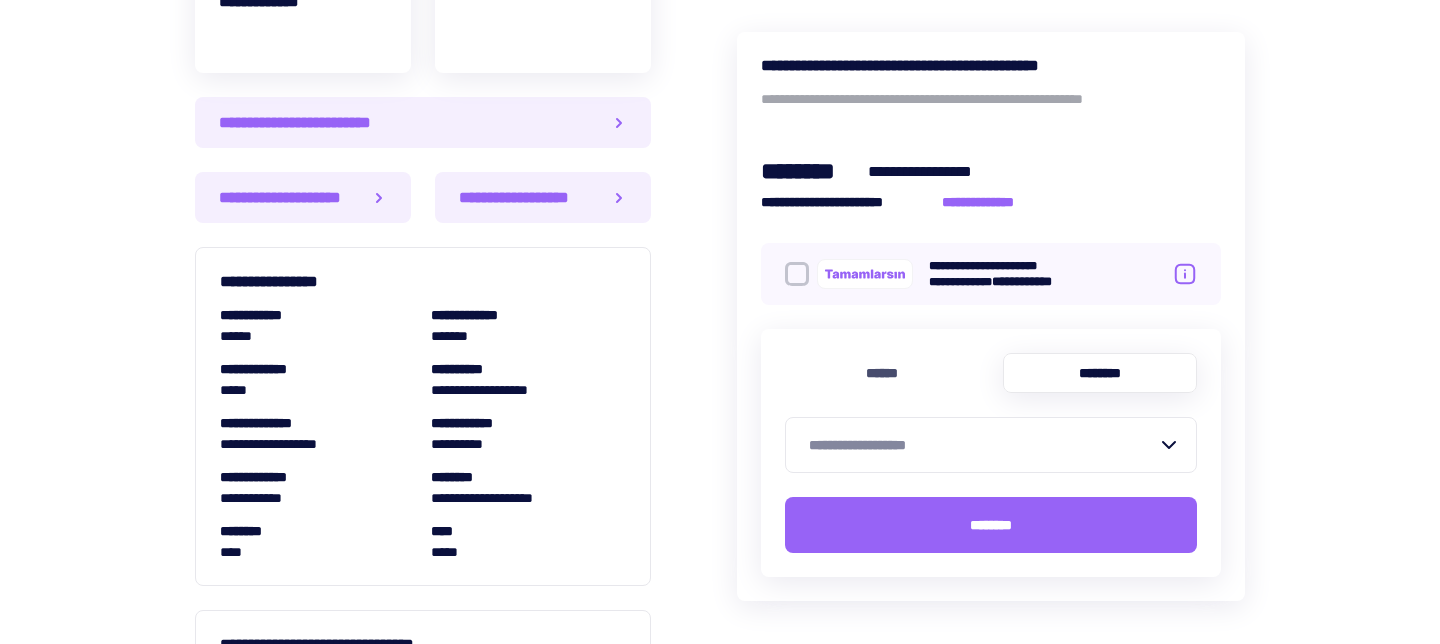click on "**********" at bounding box center [423, 160] 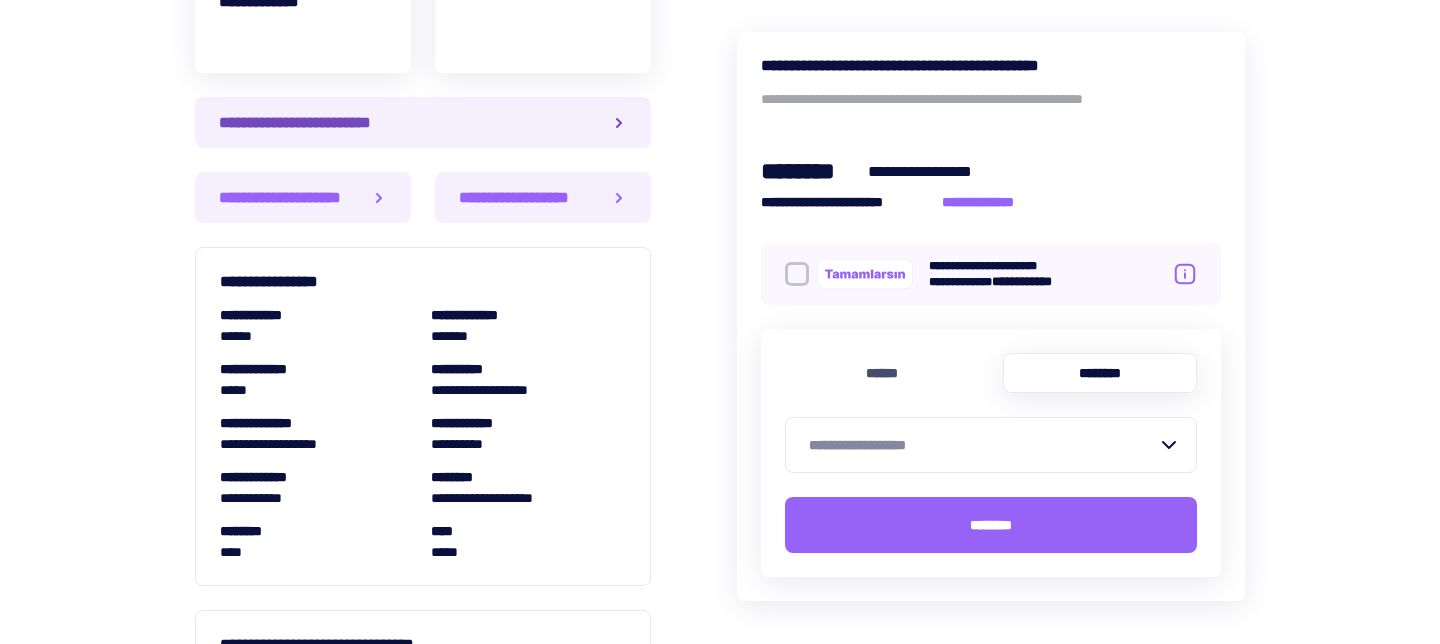 click on "**********" at bounding box center [423, 122] 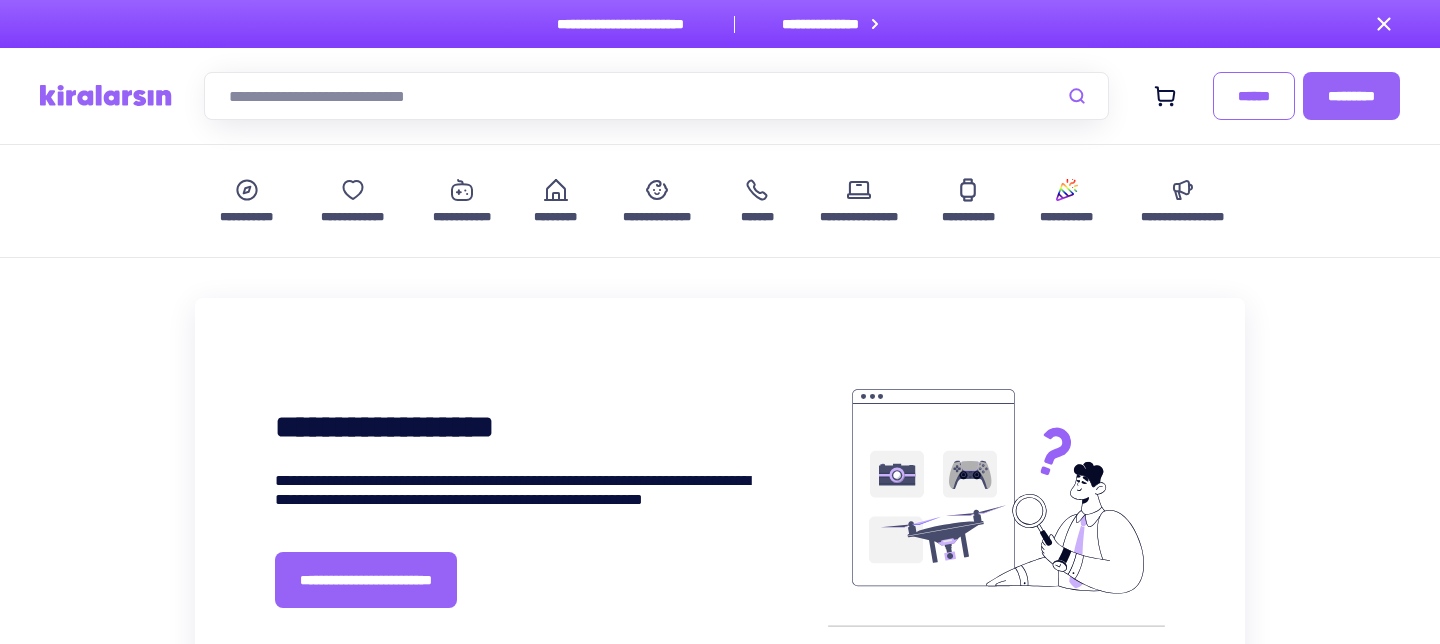 scroll, scrollTop: 0, scrollLeft: 0, axis: both 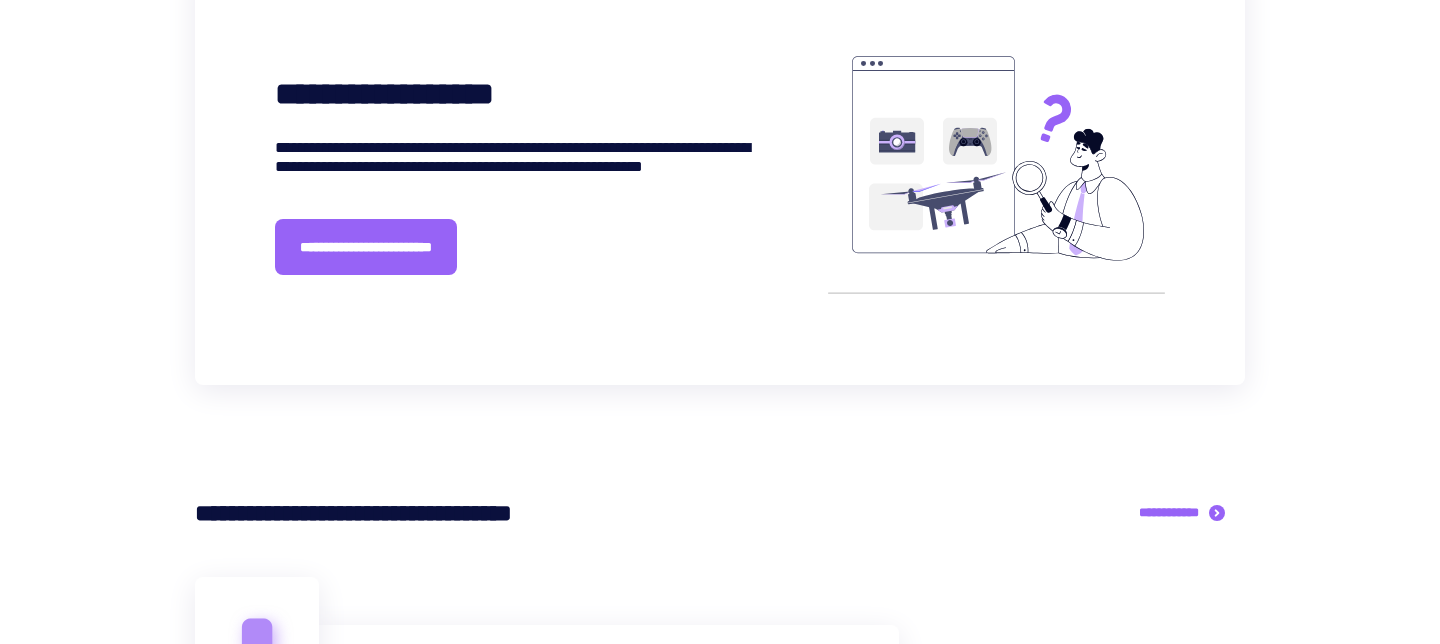 click on "**********" at bounding box center [720, 175] 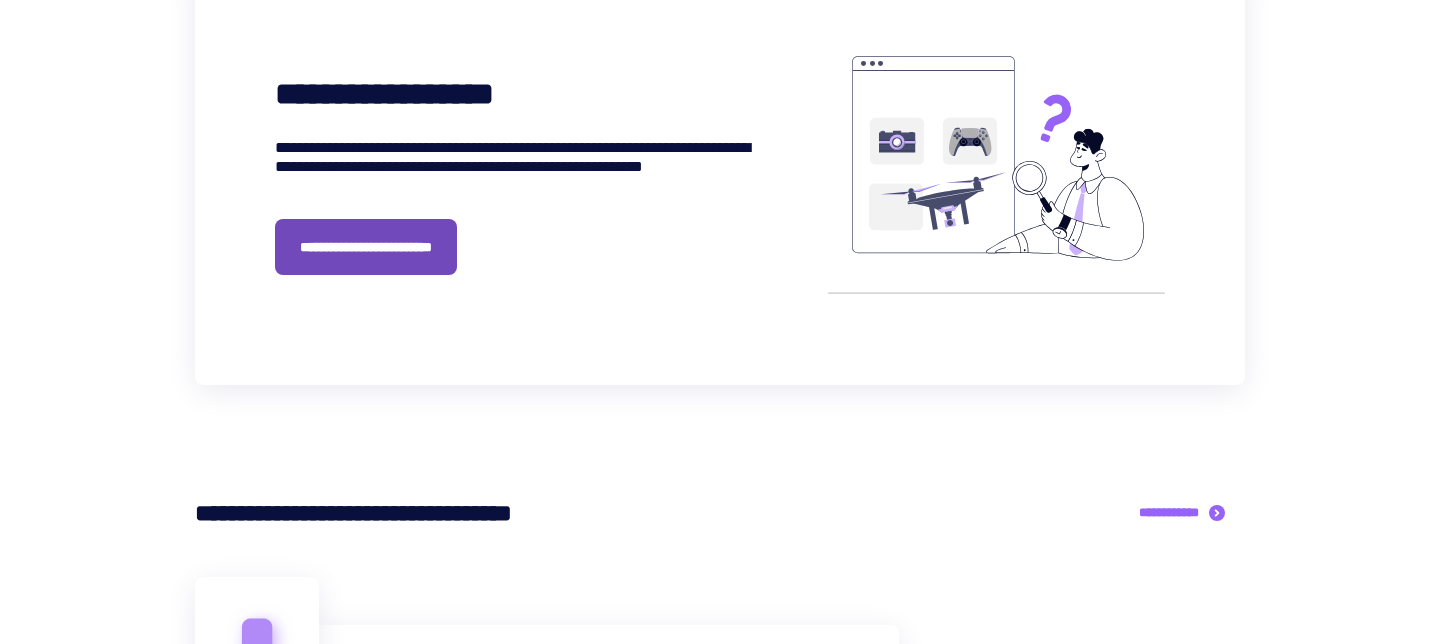 click on "**********" at bounding box center (366, 247) 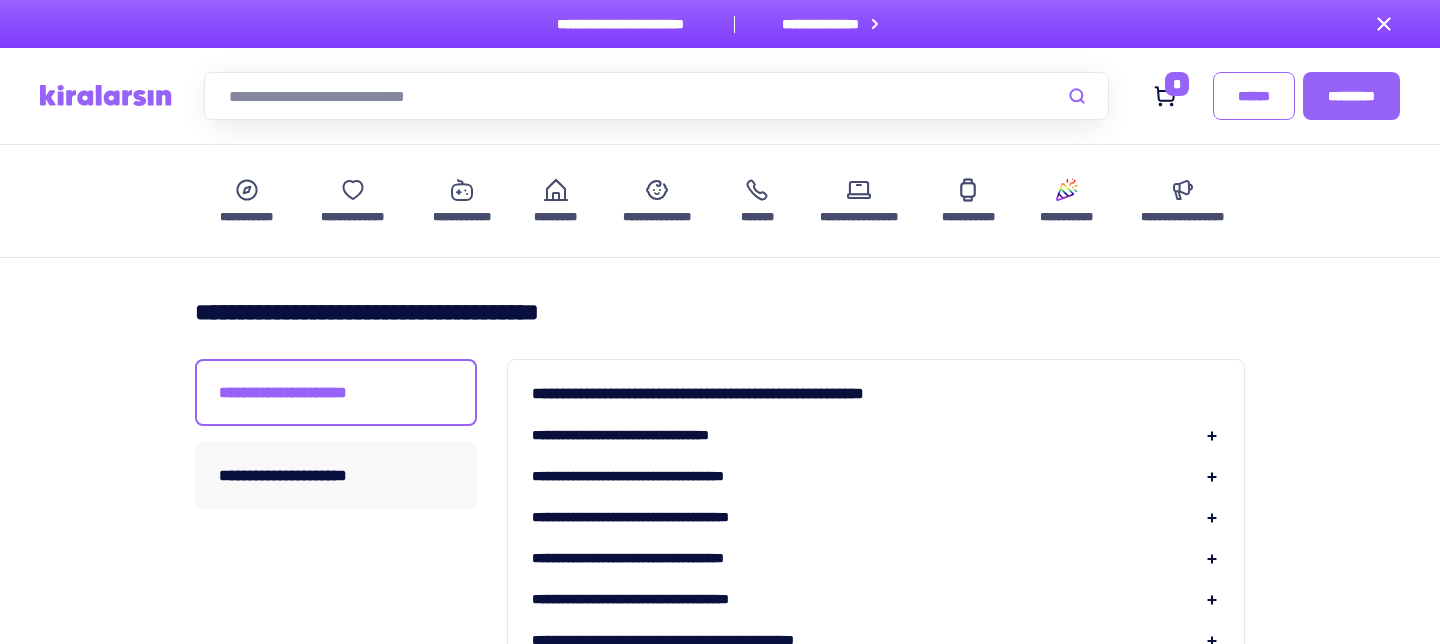 scroll, scrollTop: 47, scrollLeft: 0, axis: vertical 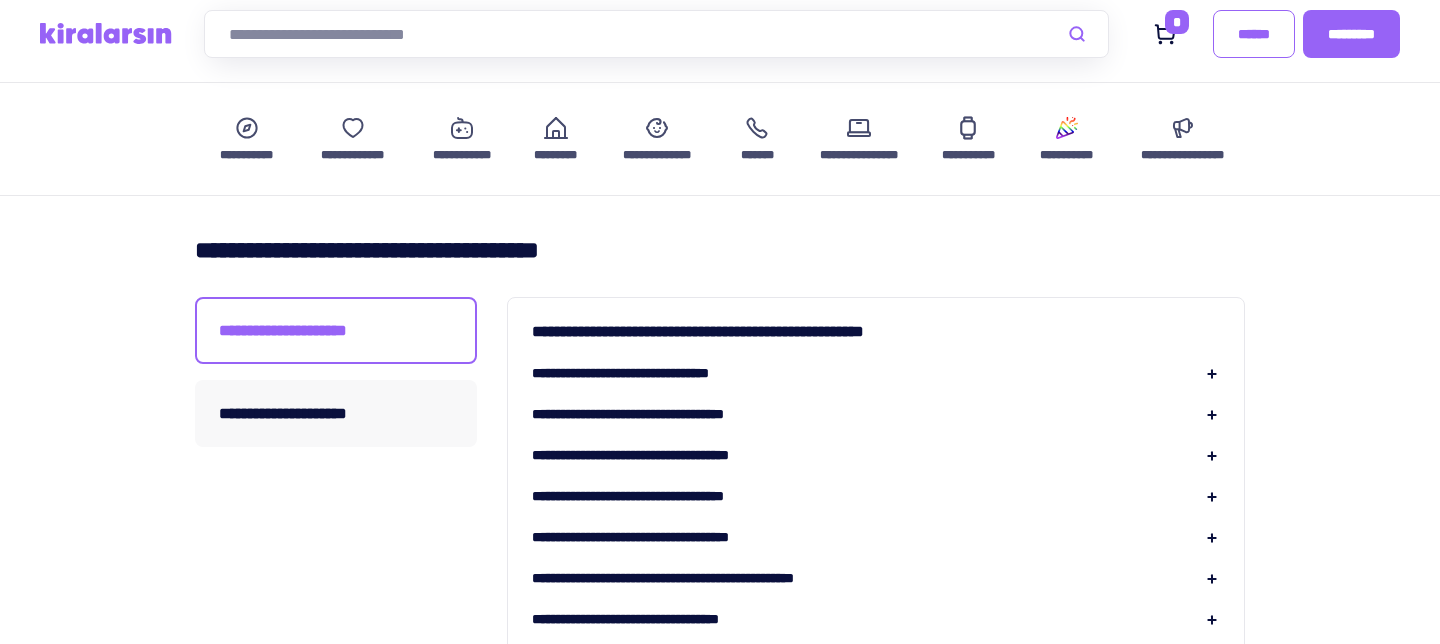 click on "**********" at bounding box center (876, 1111) 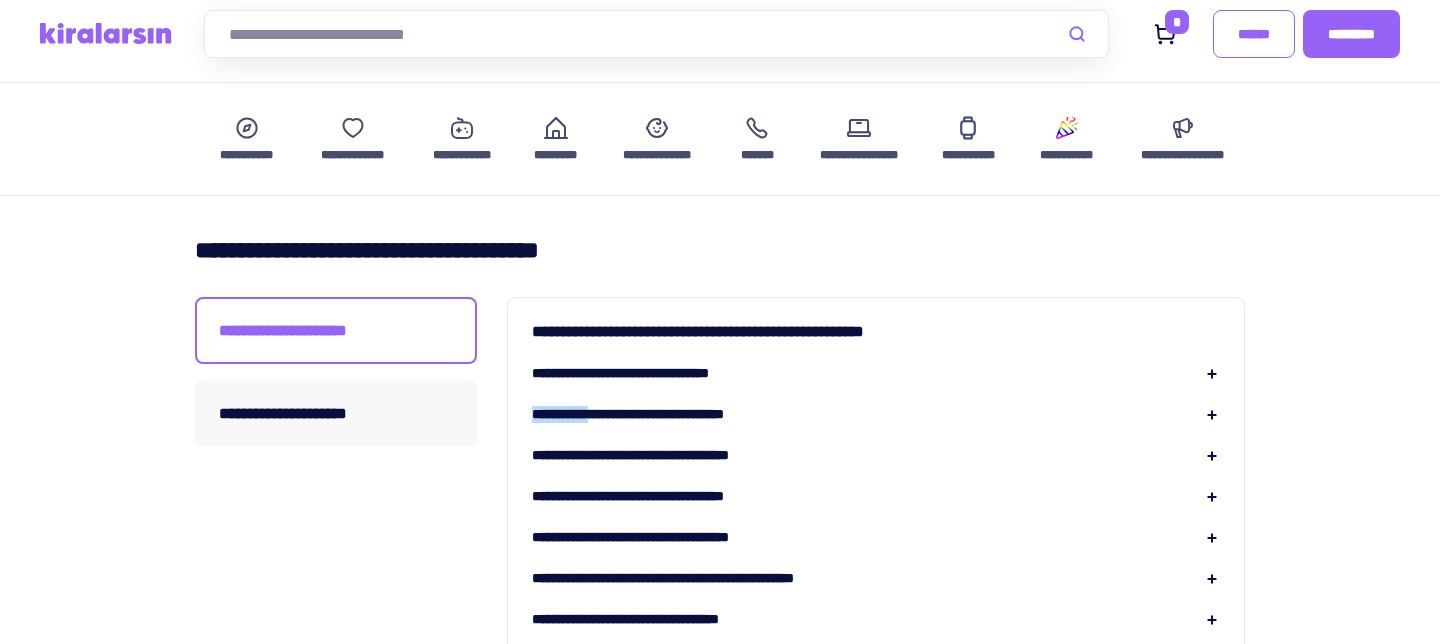 click on "**********" at bounding box center (876, 1111) 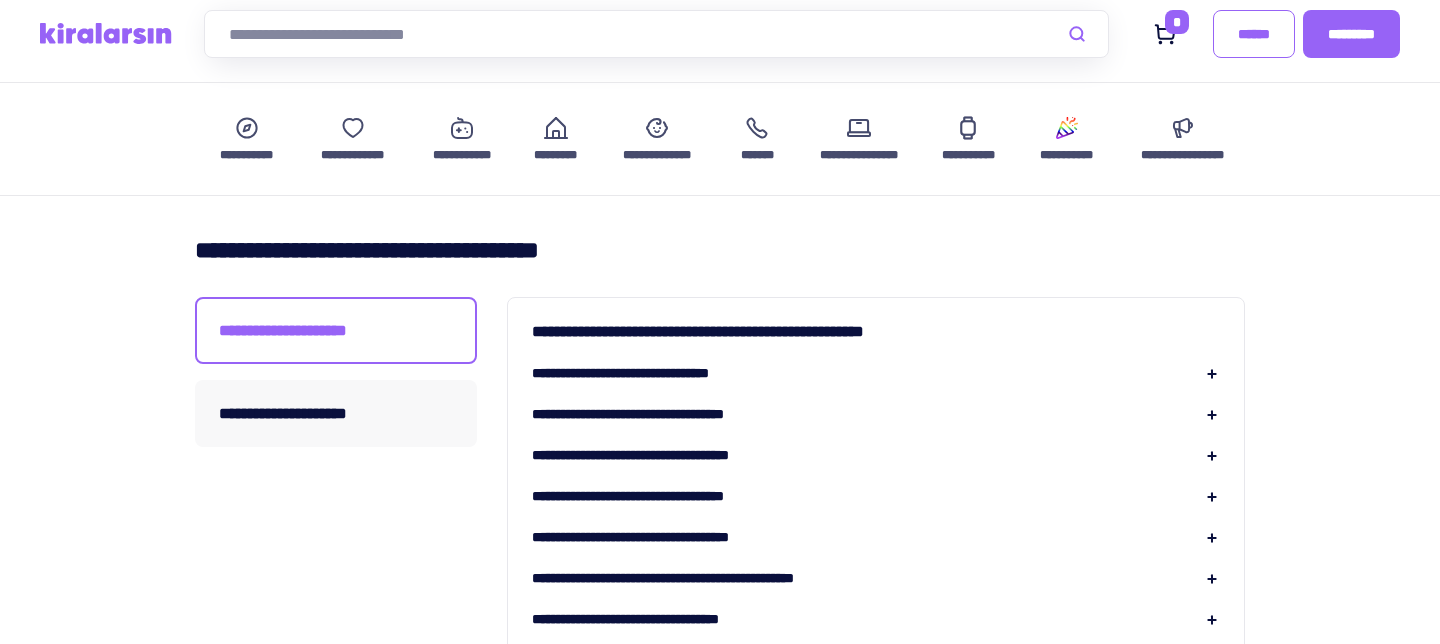 click on "**********" at bounding box center [650, 373] 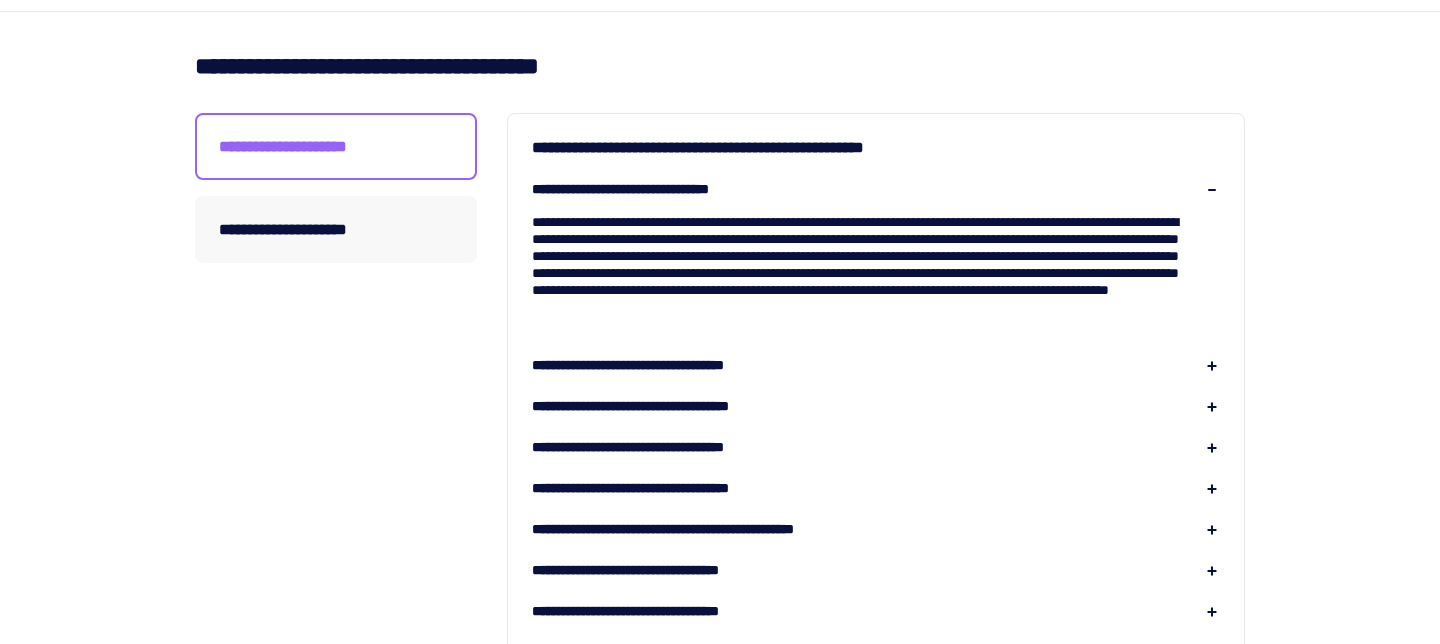 scroll, scrollTop: 277, scrollLeft: 0, axis: vertical 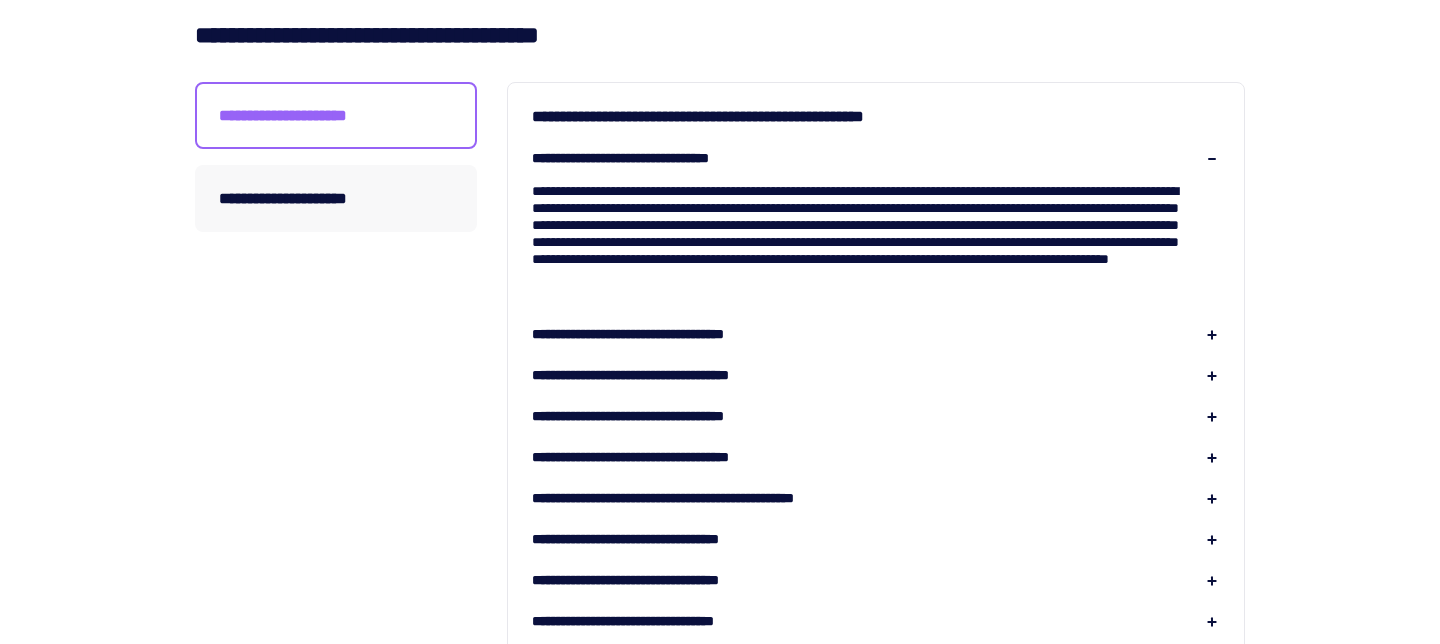 click on "**********" at bounding box center (876, 964) 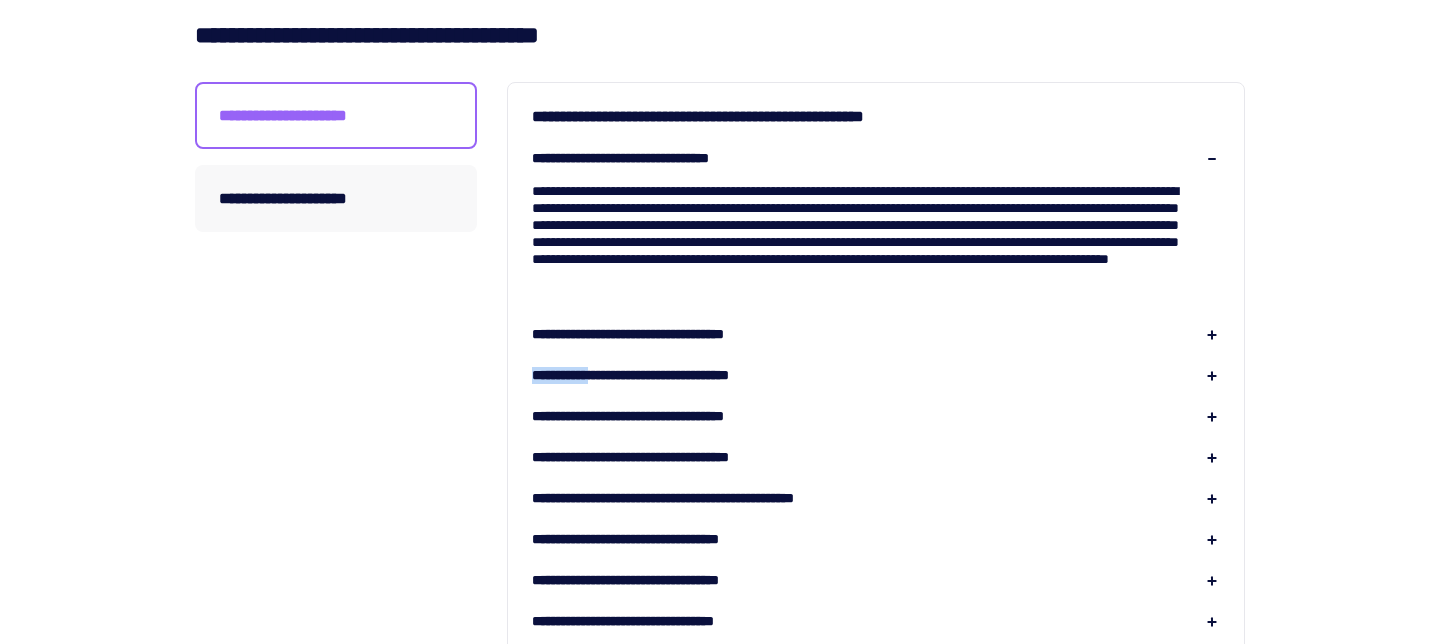 click on "**********" at bounding box center [876, 964] 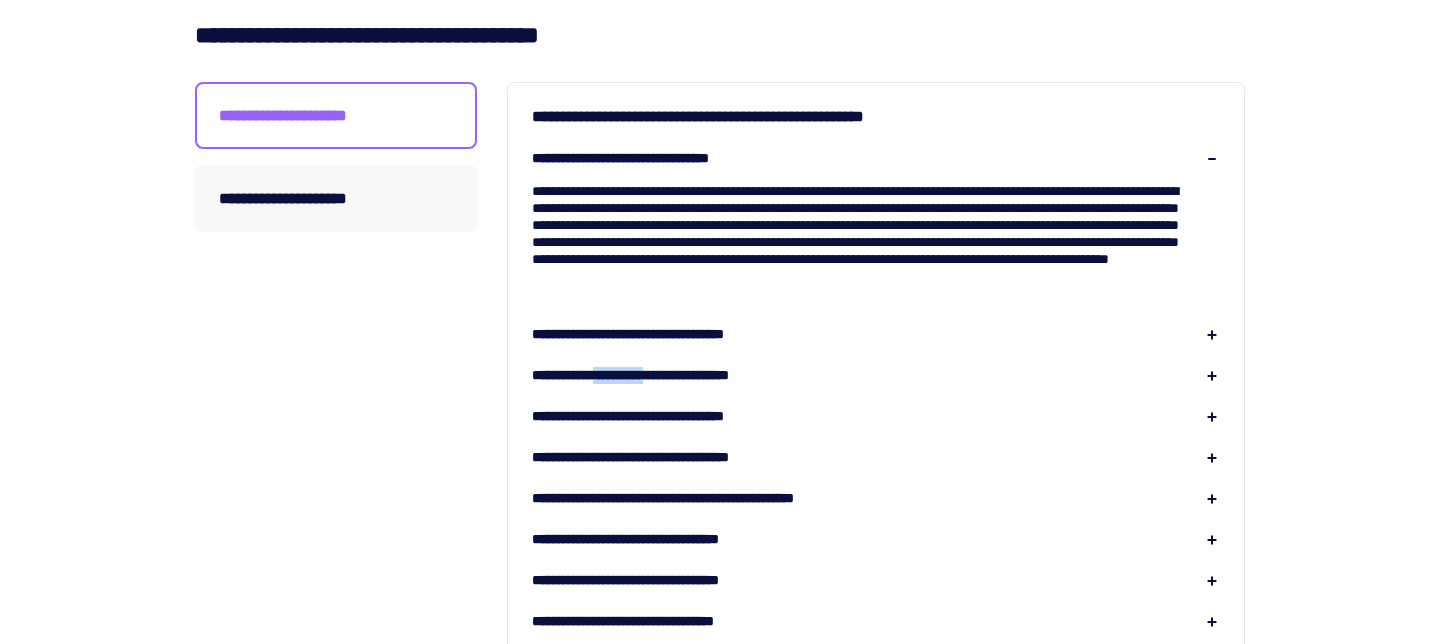 click on "**********" at bounding box center (670, 375) 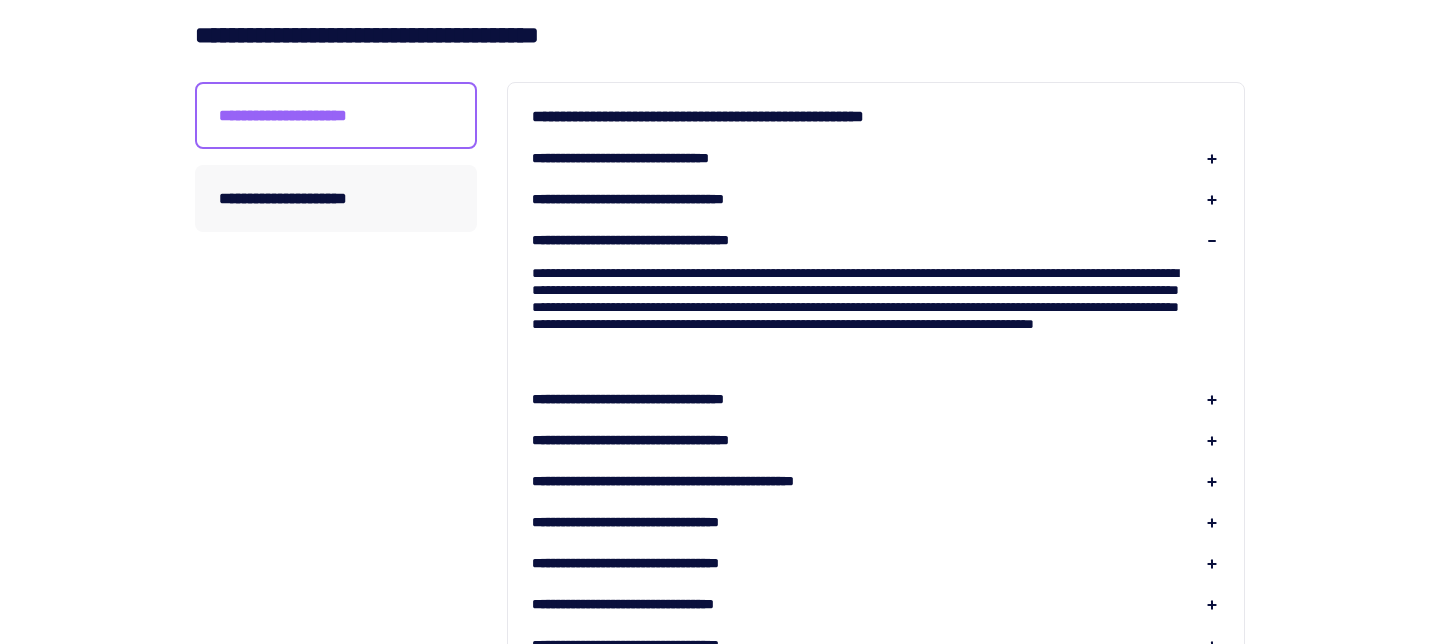 click on "**********" at bounding box center (663, 399) 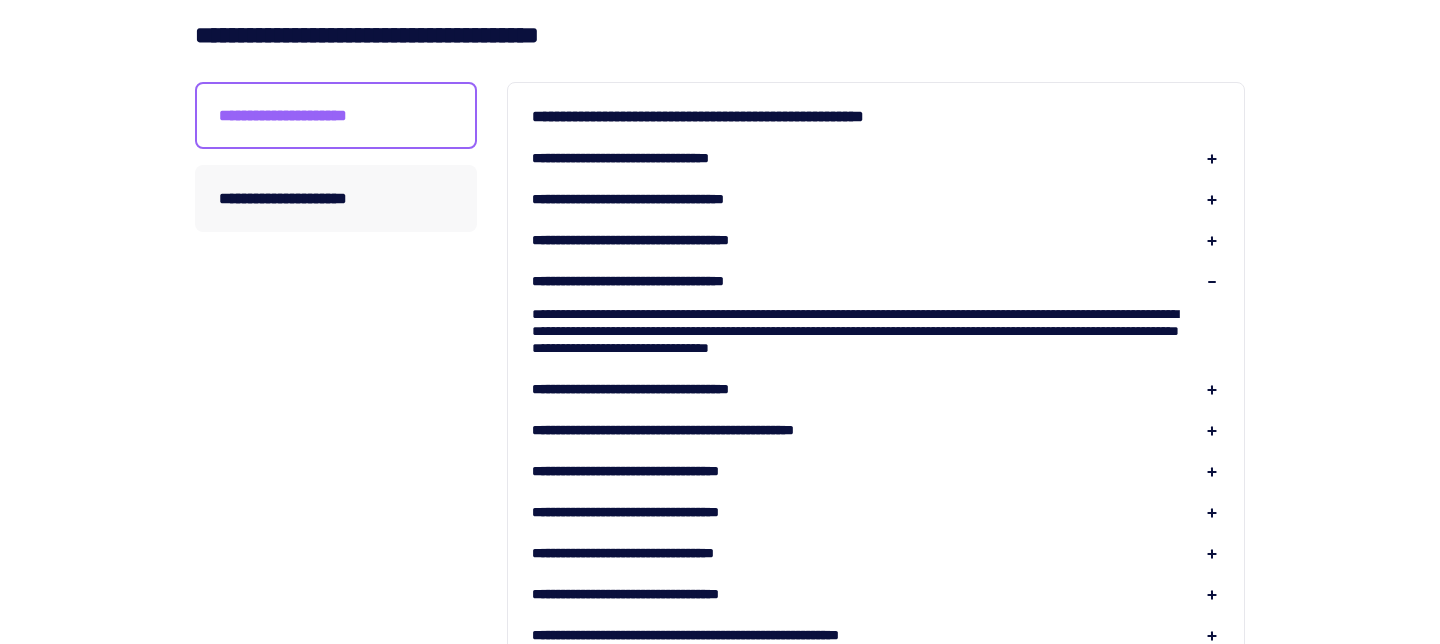 click on "**********" at bounding box center [876, 930] 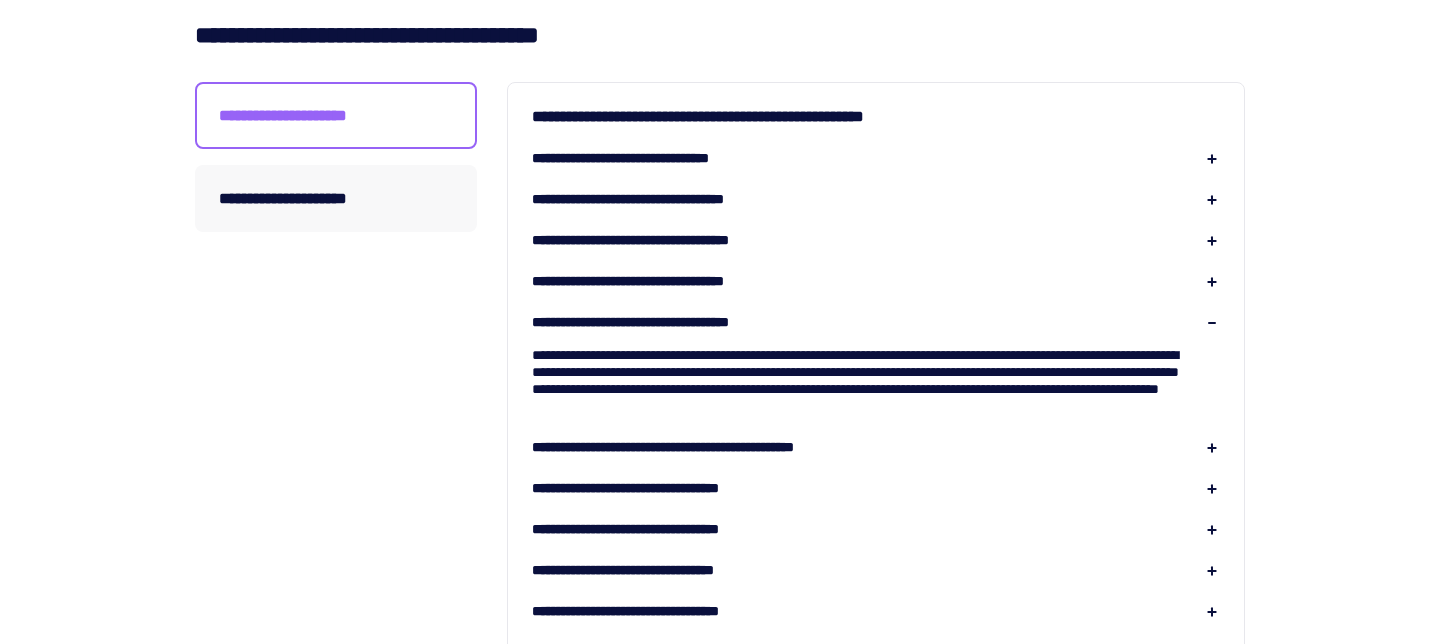 click on "**********" at bounding box center [717, 447] 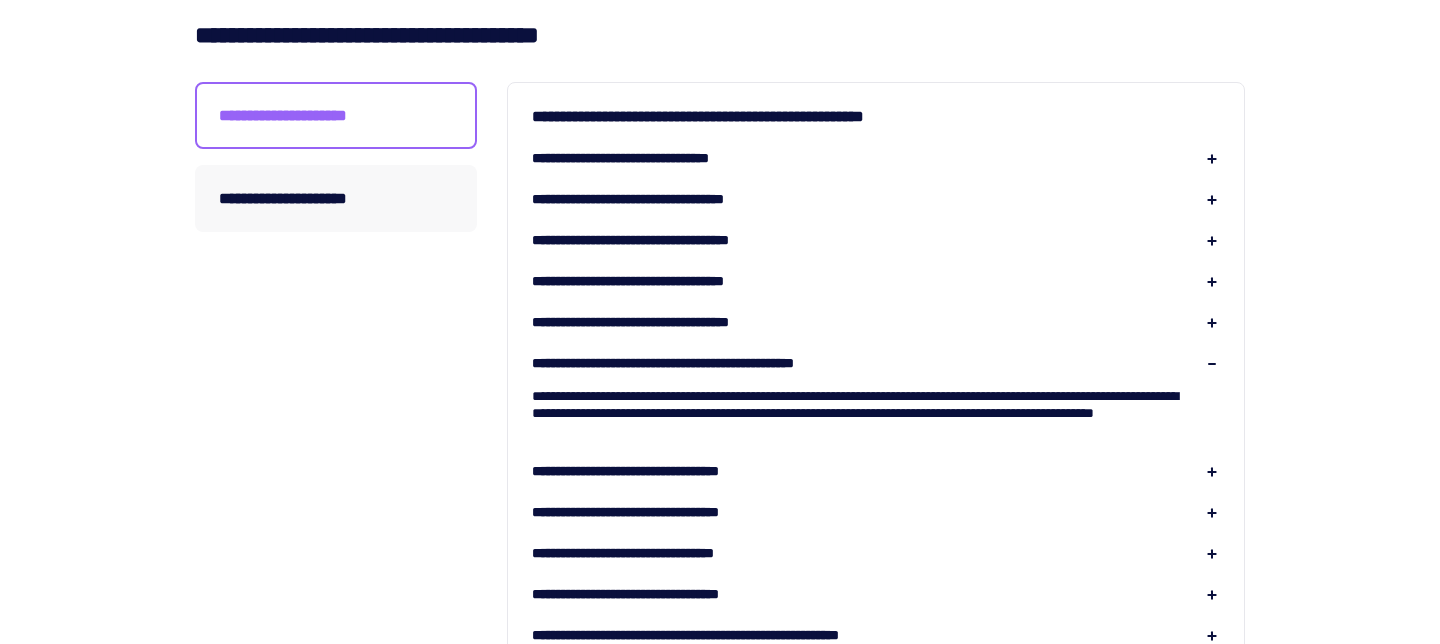 click on "**********" at bounding box center [658, 471] 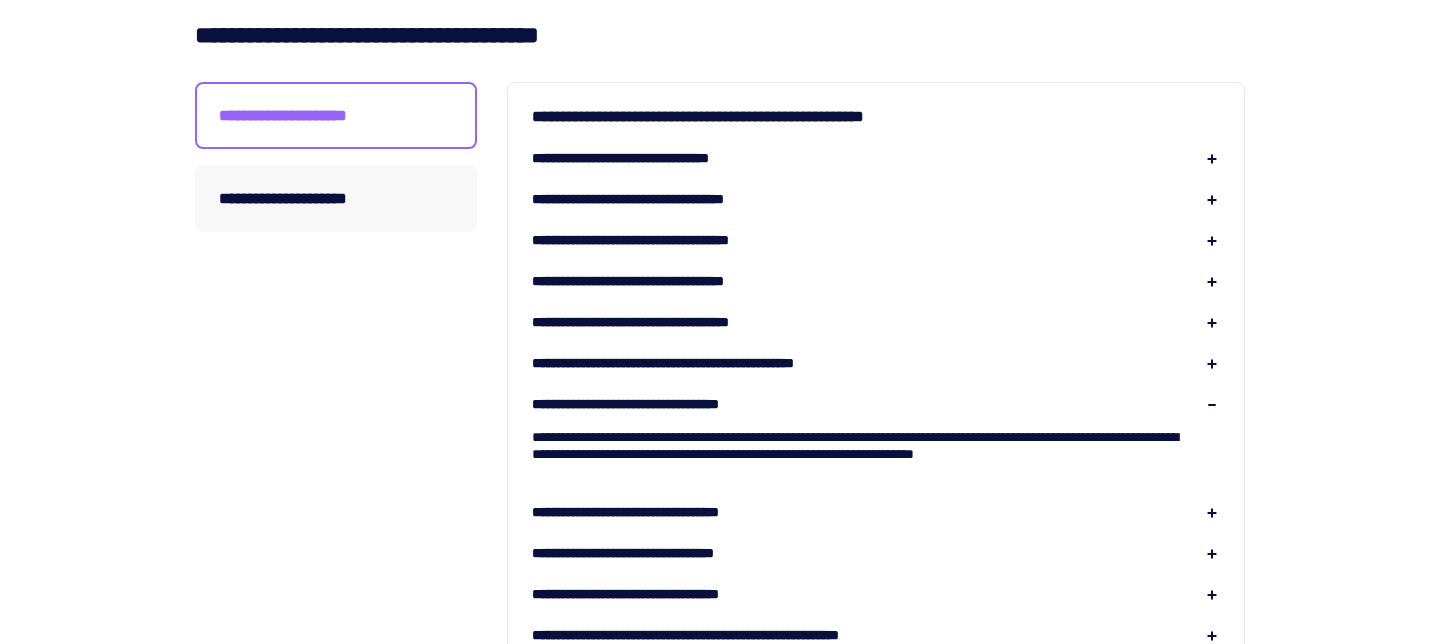 click on "**********" at bounding box center (664, 512) 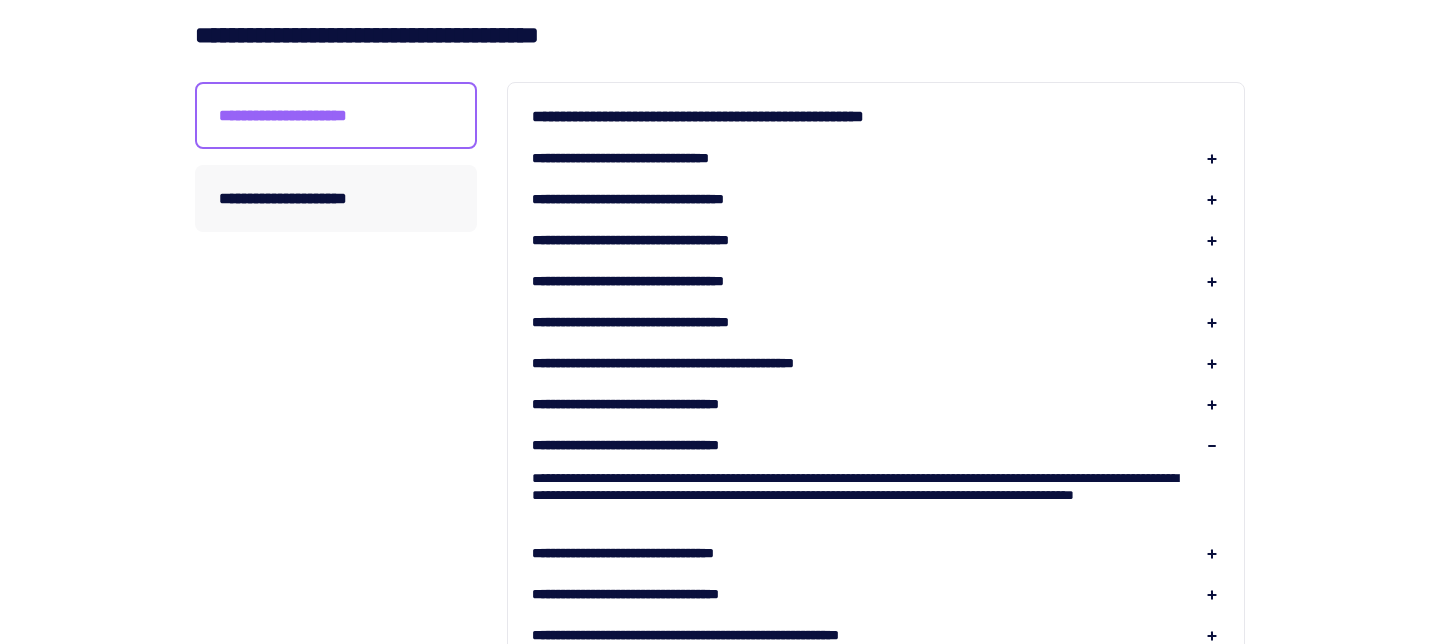 click on "**********" at bounding box center [876, 930] 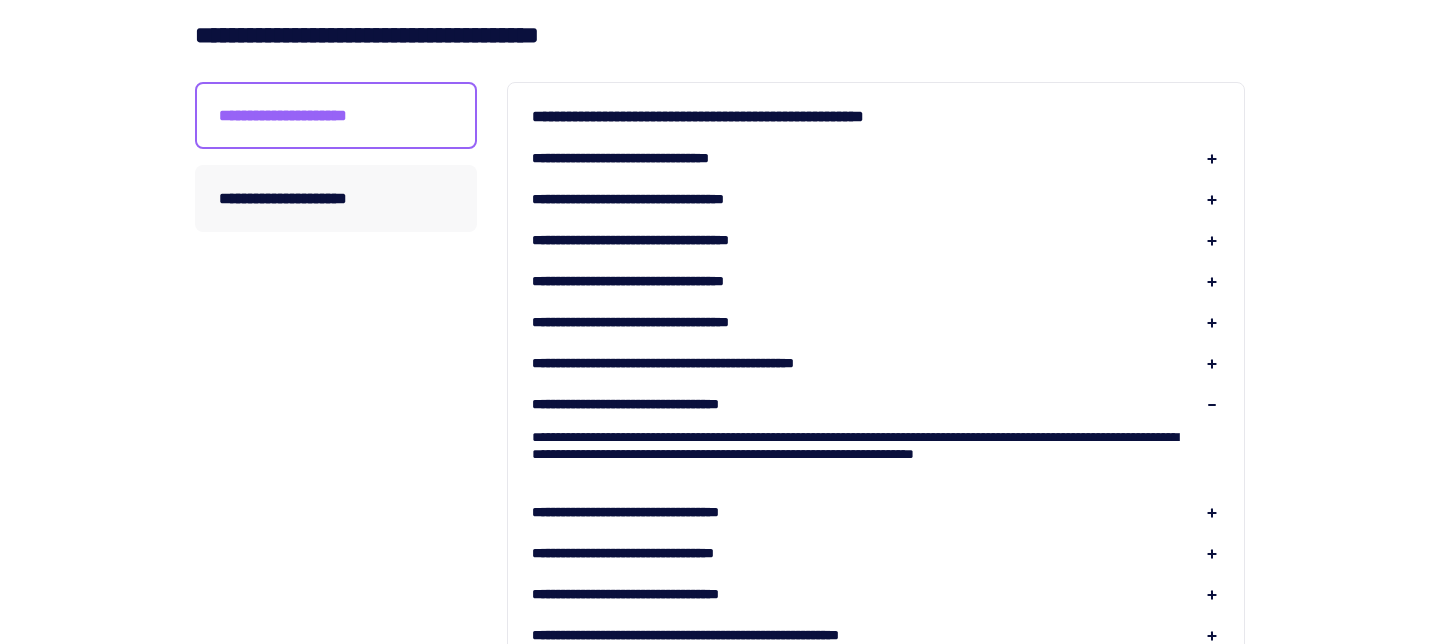 click on "**********" at bounding box center (876, 930) 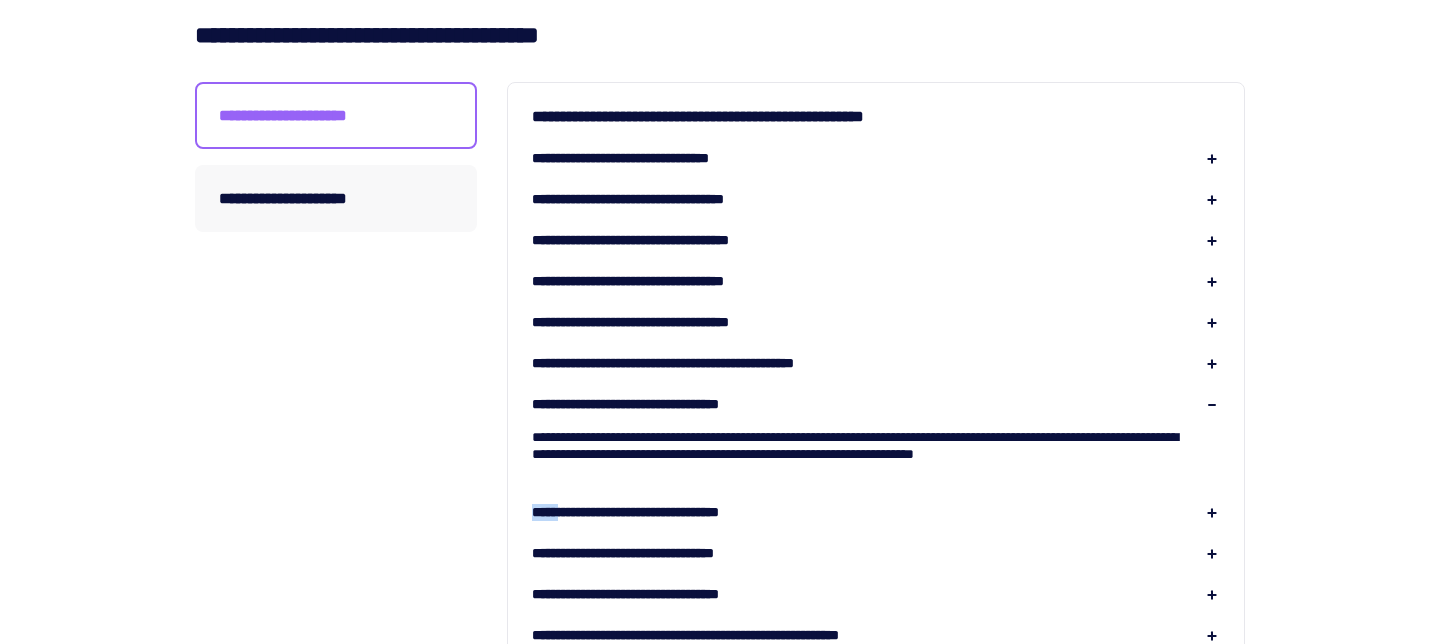 click on "**********" at bounding box center (876, 930) 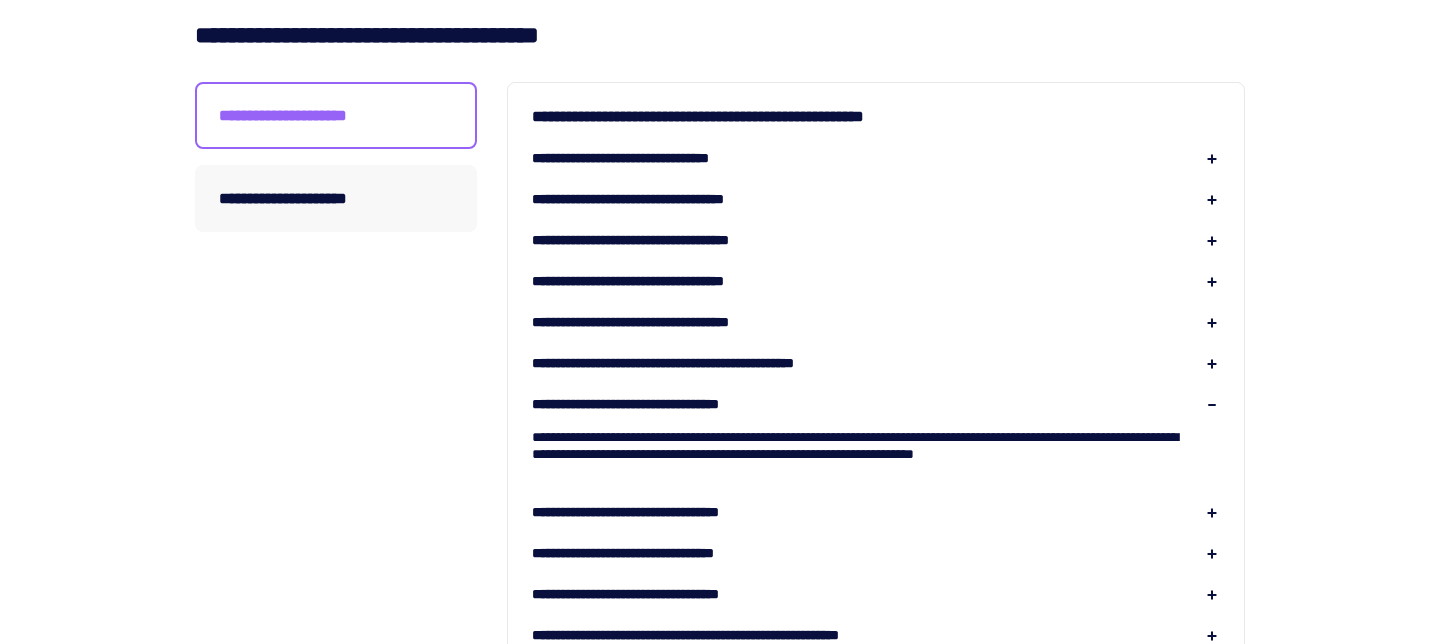 click on "**********" at bounding box center (664, 512) 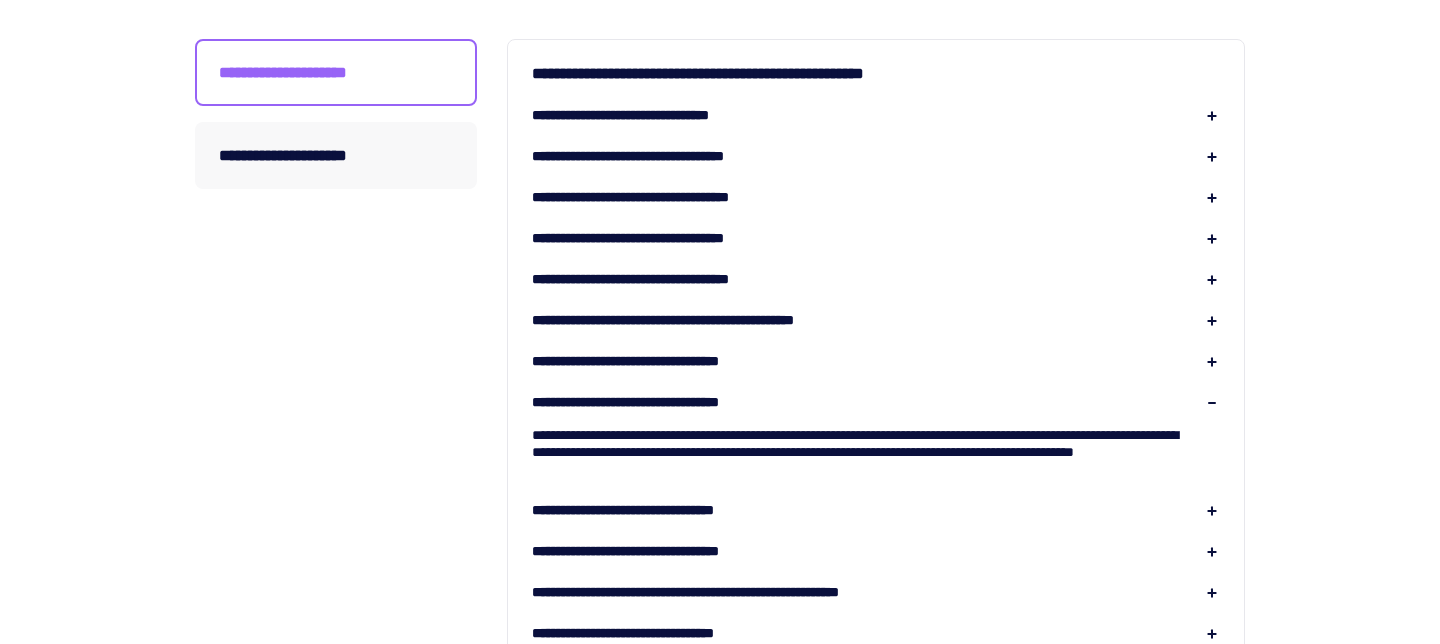 scroll, scrollTop: 322, scrollLeft: 0, axis: vertical 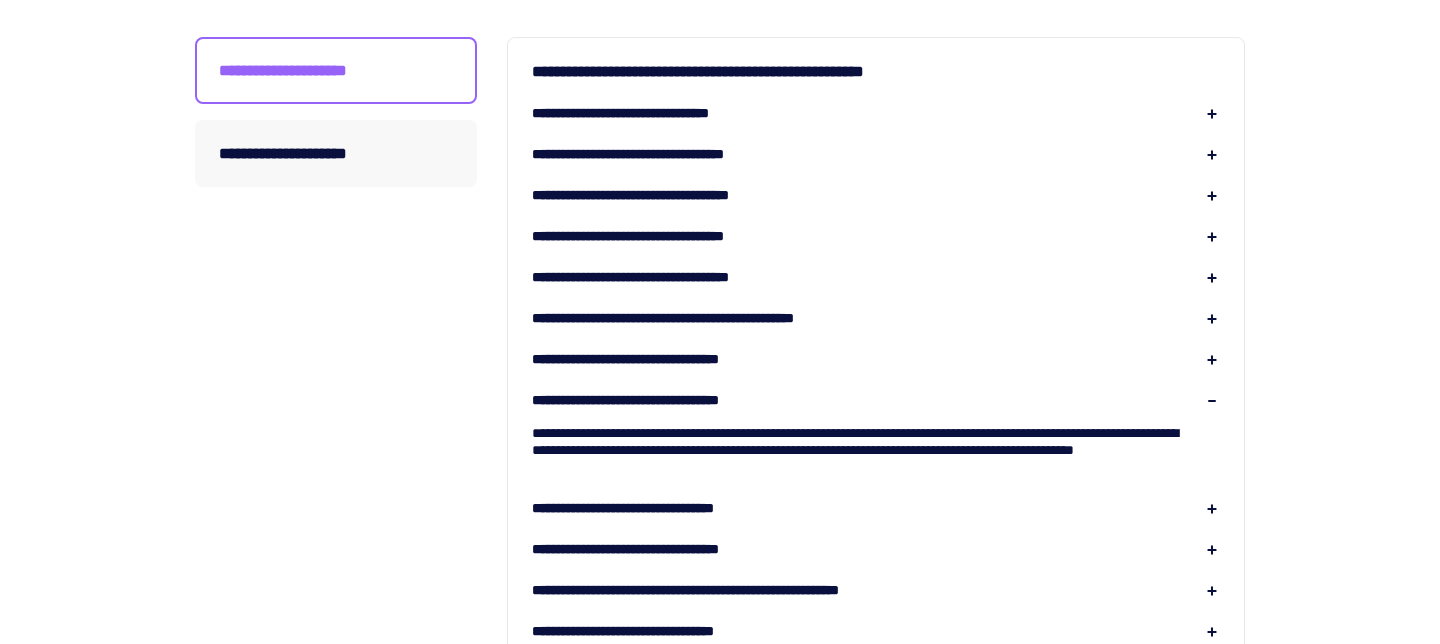 click on "**********" at bounding box center (876, 885) 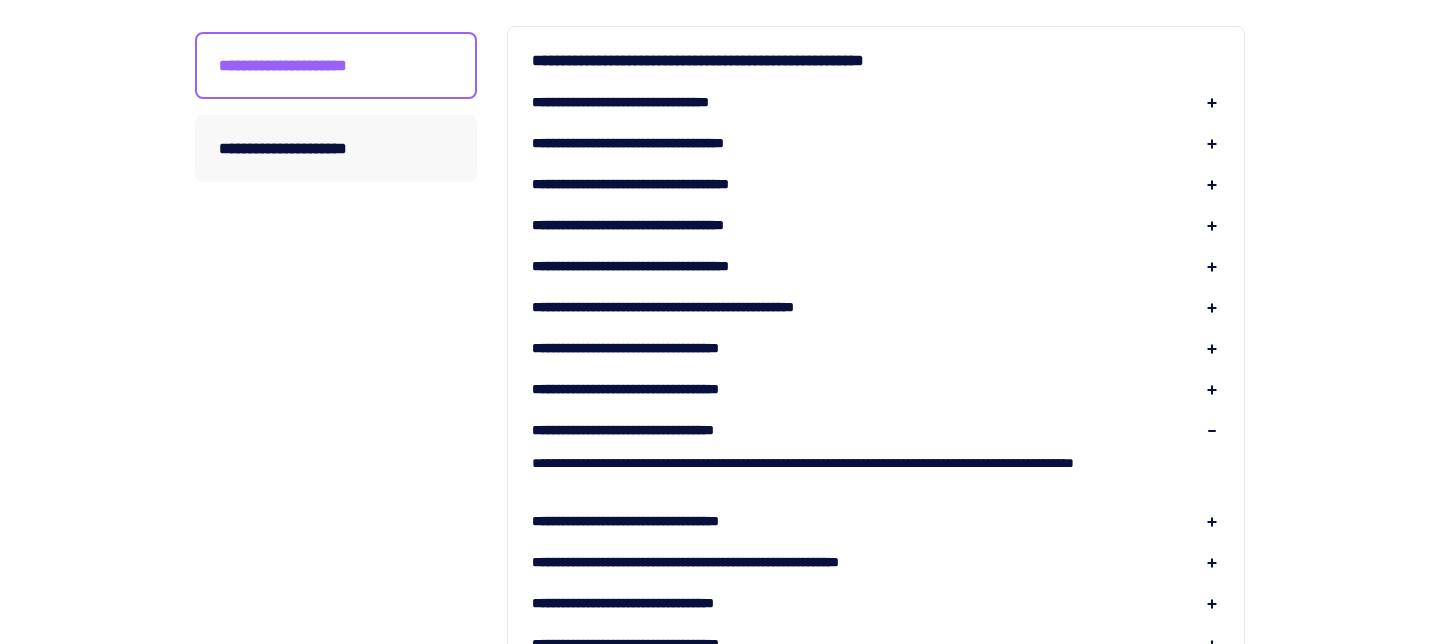 scroll, scrollTop: 335, scrollLeft: 0, axis: vertical 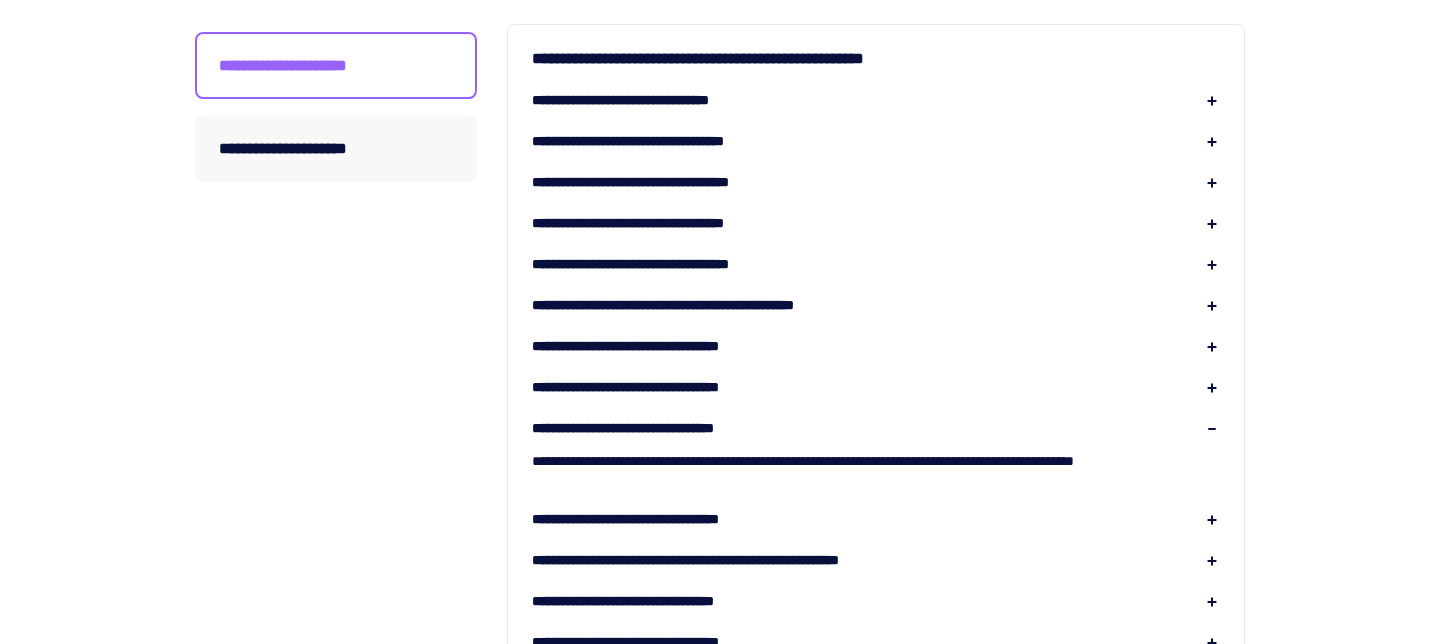 click on "**********" at bounding box center [661, 519] 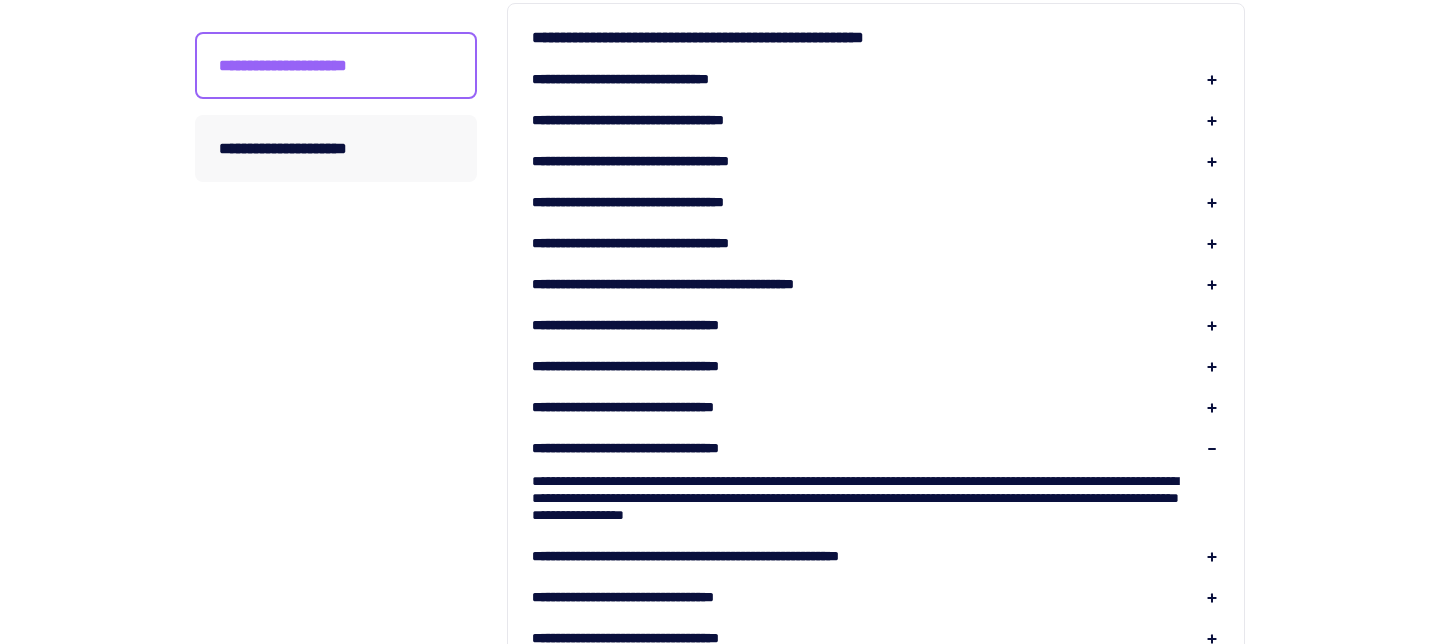 scroll, scrollTop: 357, scrollLeft: 0, axis: vertical 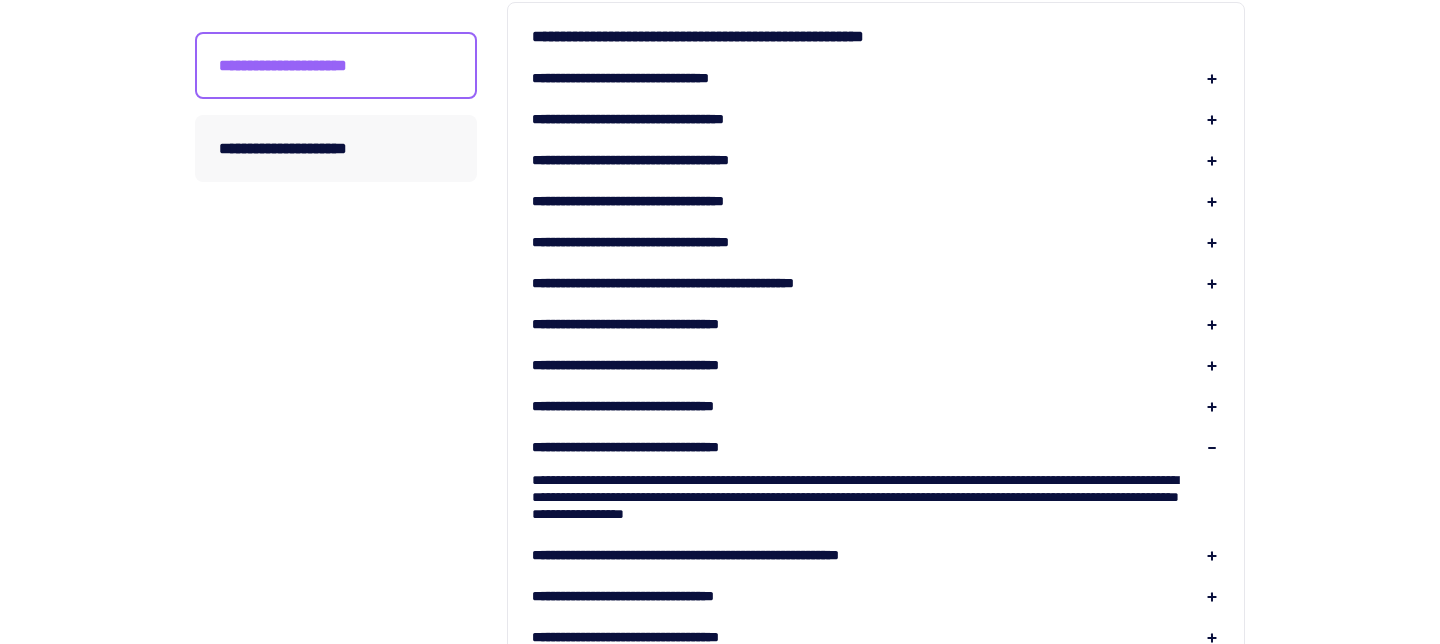 click on "**********" at bounding box center [737, 555] 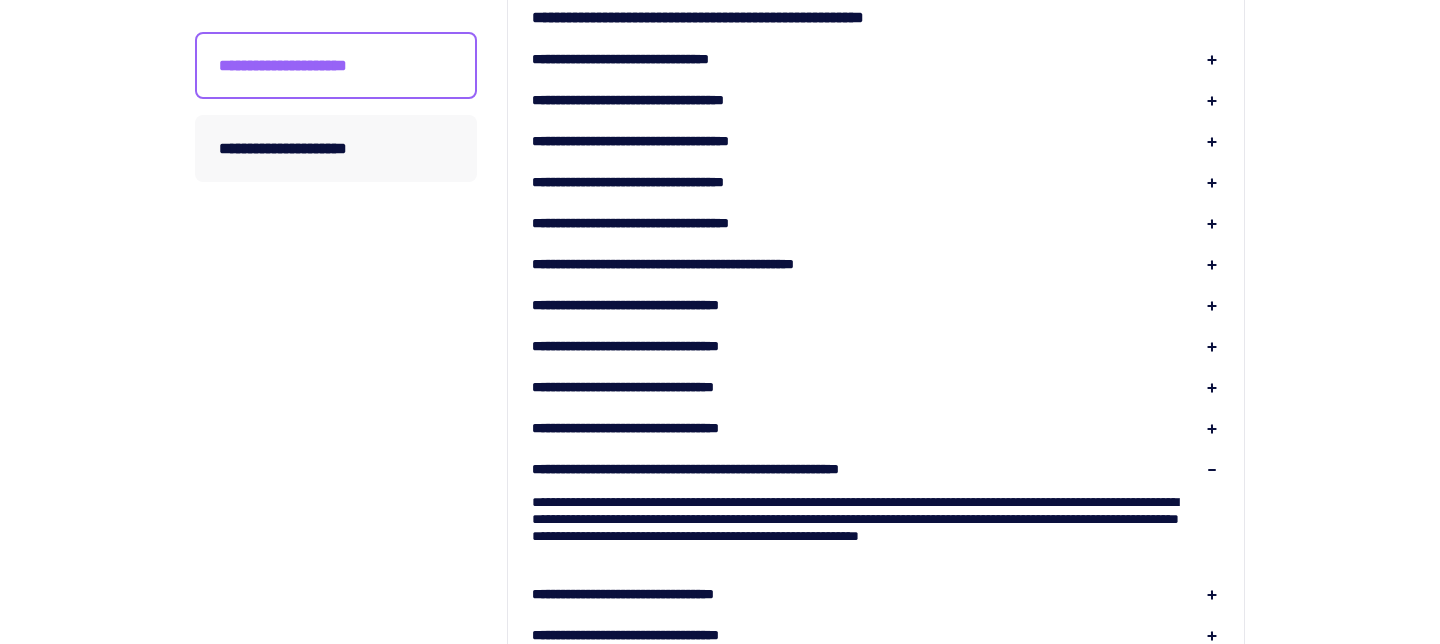 scroll, scrollTop: 415, scrollLeft: 0, axis: vertical 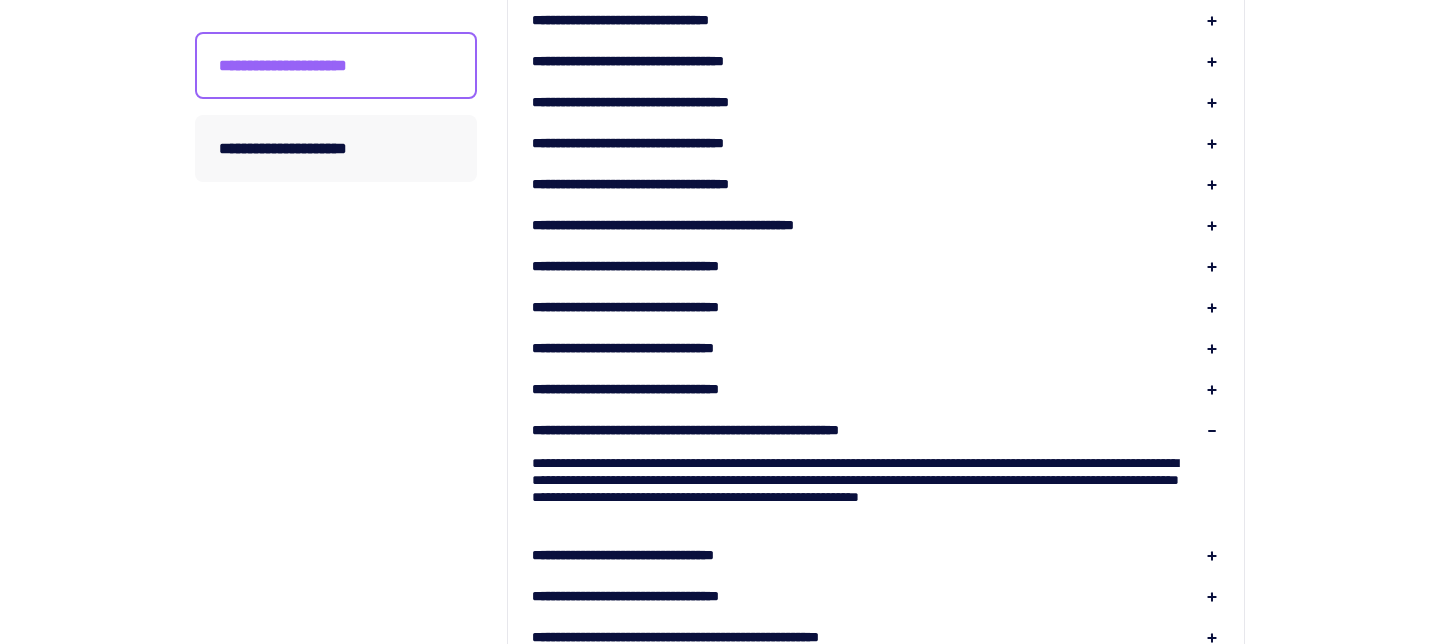 click on "**********" at bounding box center [657, 555] 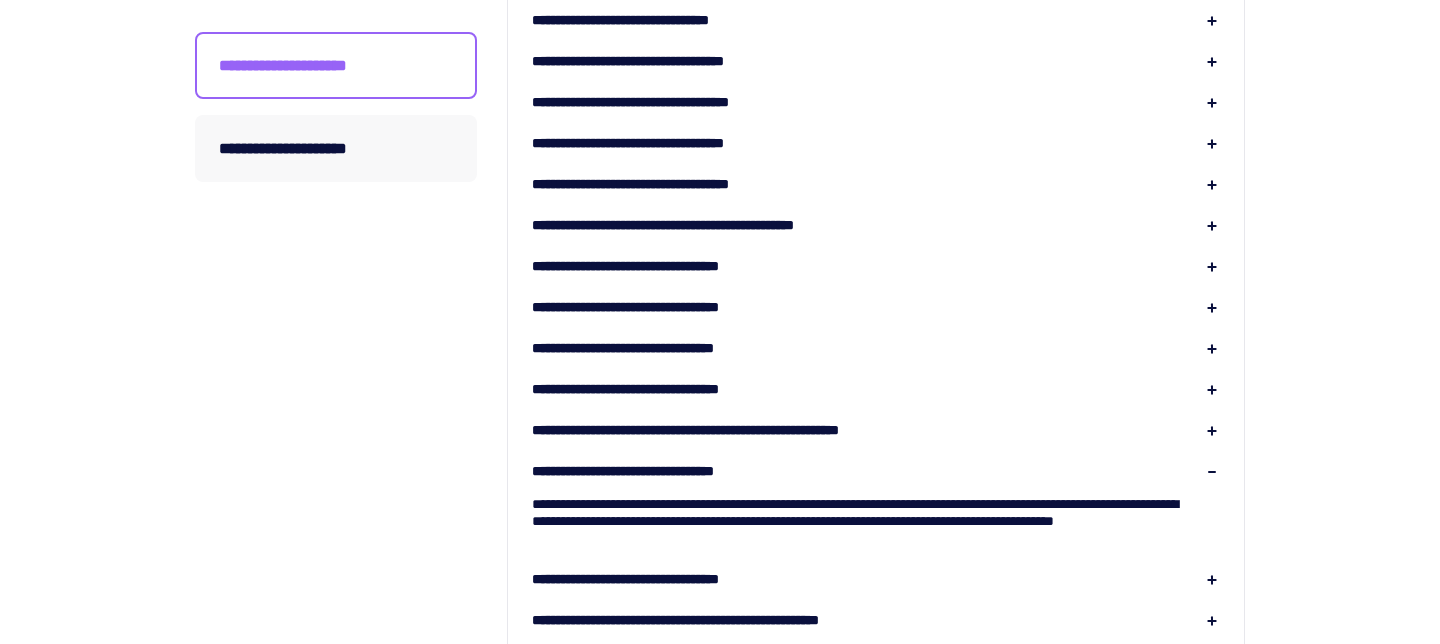 click on "**********" at bounding box center (737, 430) 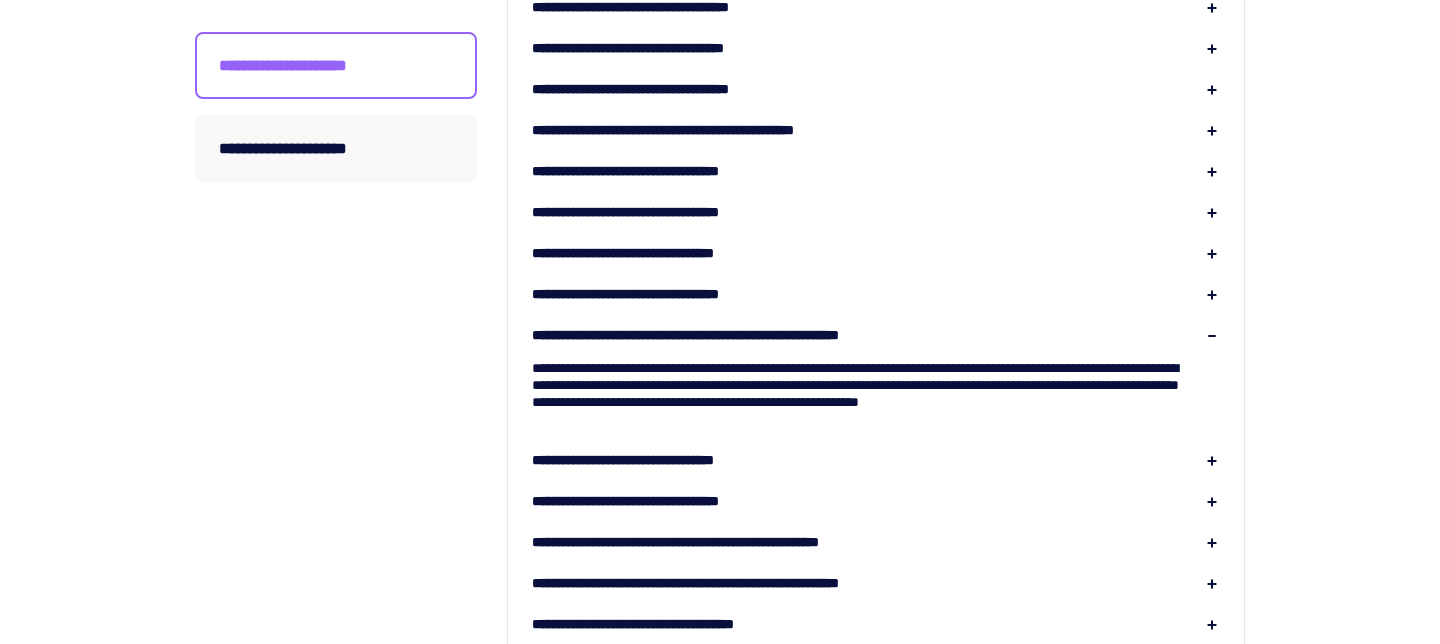 scroll, scrollTop: 512, scrollLeft: 0, axis: vertical 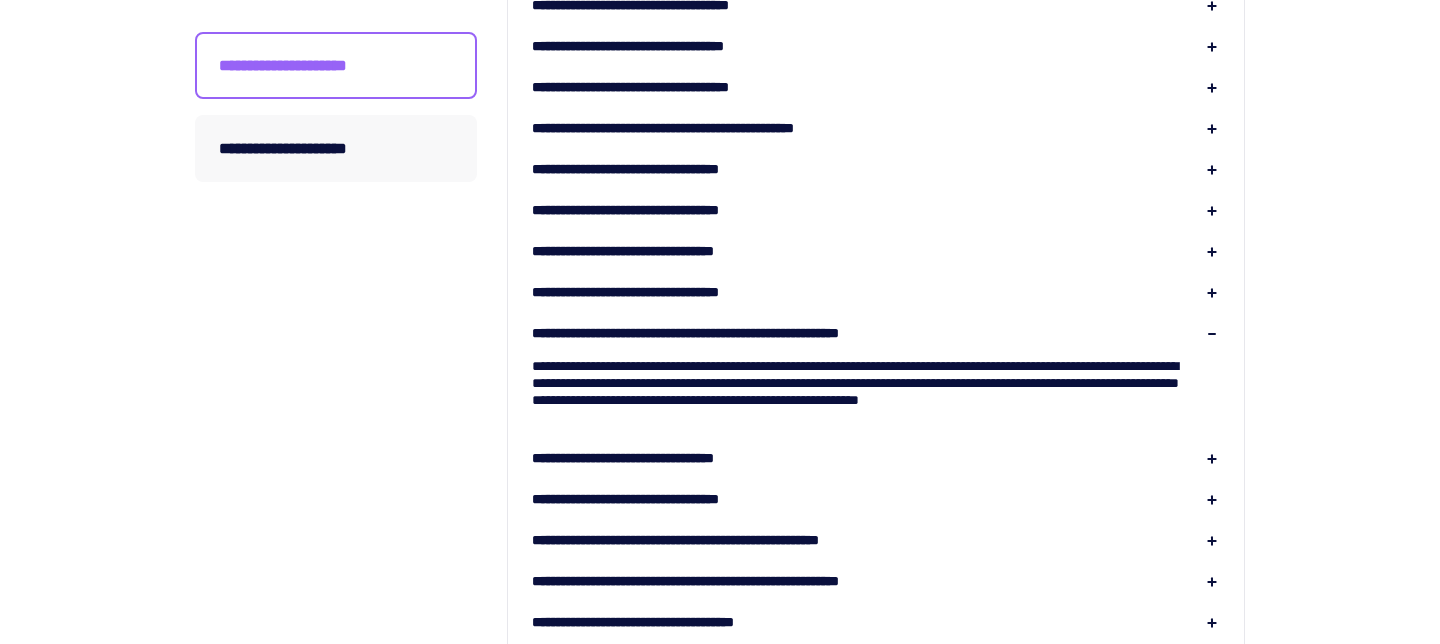 click on "**********" at bounding box center [876, 703] 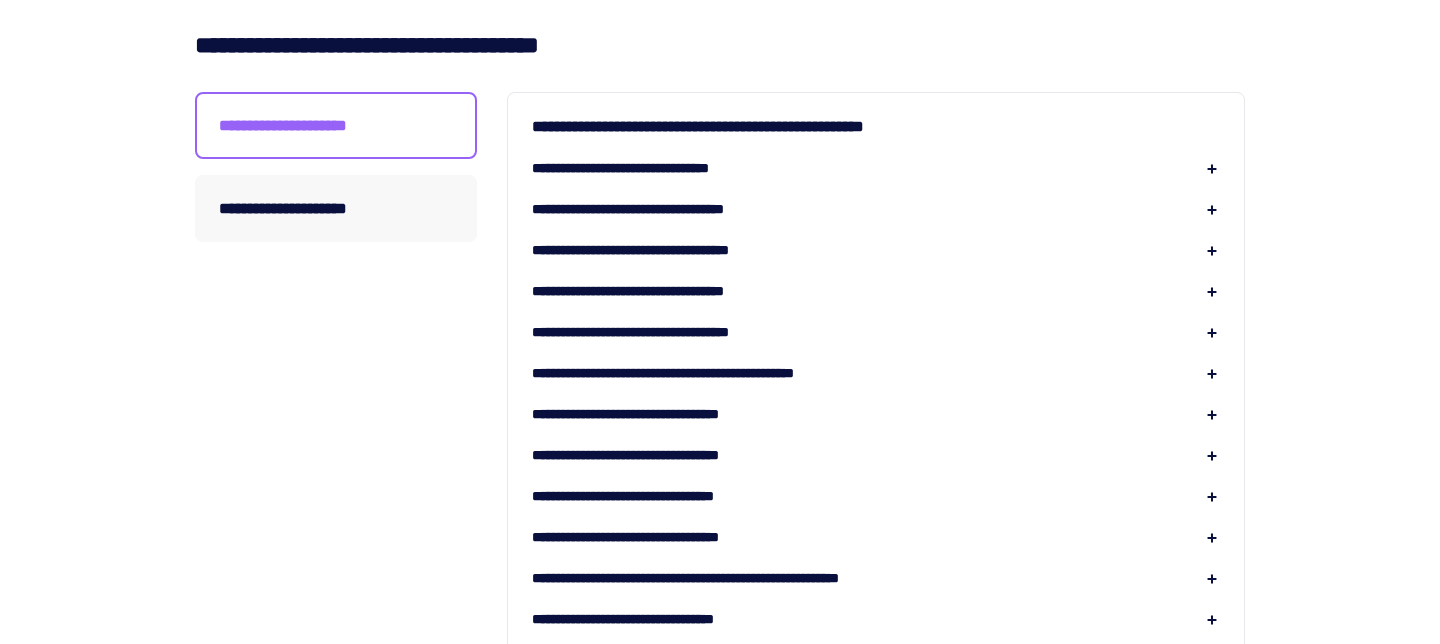 scroll, scrollTop: 0, scrollLeft: 0, axis: both 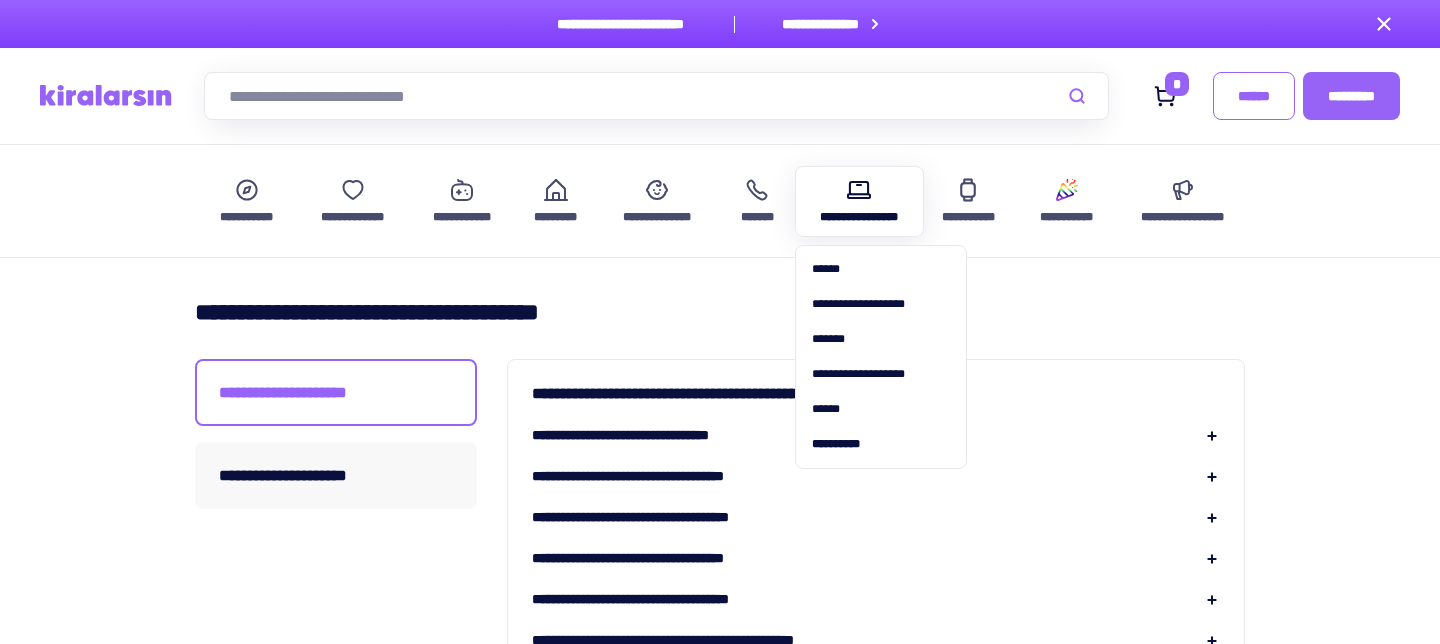 click on "**********" at bounding box center [859, 217] 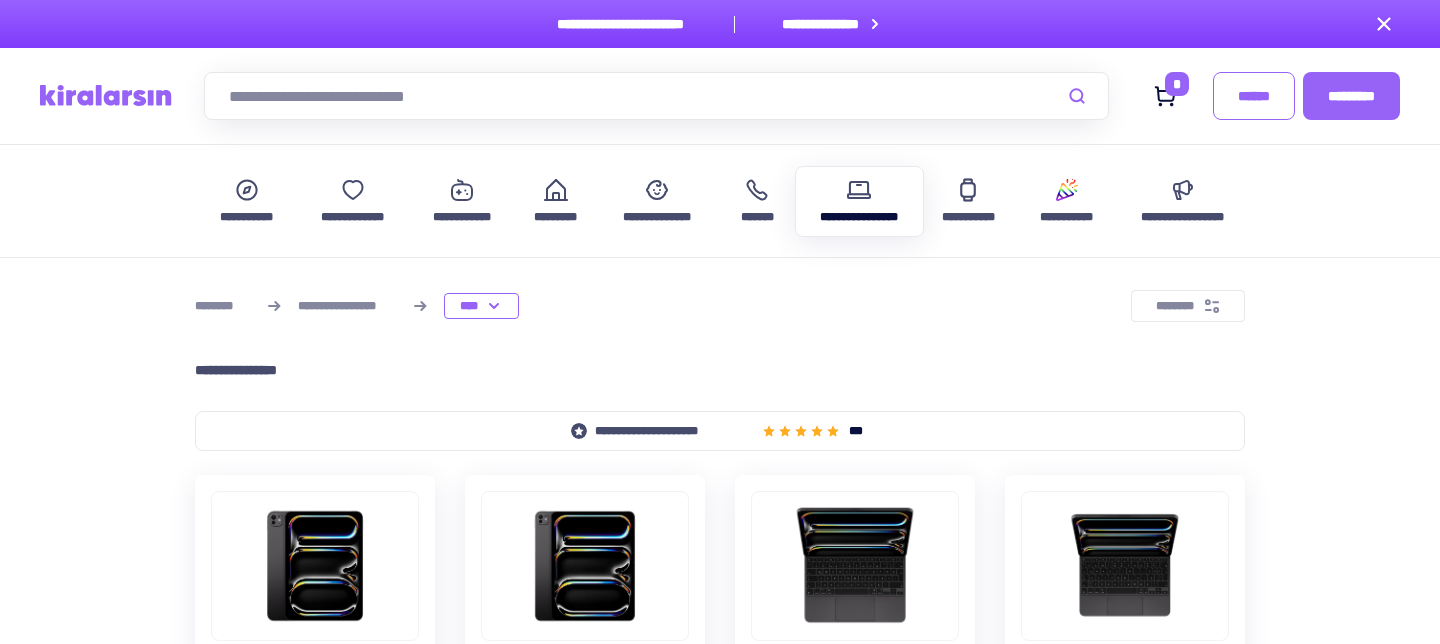 click on "**********" at bounding box center (720, 1652) 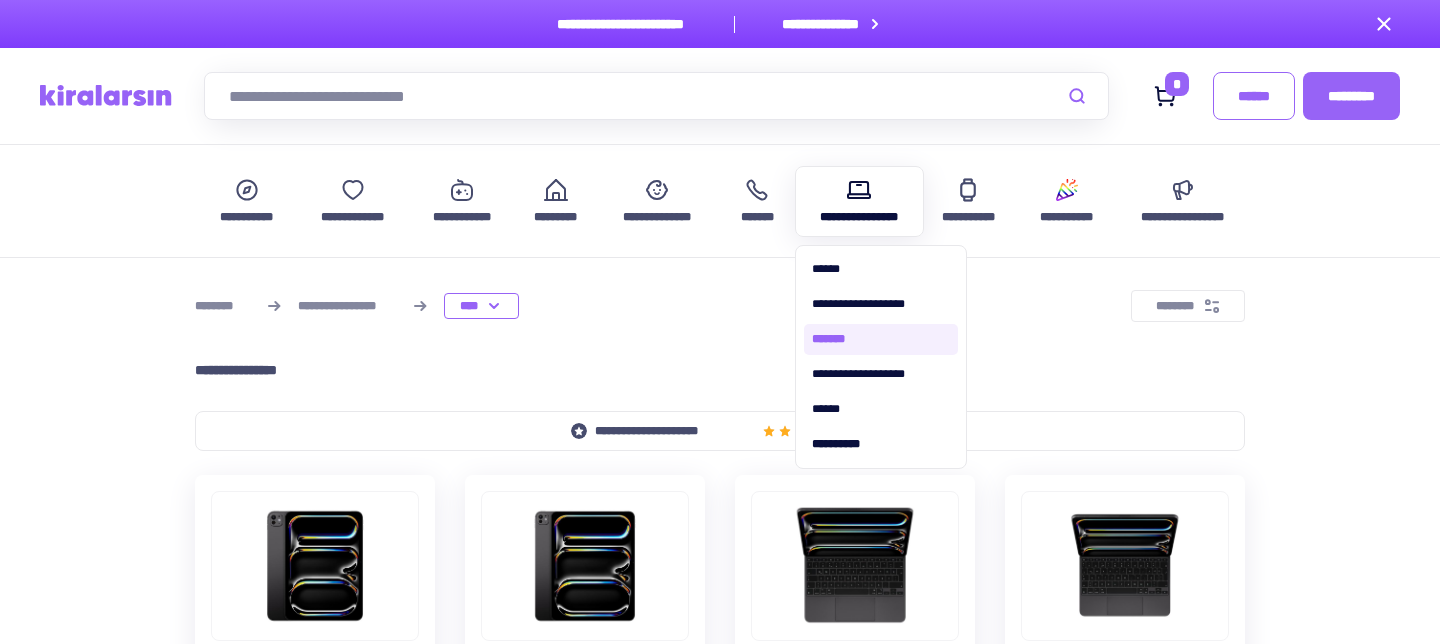 click on "*******" at bounding box center [881, 339] 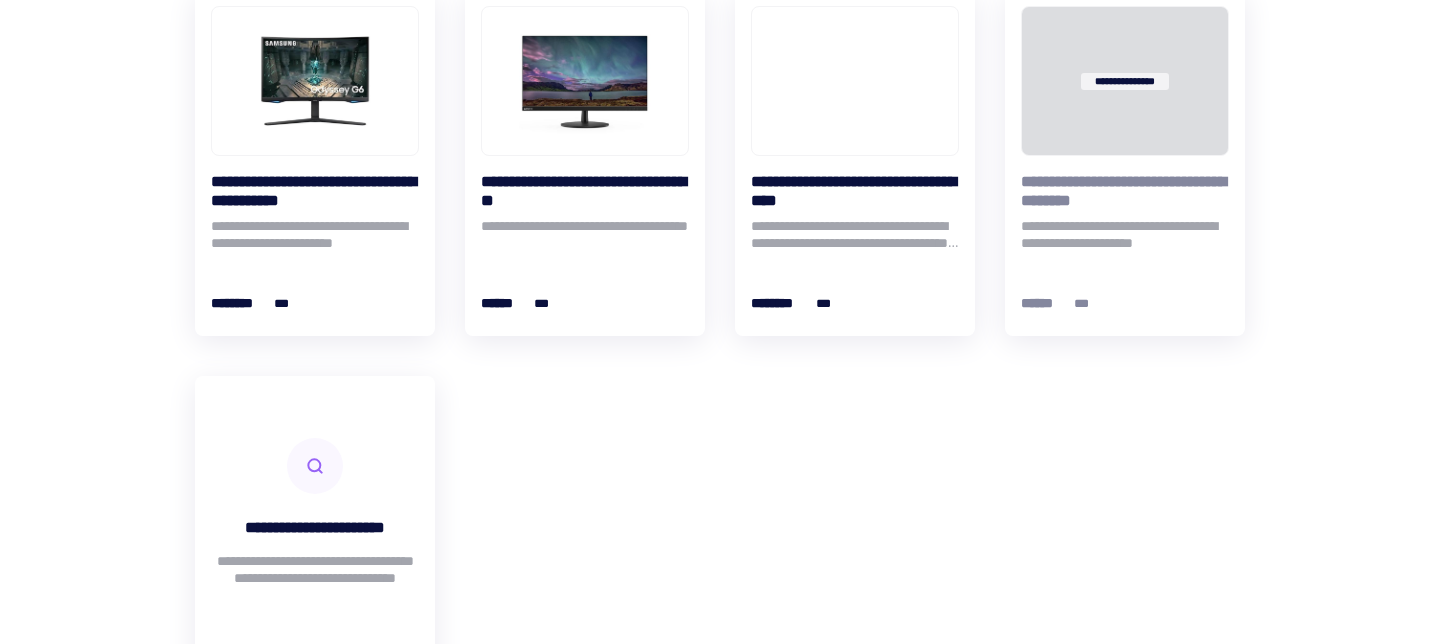 scroll, scrollTop: 486, scrollLeft: 0, axis: vertical 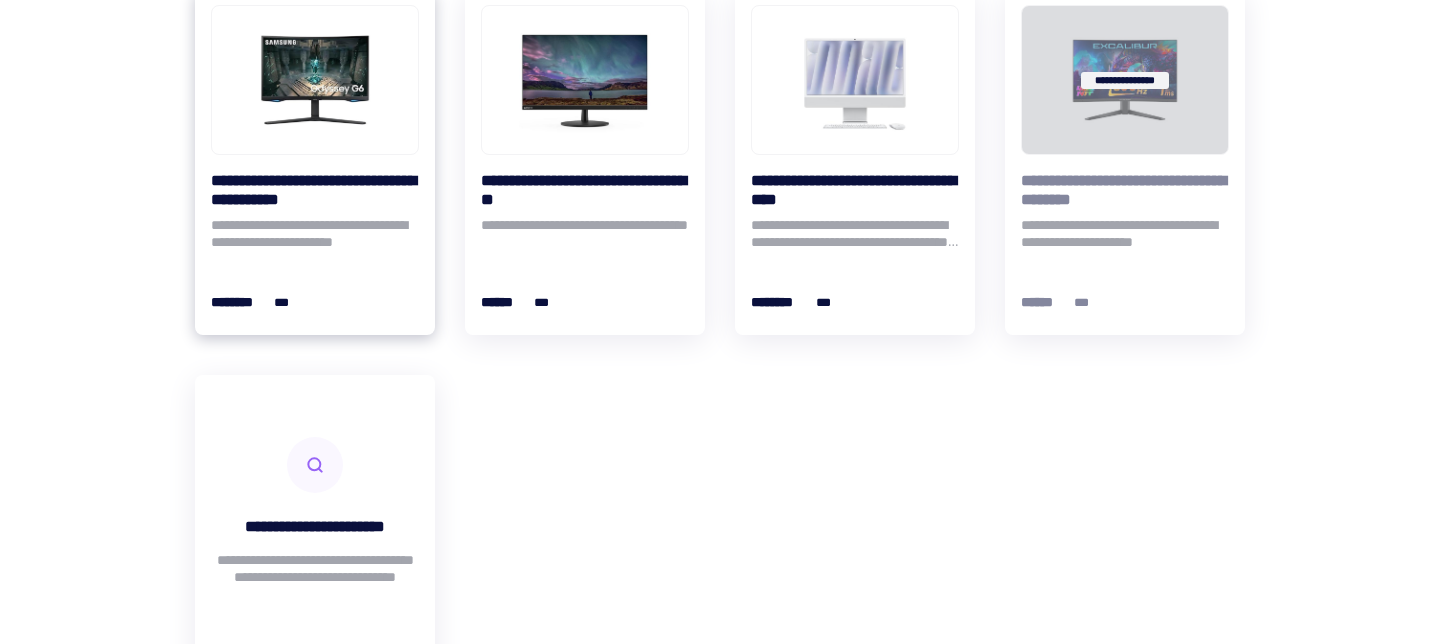 click at bounding box center [315, 80] 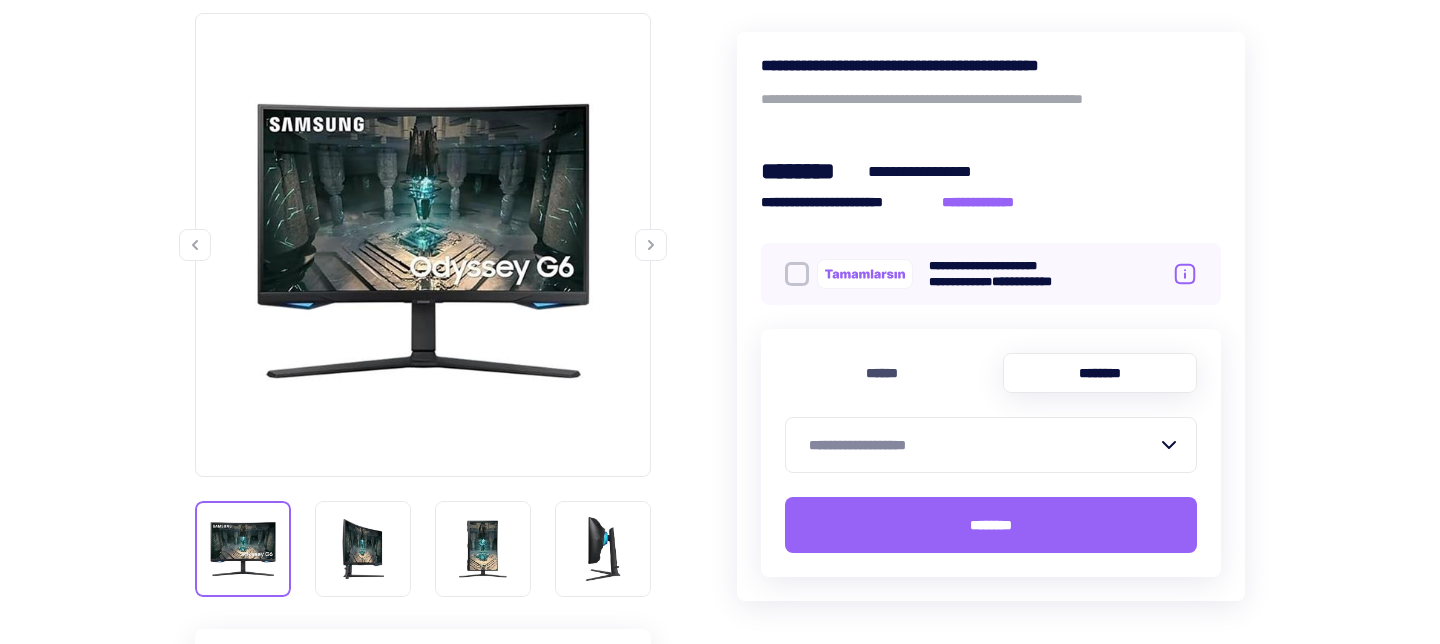 scroll, scrollTop: 339, scrollLeft: 0, axis: vertical 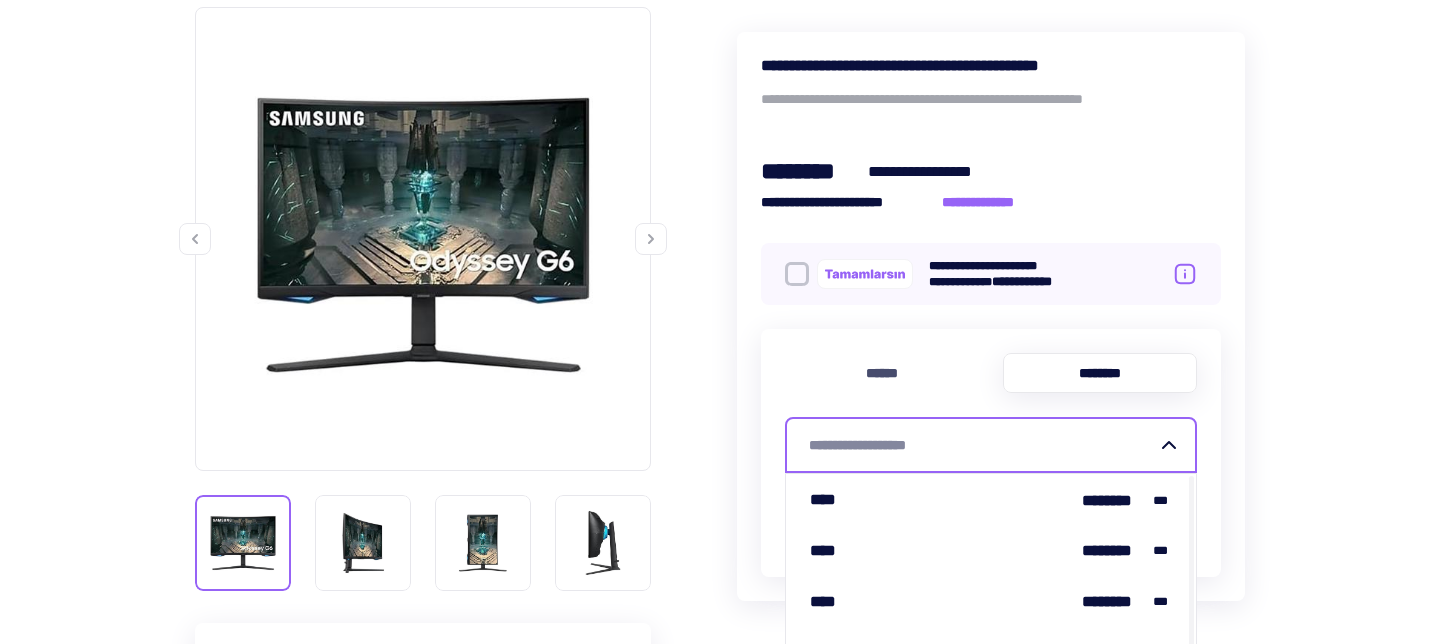 click on "**********" at bounding box center (991, 445) 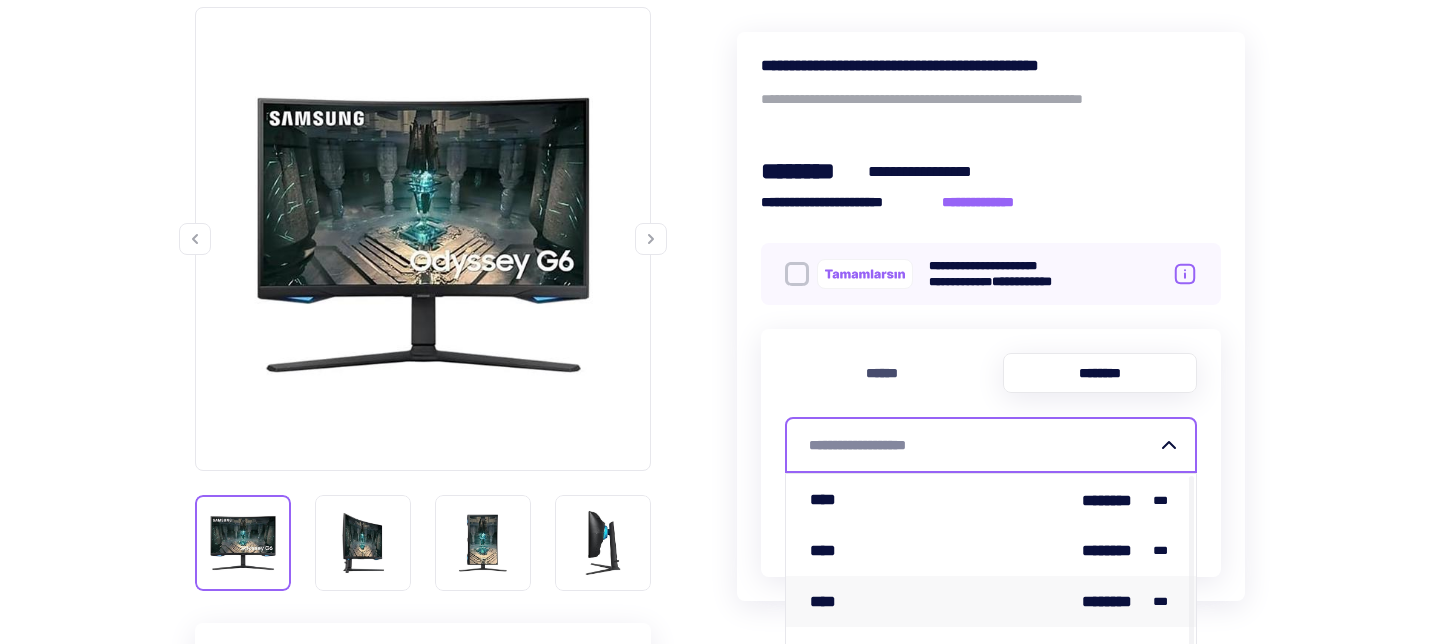 click on "**** ******** ***" at bounding box center [991, 601] 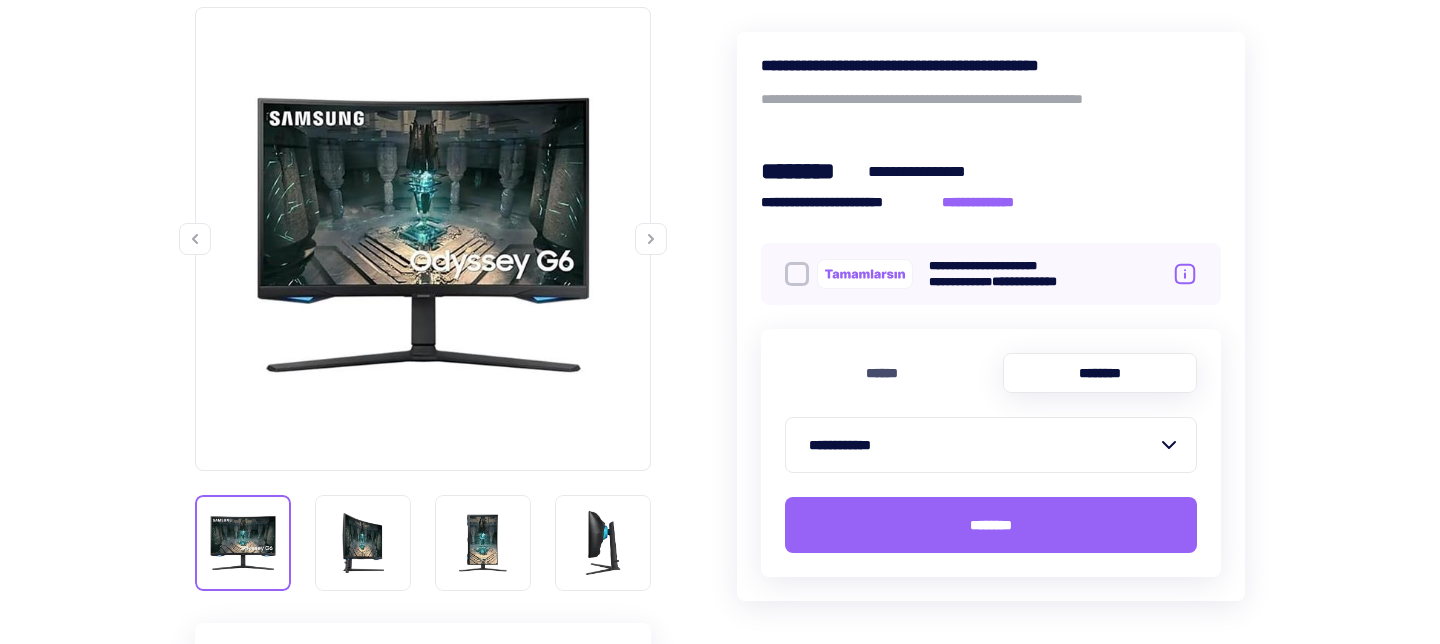 scroll, scrollTop: 451, scrollLeft: 0, axis: vertical 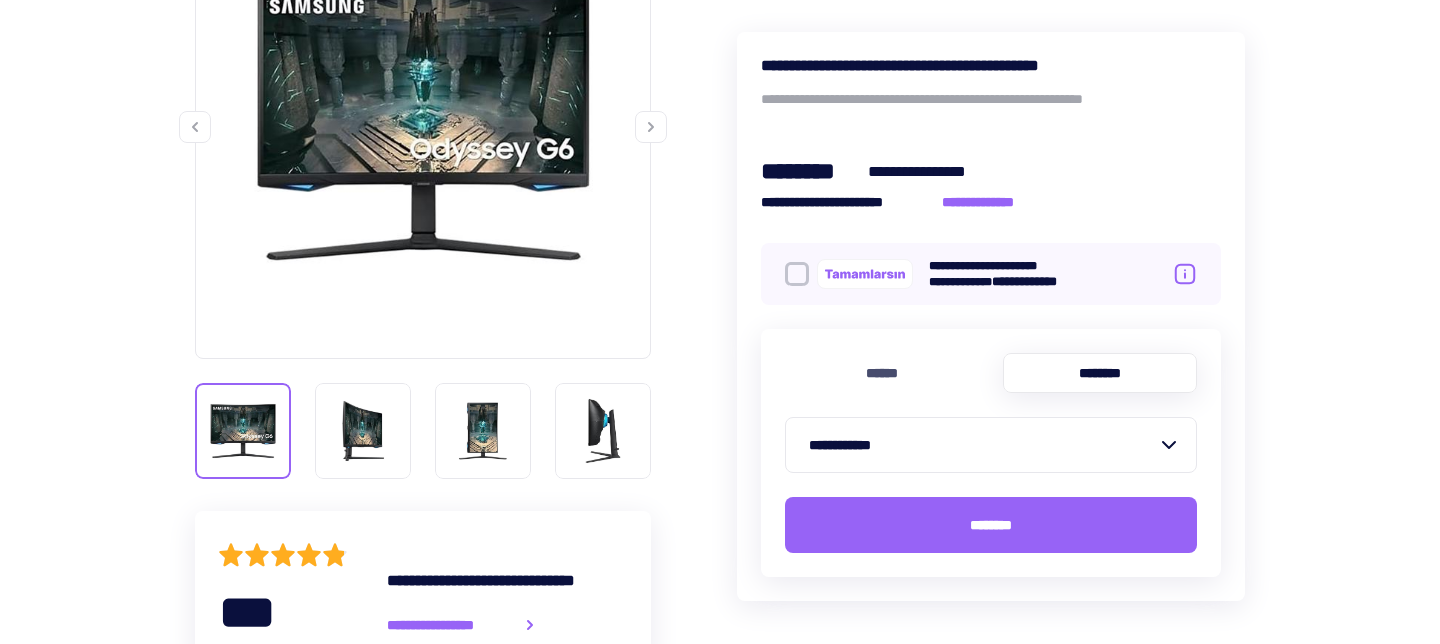 click on "**********" at bounding box center [983, 445] 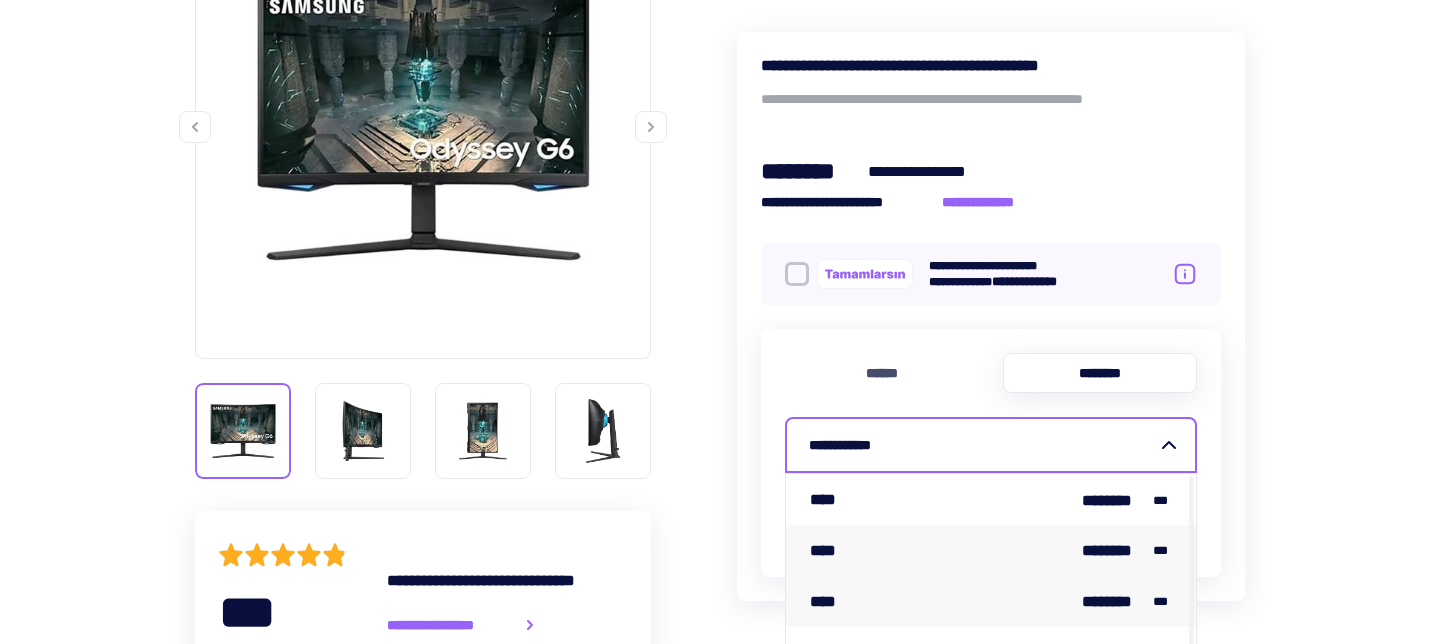 click on "**** ******** ***" at bounding box center [991, 550] 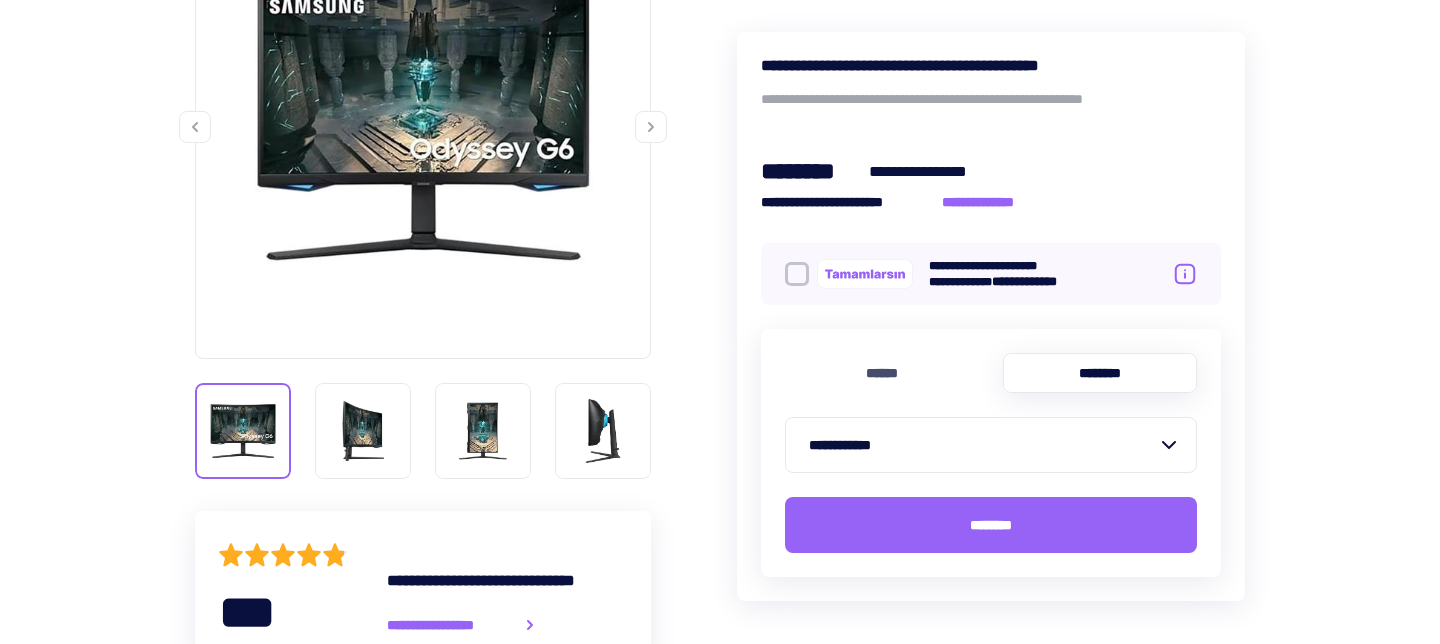 click on "********" at bounding box center [1100, 373] 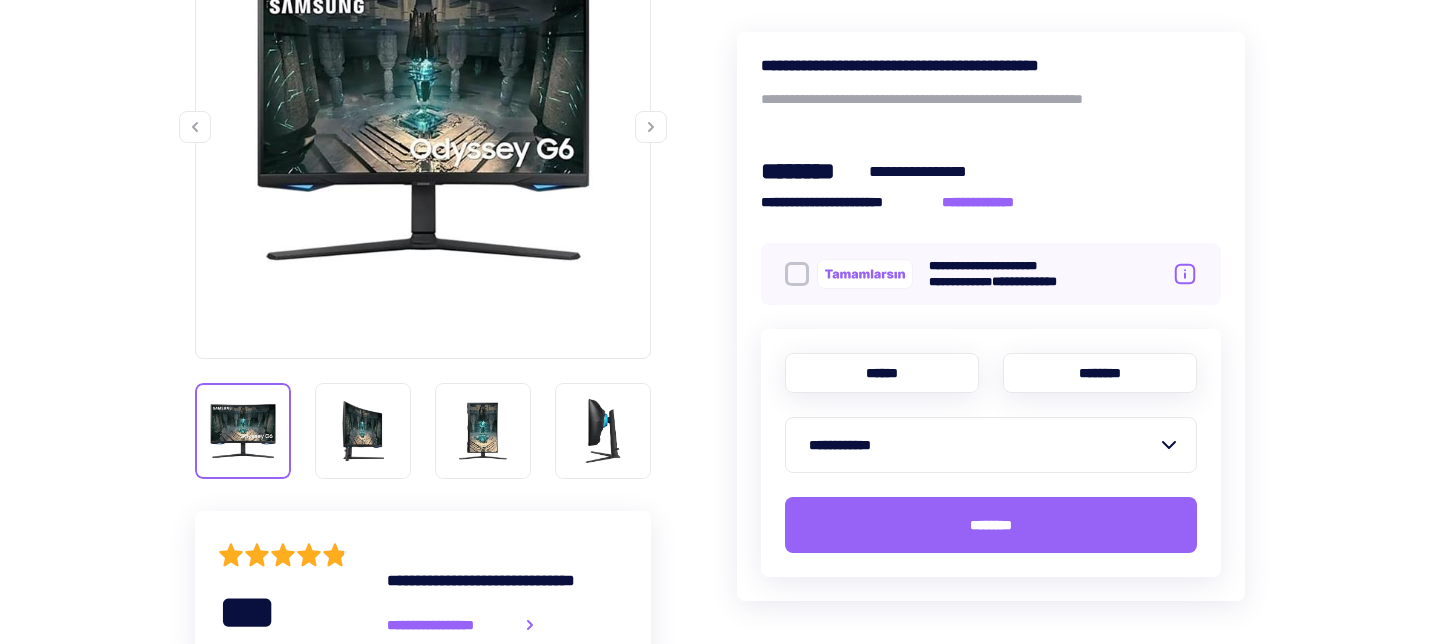 click on "******" at bounding box center [882, 373] 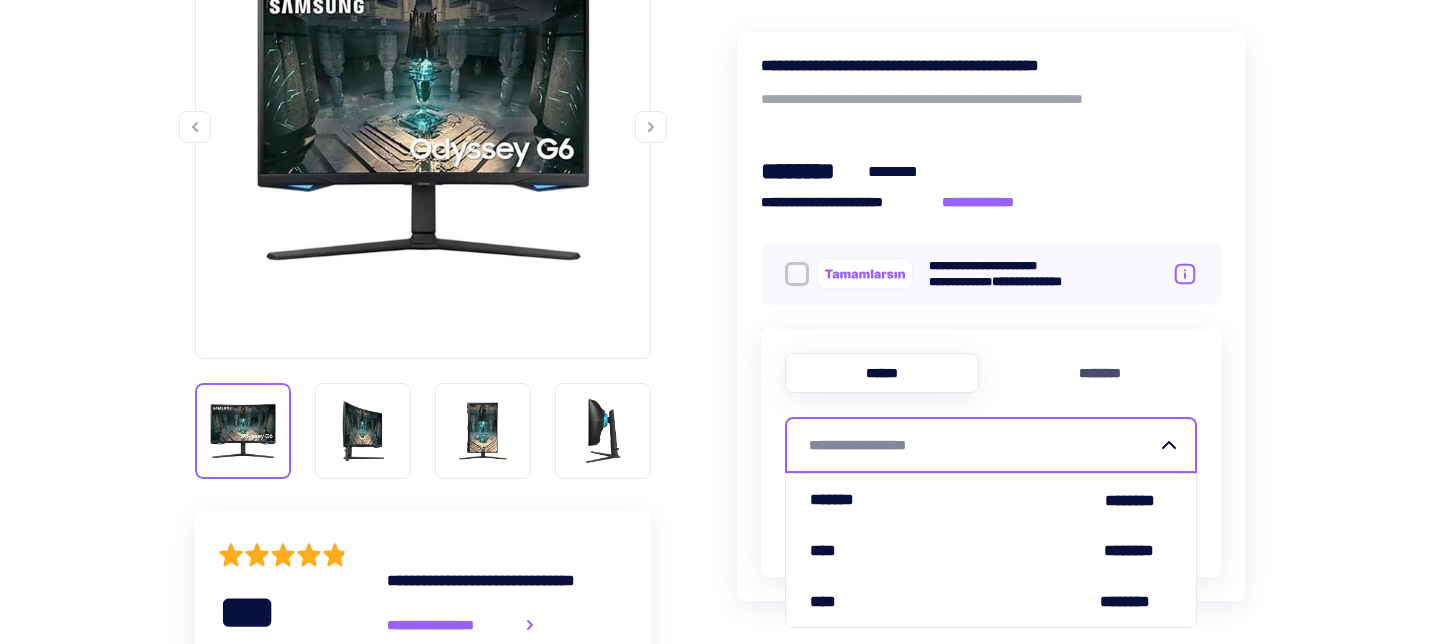 click on "**********" at bounding box center [983, 445] 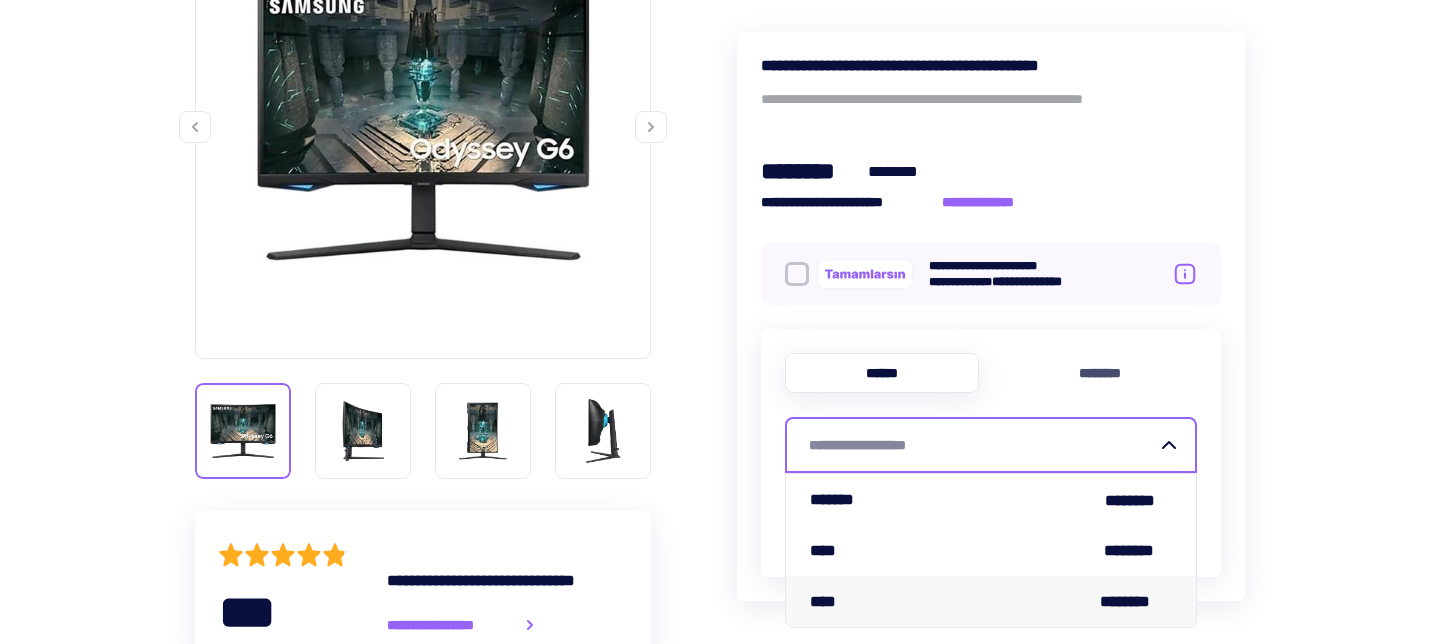 click on "**** ********" at bounding box center (991, 601) 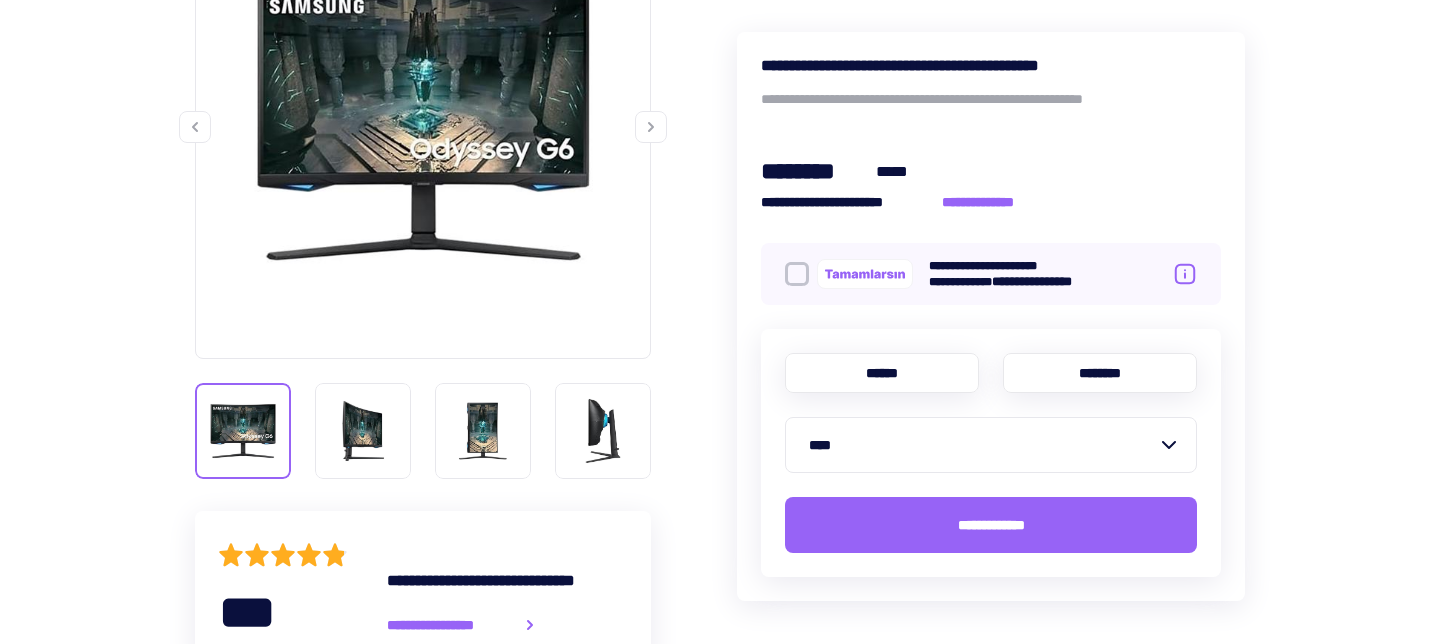 click on "********" at bounding box center (1100, 373) 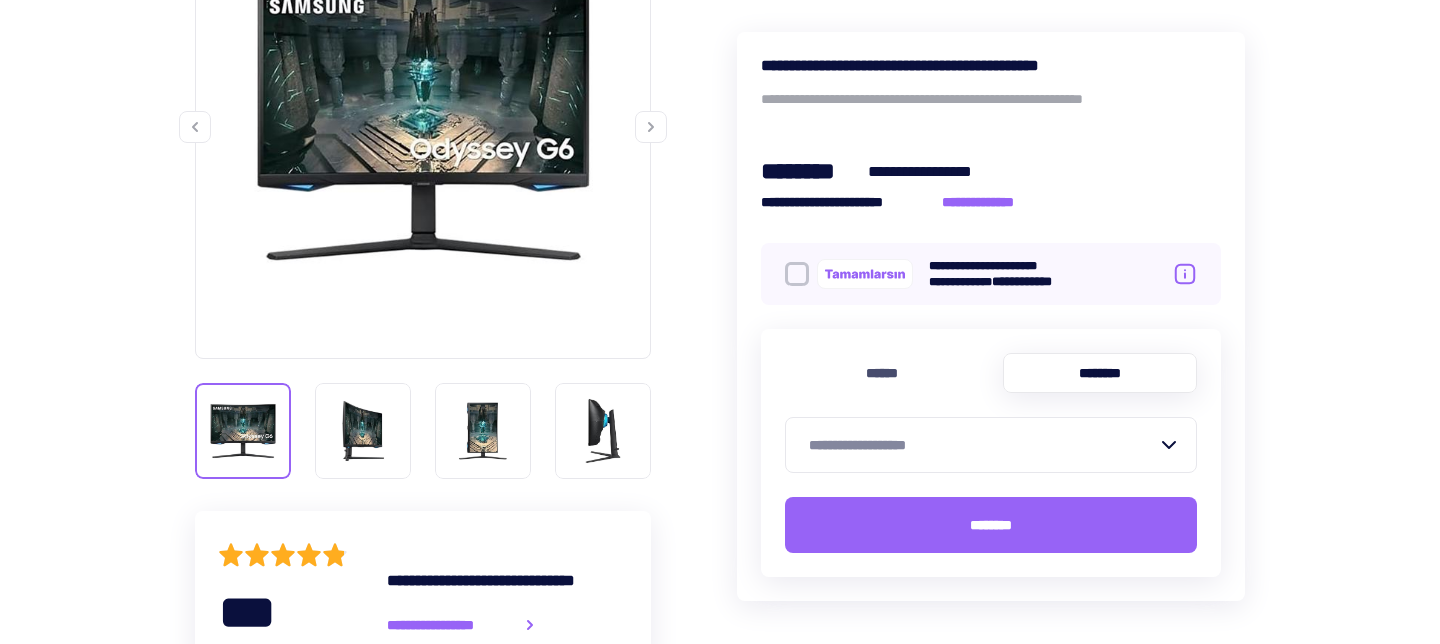 click on "**********" at bounding box center (983, 445) 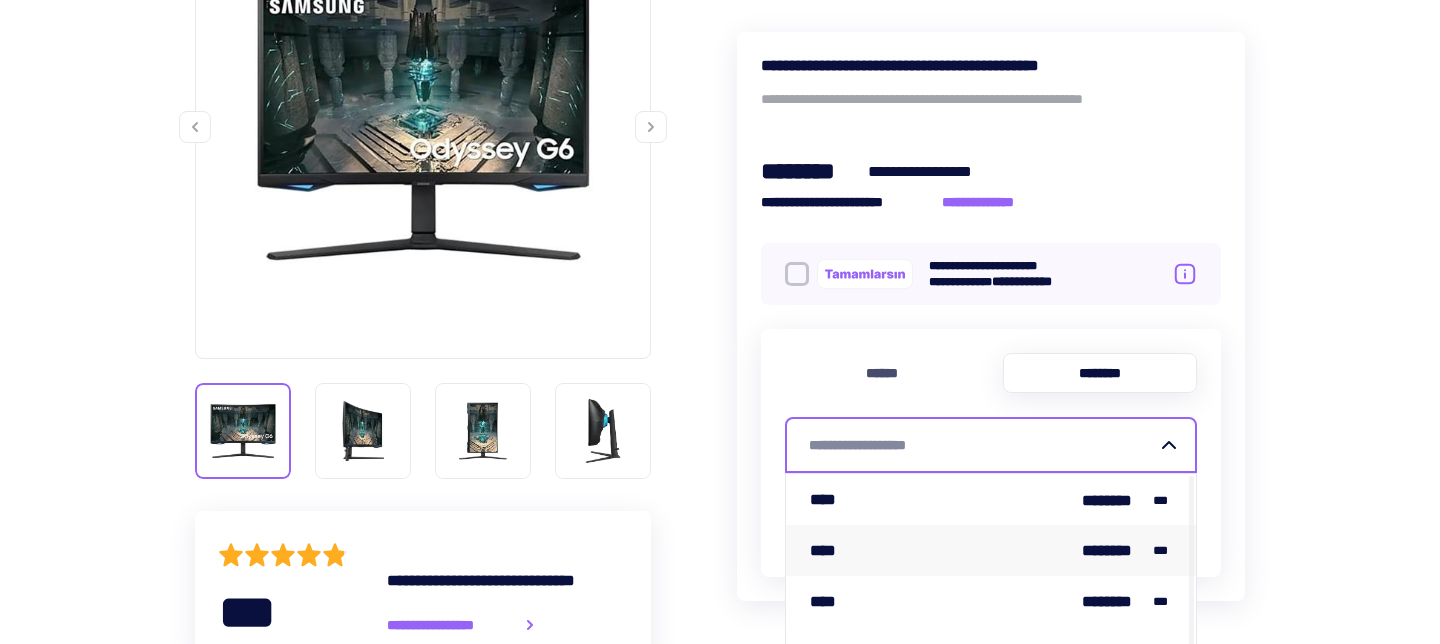 click on "**** ******** ***" at bounding box center (991, 550) 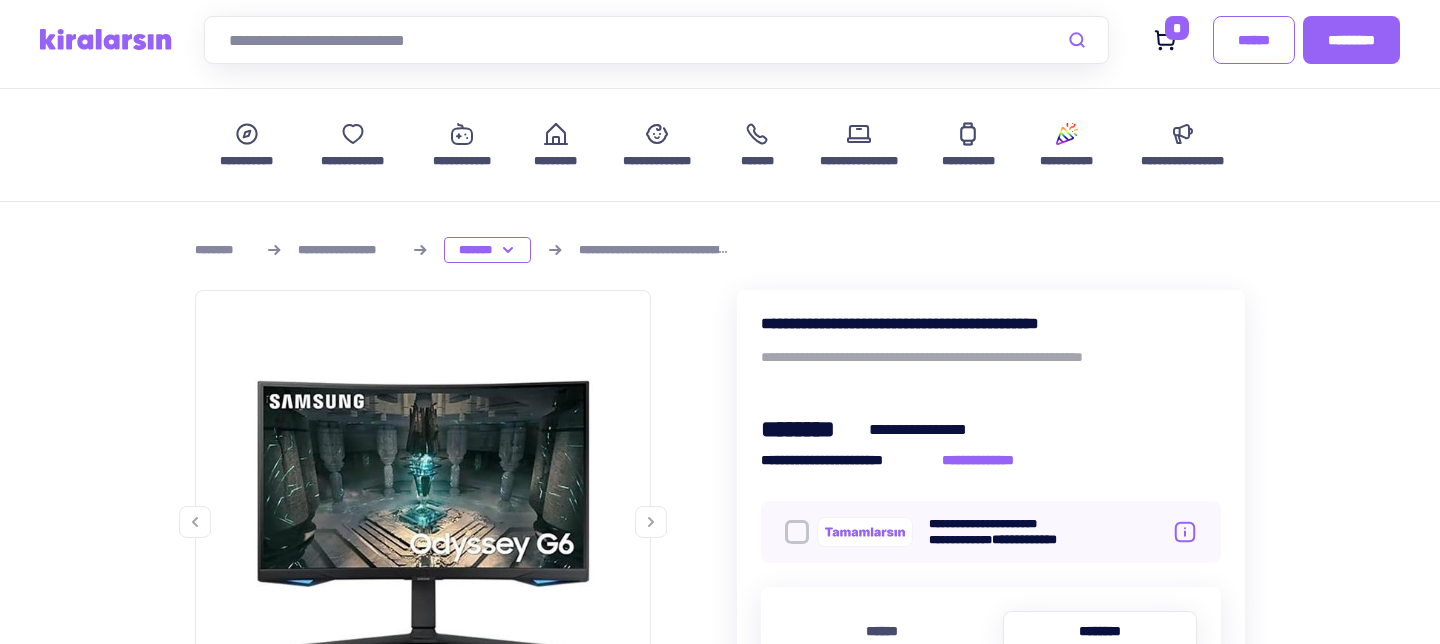 scroll, scrollTop: 60, scrollLeft: 0, axis: vertical 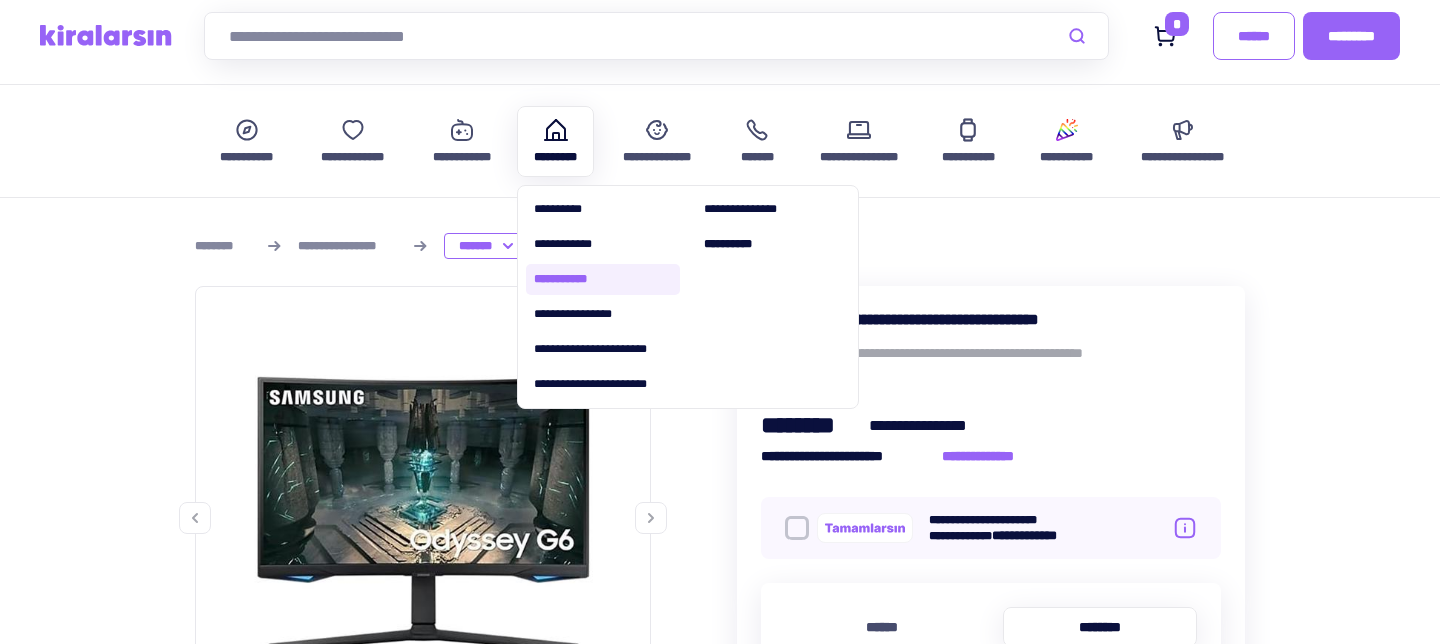 click on "**********" at bounding box center (603, 279) 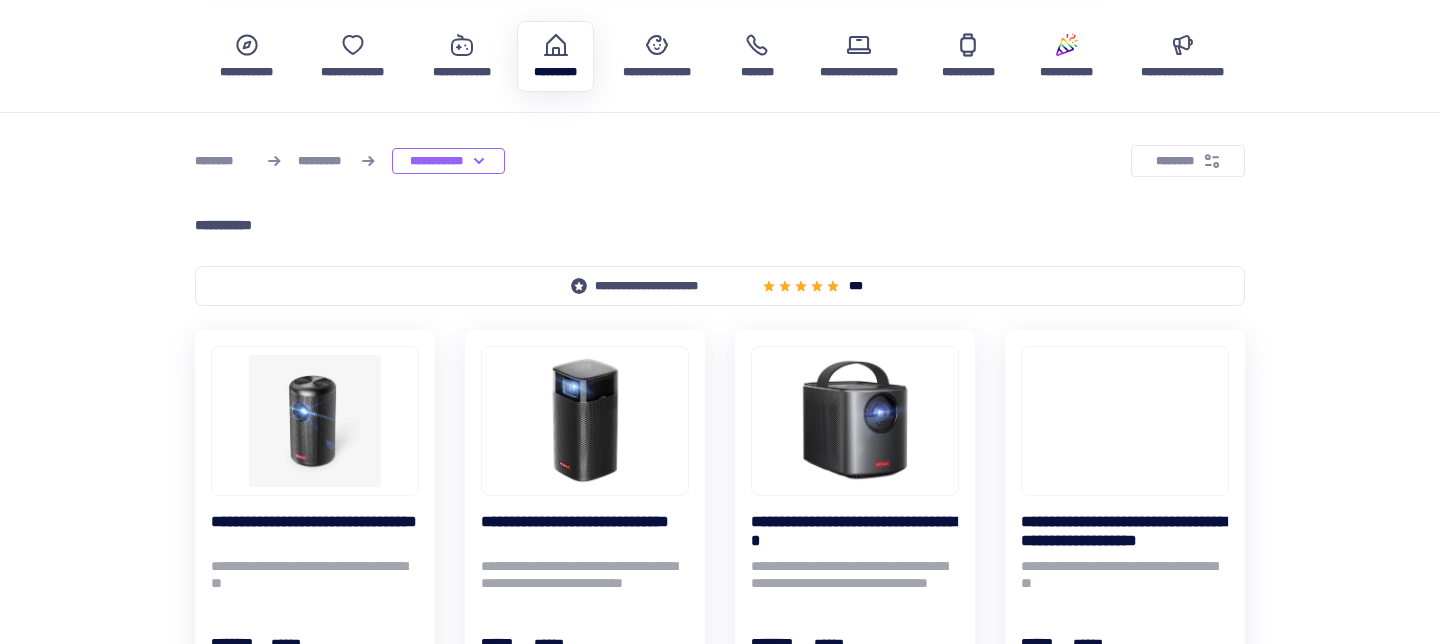scroll, scrollTop: 80, scrollLeft: 0, axis: vertical 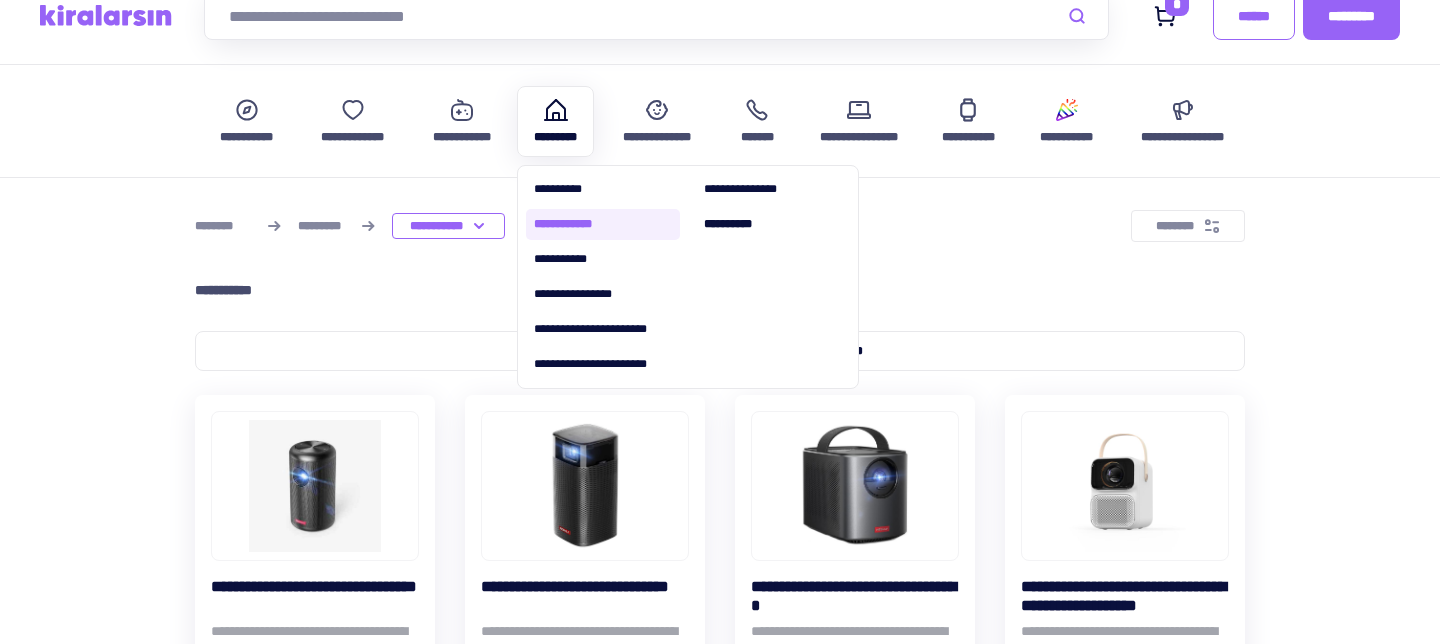 click on "**********" at bounding box center (603, 224) 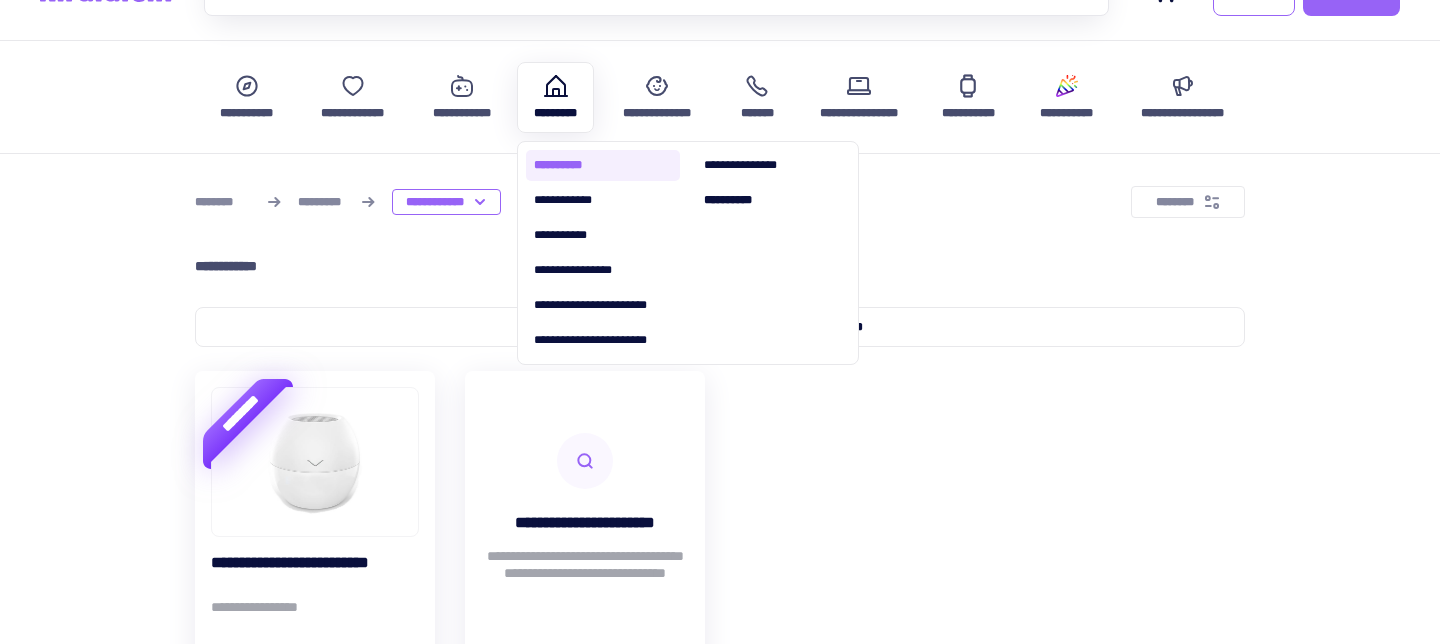 scroll, scrollTop: 111, scrollLeft: 0, axis: vertical 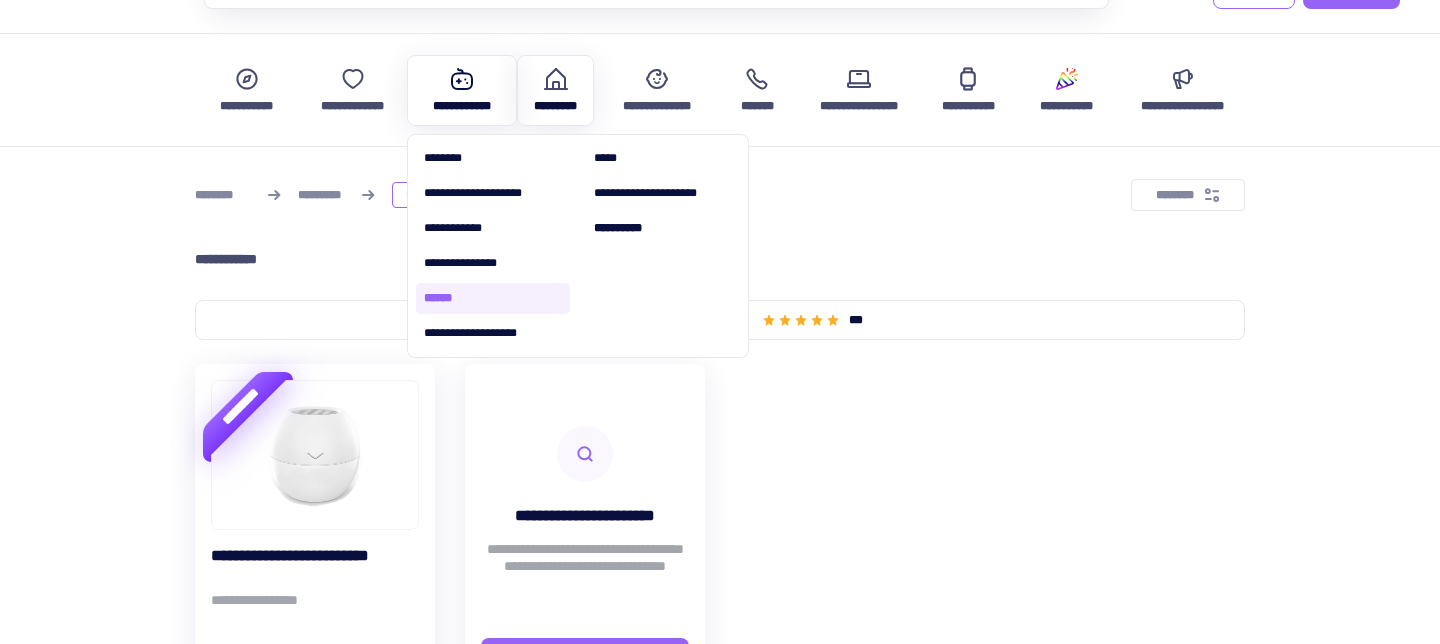 click on "******" at bounding box center [493, 298] 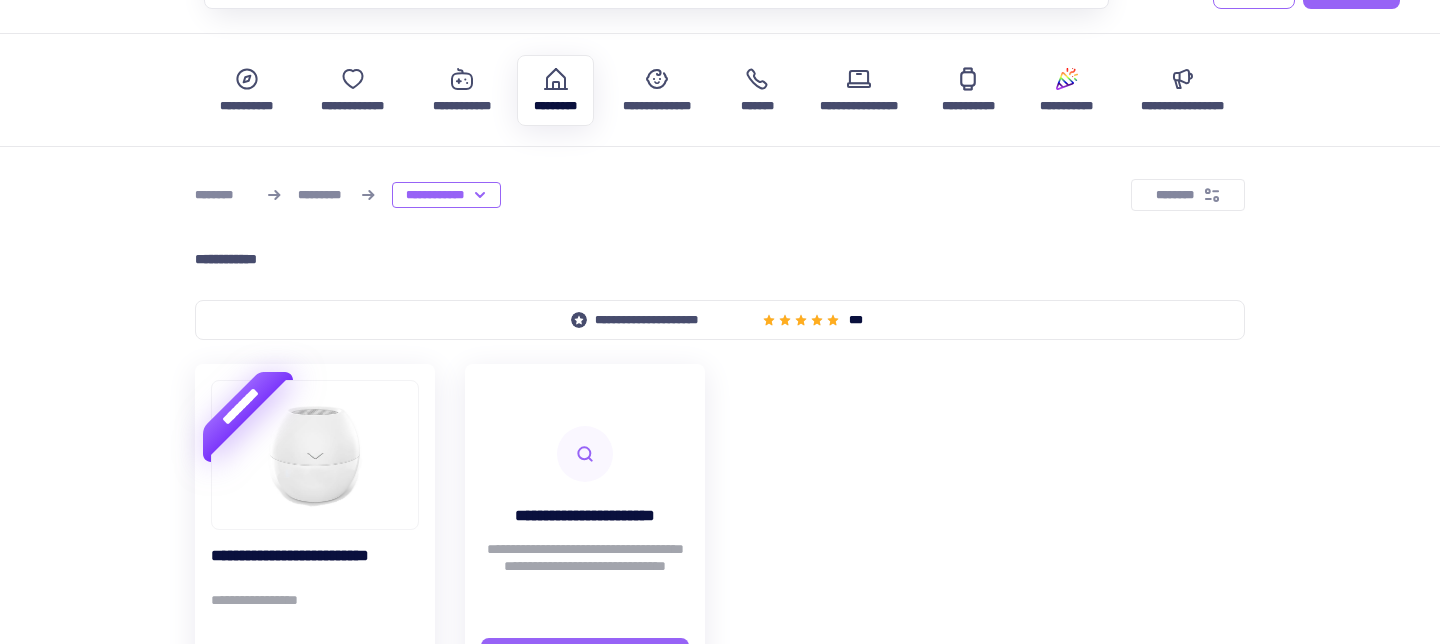 scroll, scrollTop: 0, scrollLeft: 0, axis: both 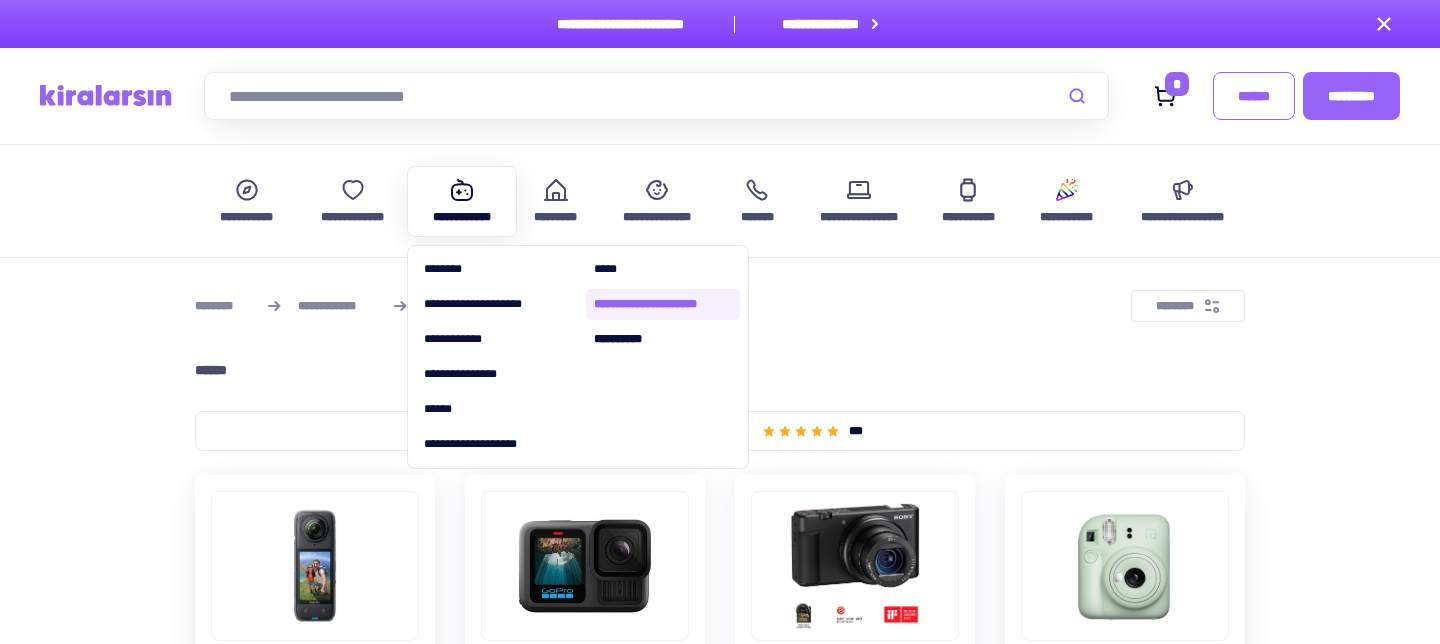 click on "**********" at bounding box center (663, 304) 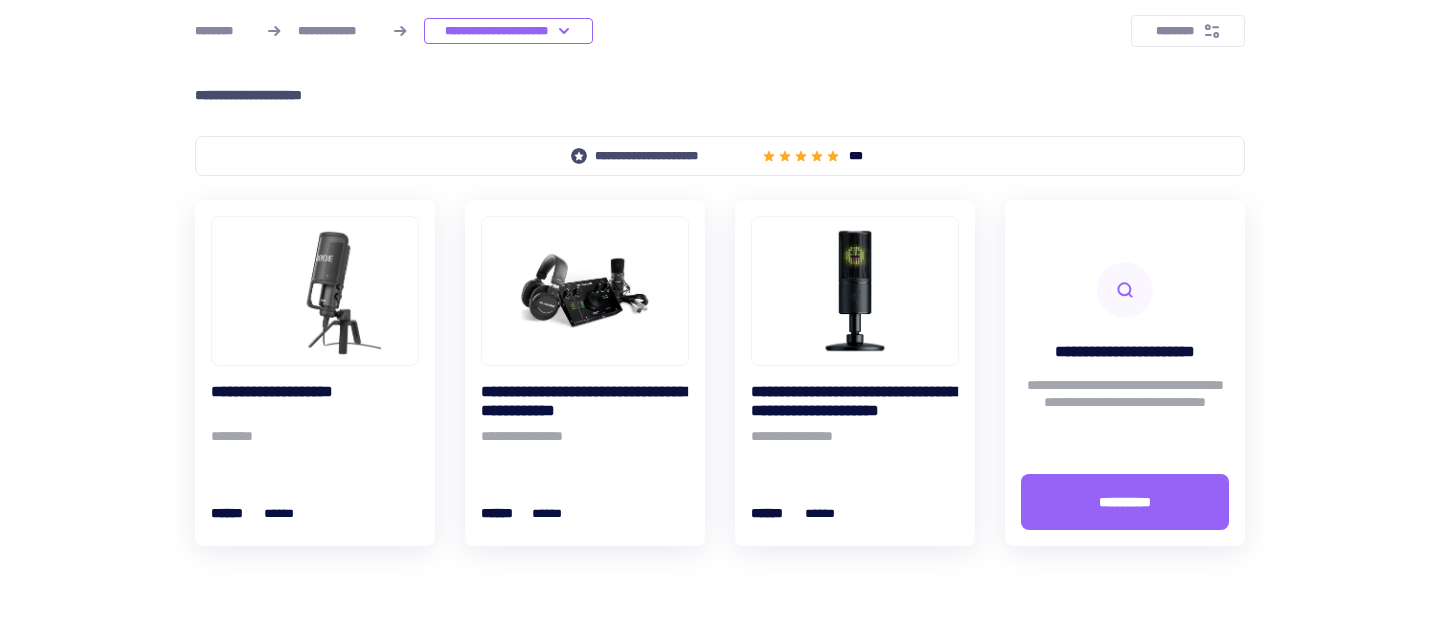 scroll, scrollTop: 270, scrollLeft: 0, axis: vertical 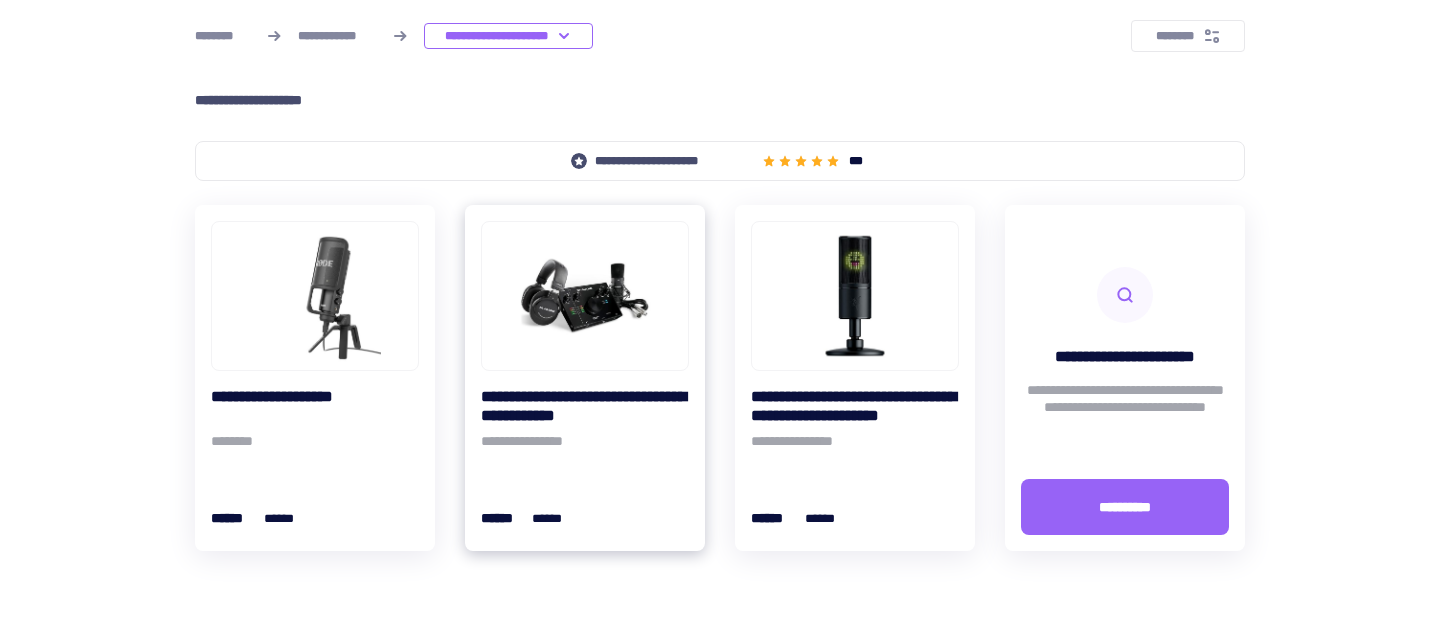 click at bounding box center (585, 296) 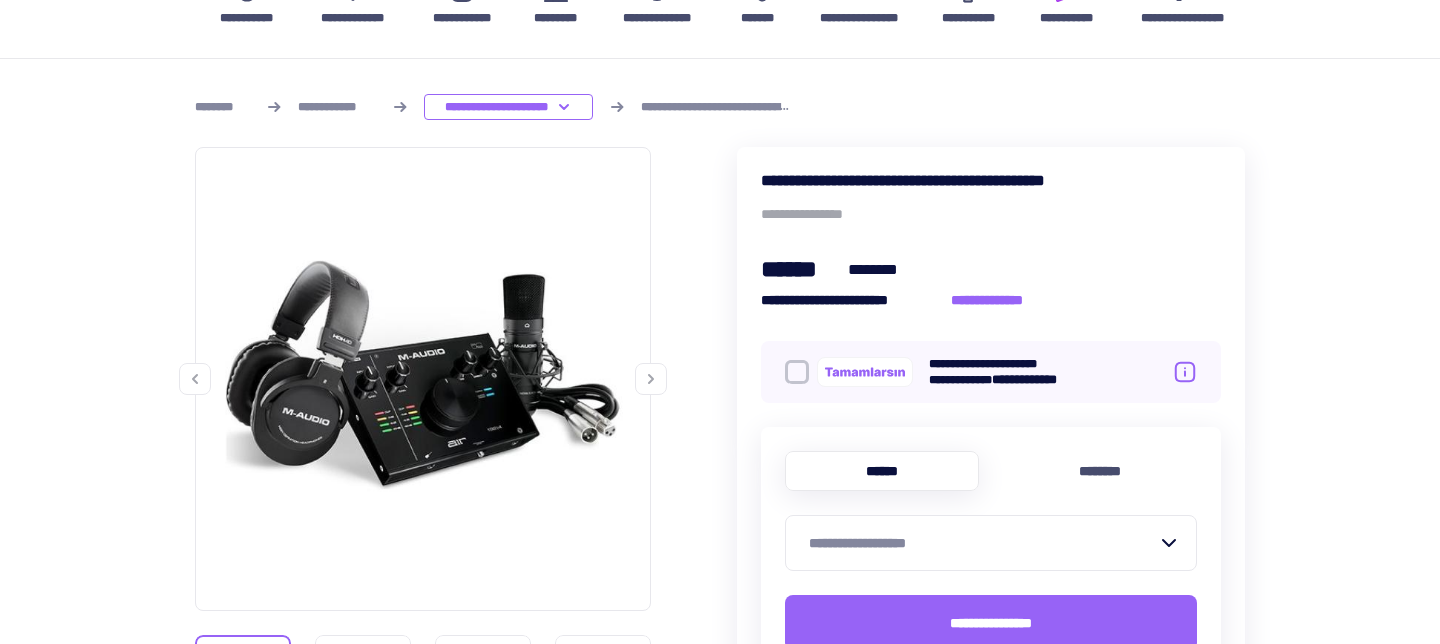 scroll, scrollTop: 210, scrollLeft: 0, axis: vertical 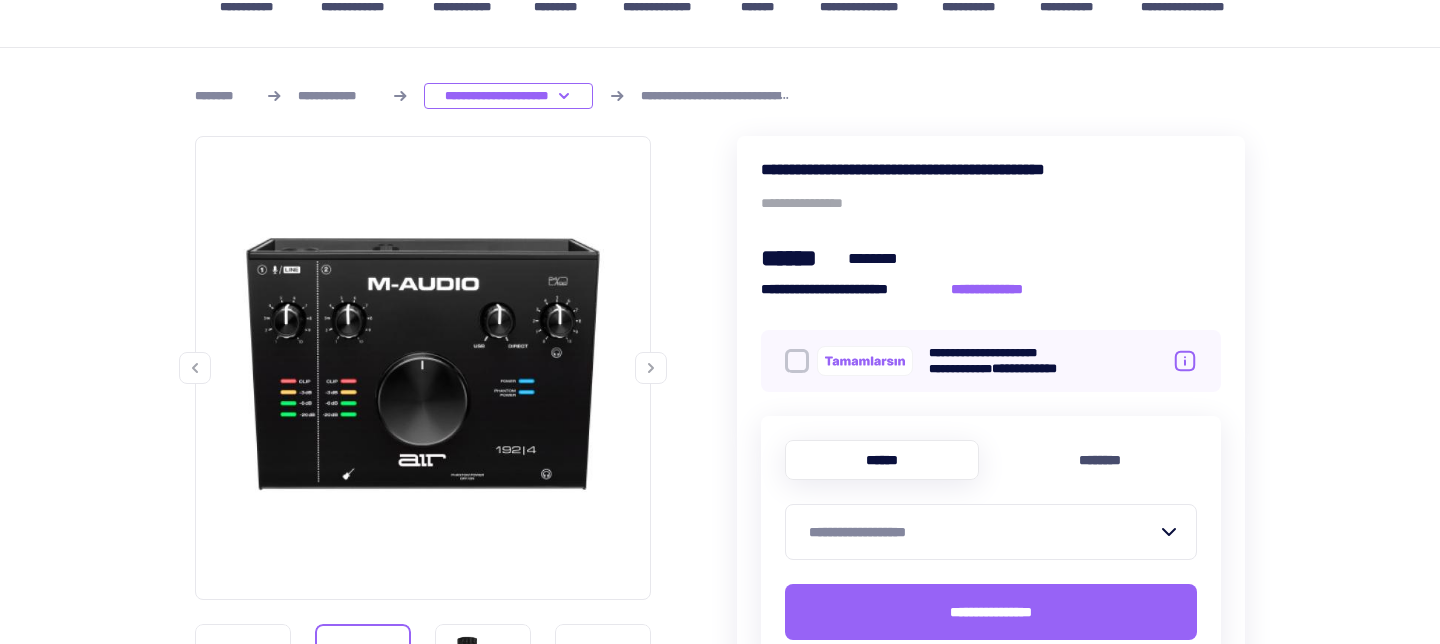 click at bounding box center [651, 368] 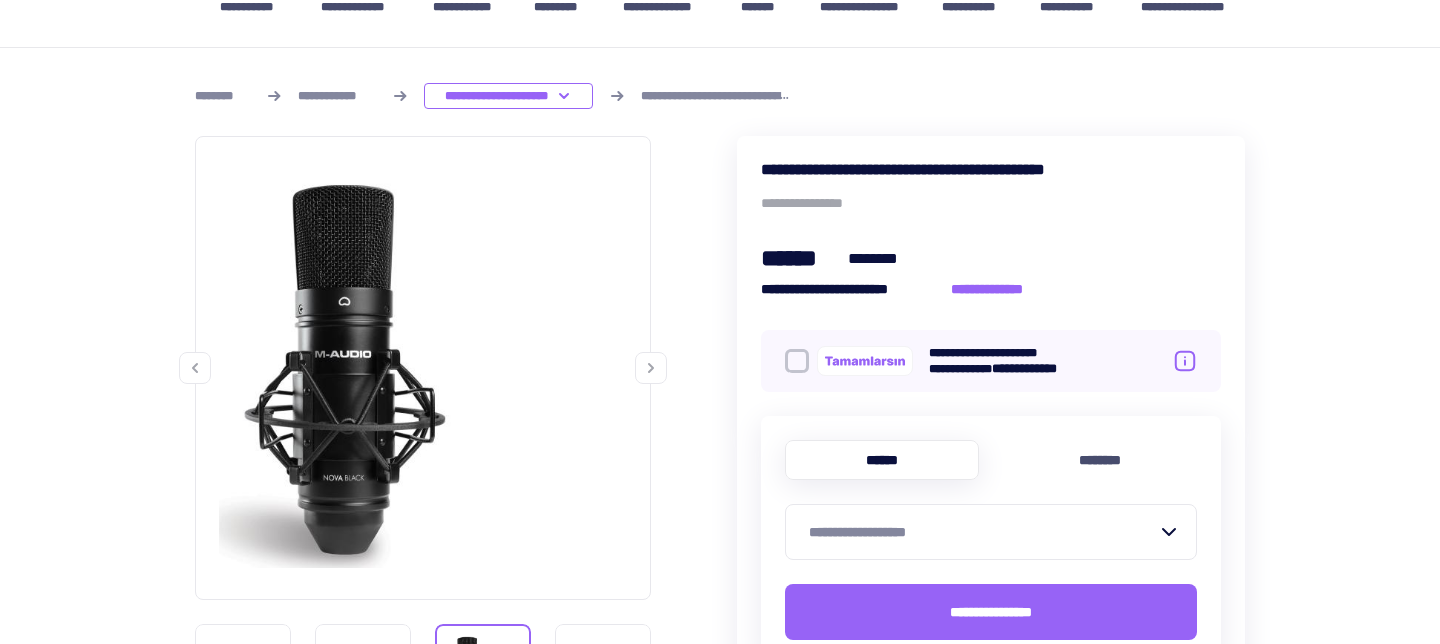 click at bounding box center (651, 368) 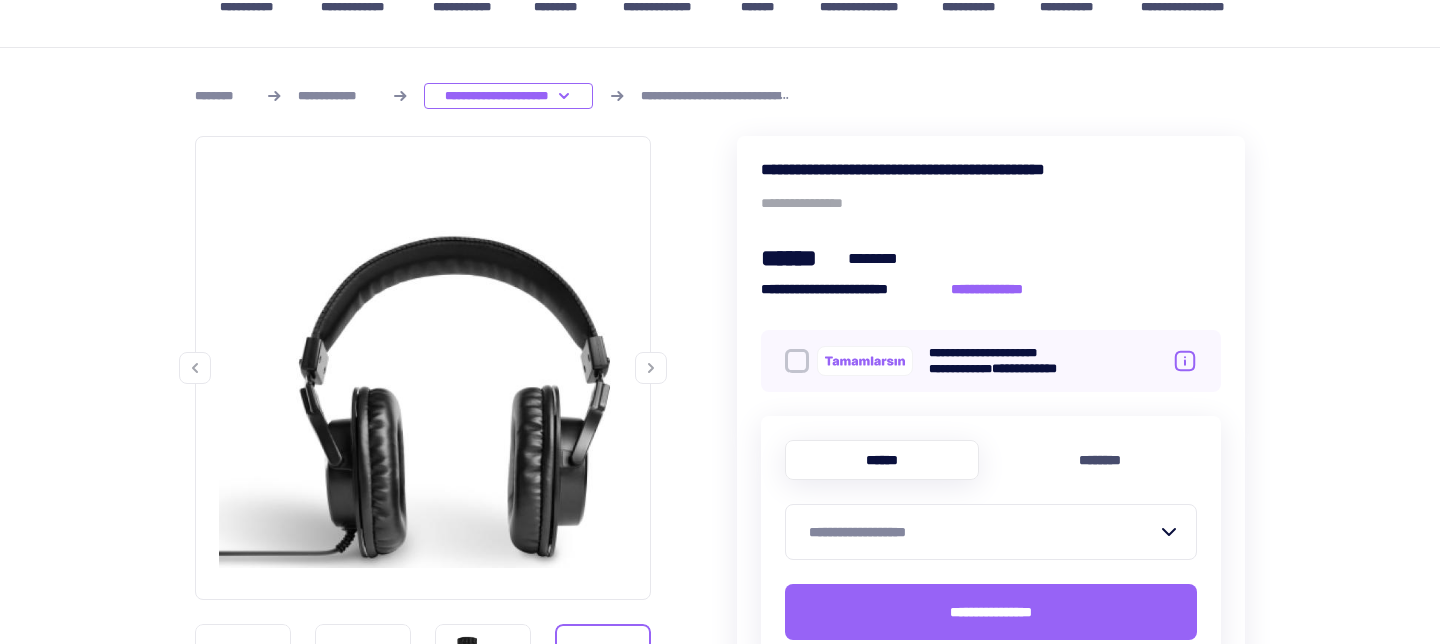 click at bounding box center [651, 368] 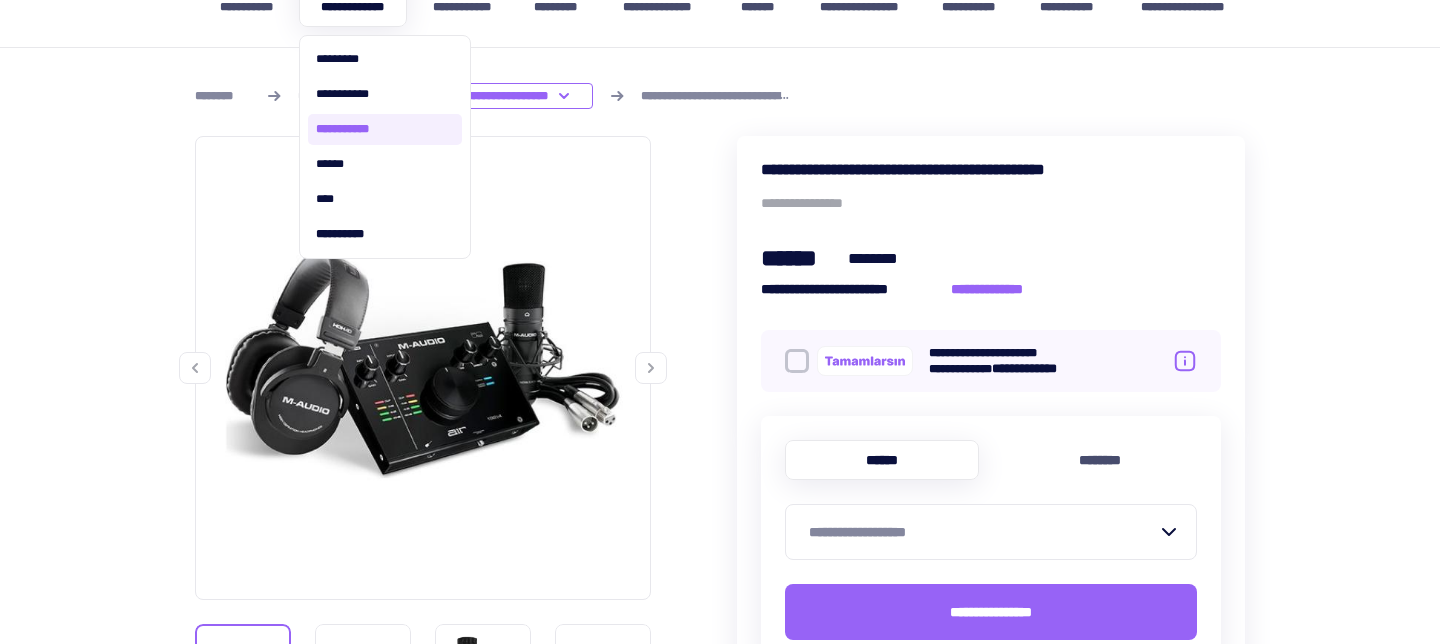 click on "**********" at bounding box center (385, 129) 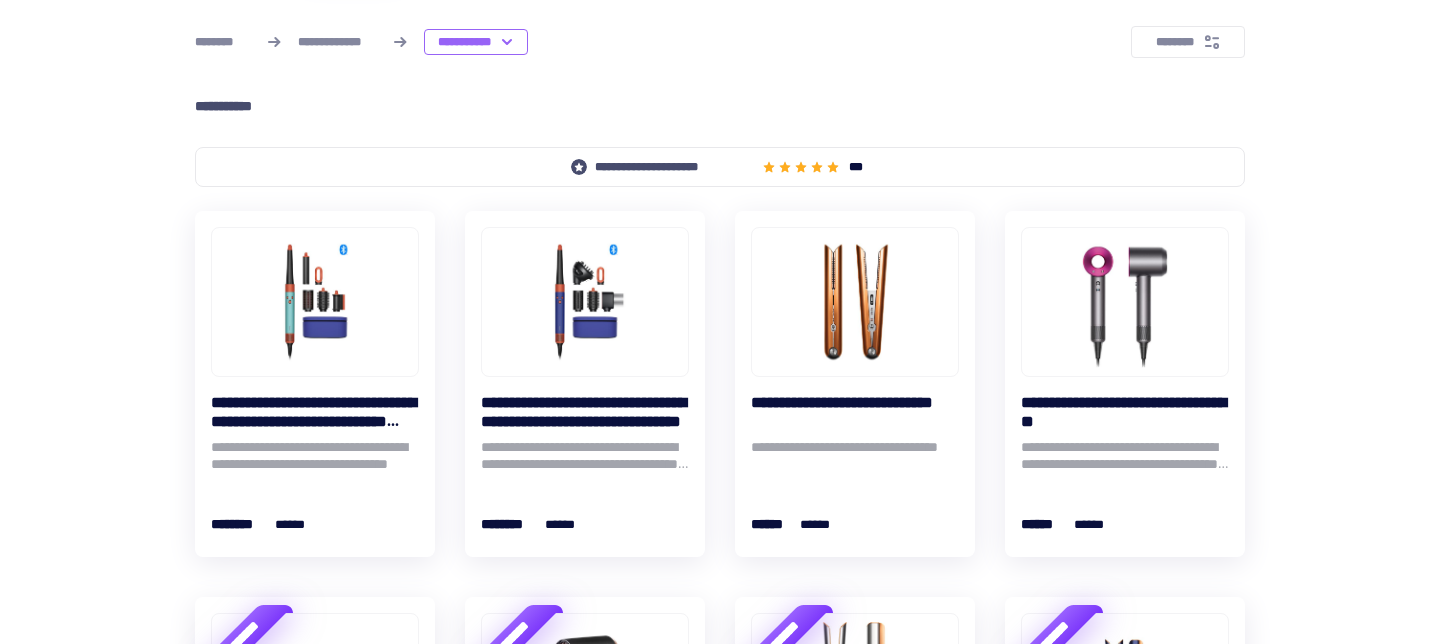 scroll, scrollTop: 0, scrollLeft: 0, axis: both 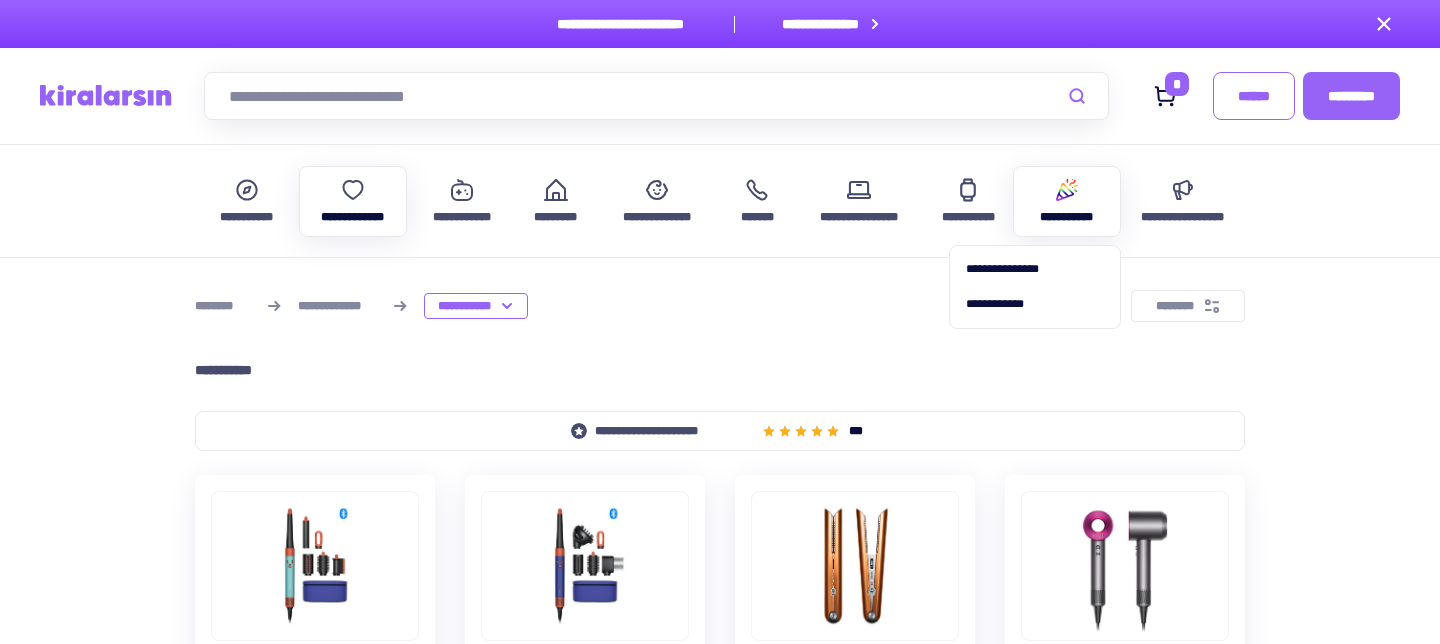 click at bounding box center [1067, 190] 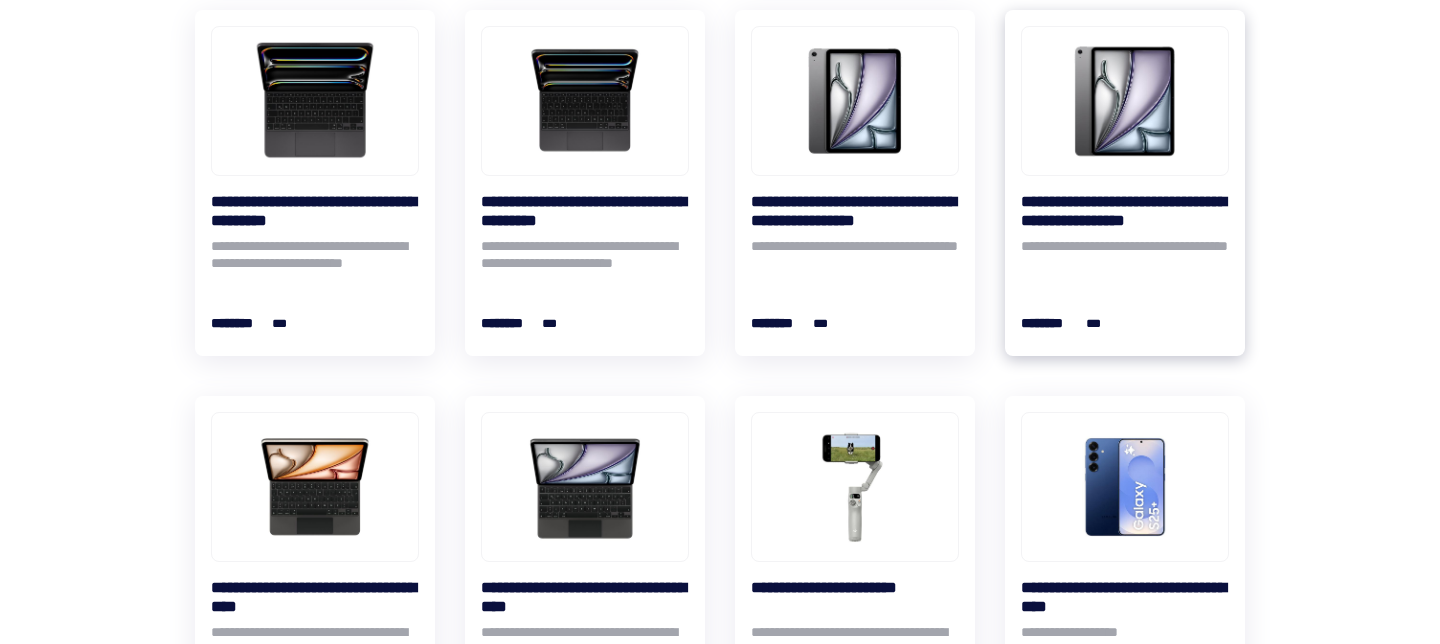scroll, scrollTop: 2109, scrollLeft: 0, axis: vertical 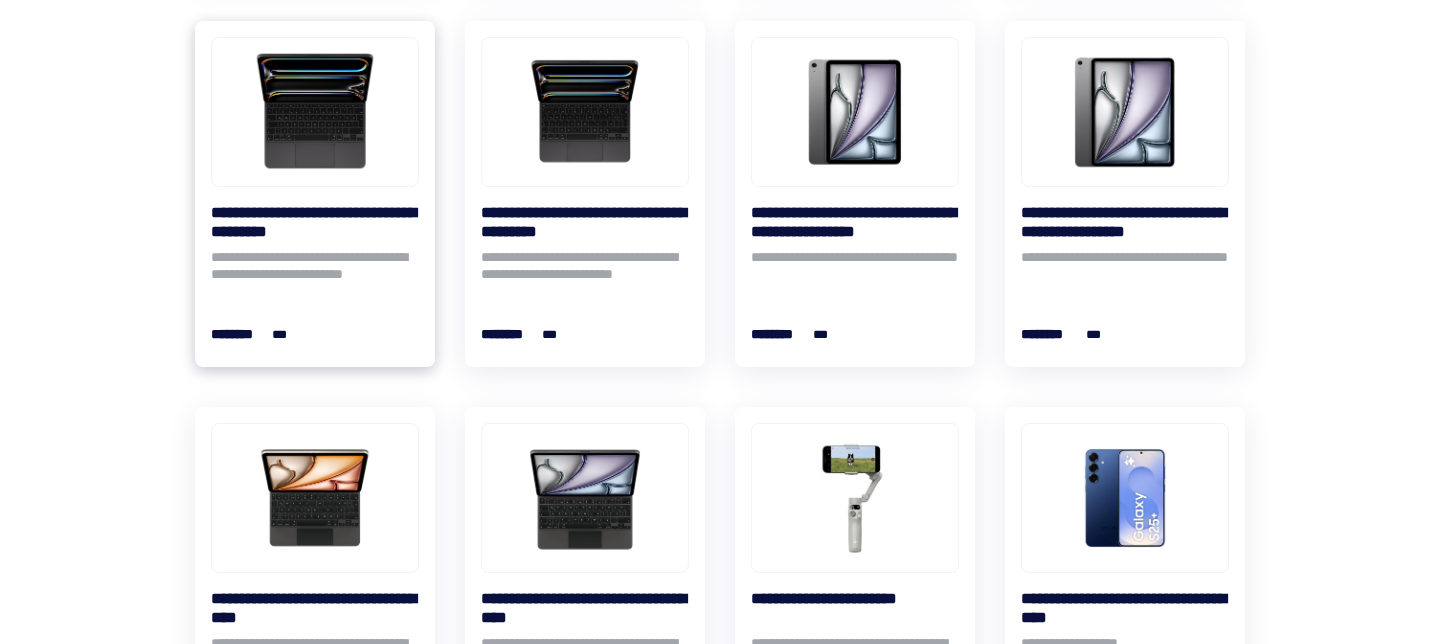 click on "**********" at bounding box center [315, 222] 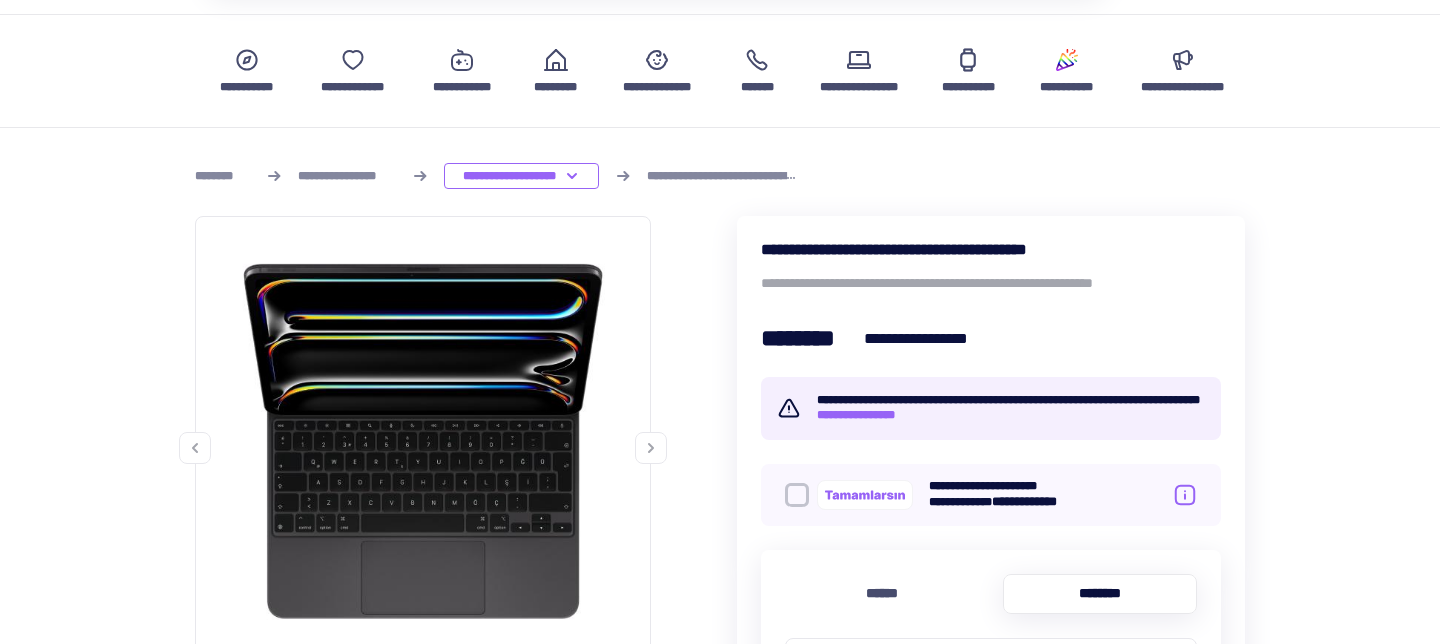 scroll, scrollTop: 142, scrollLeft: 0, axis: vertical 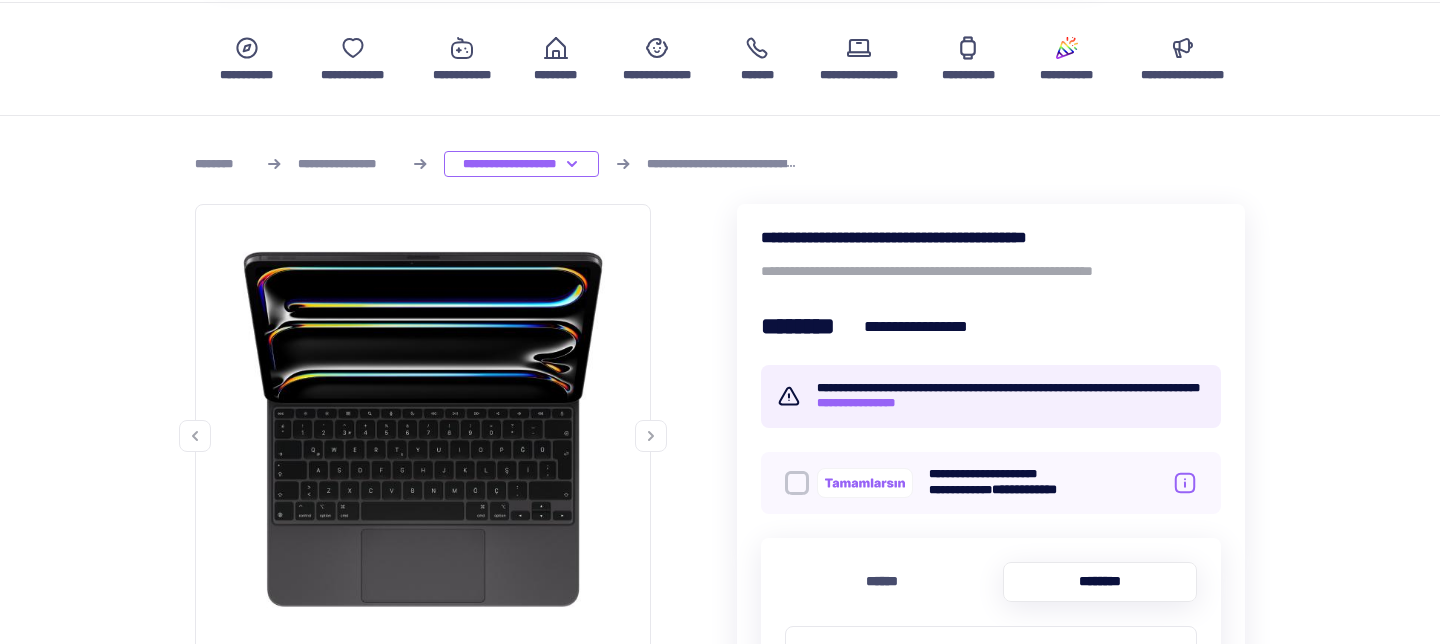 click 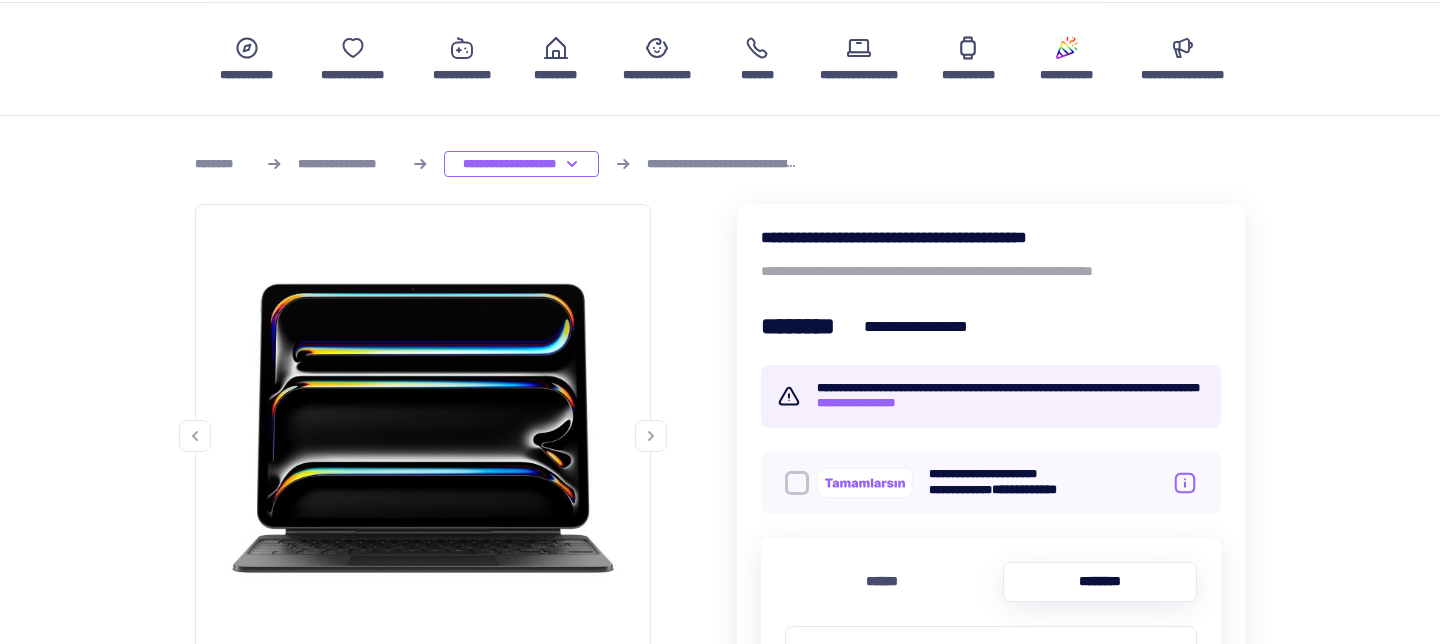 click 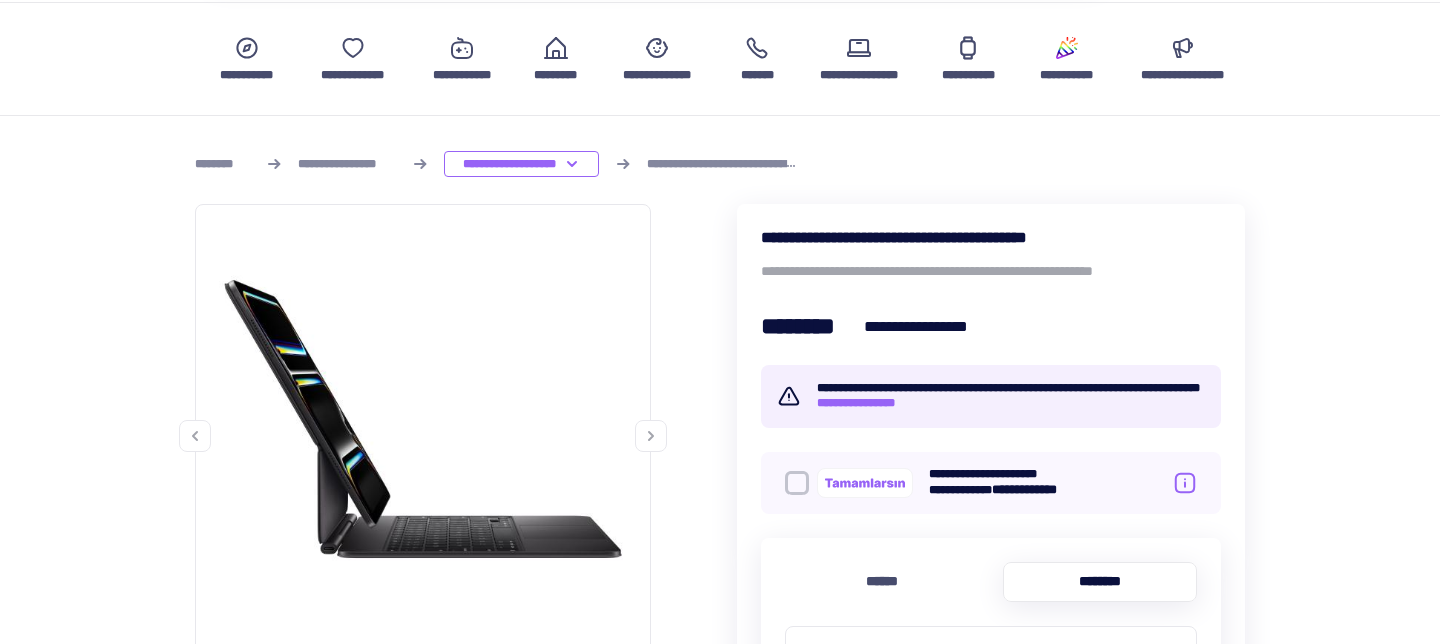 click 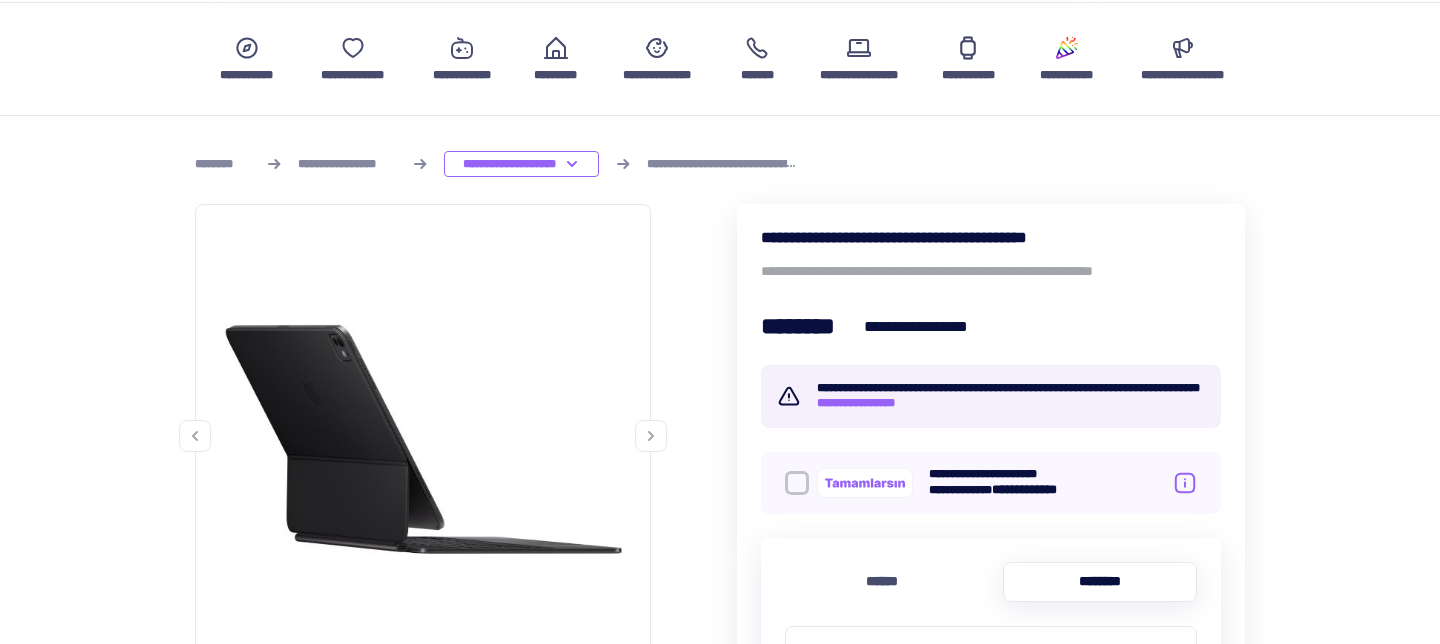 click 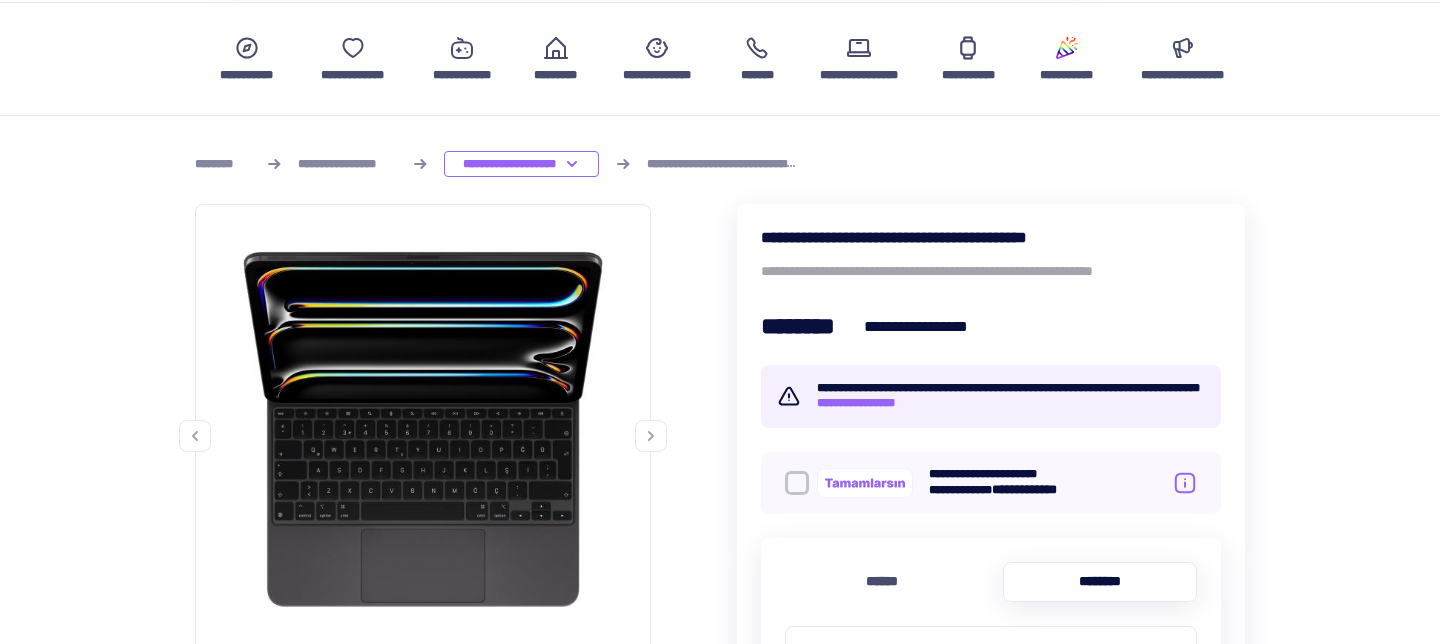 click 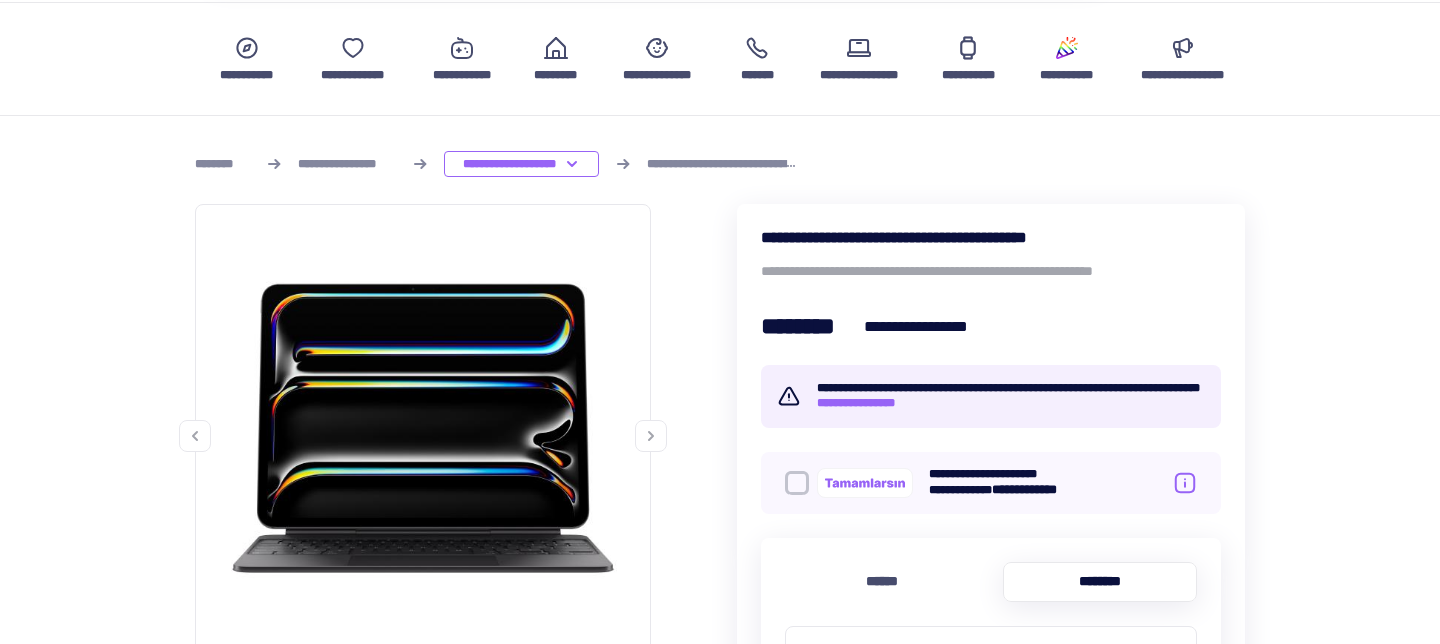click 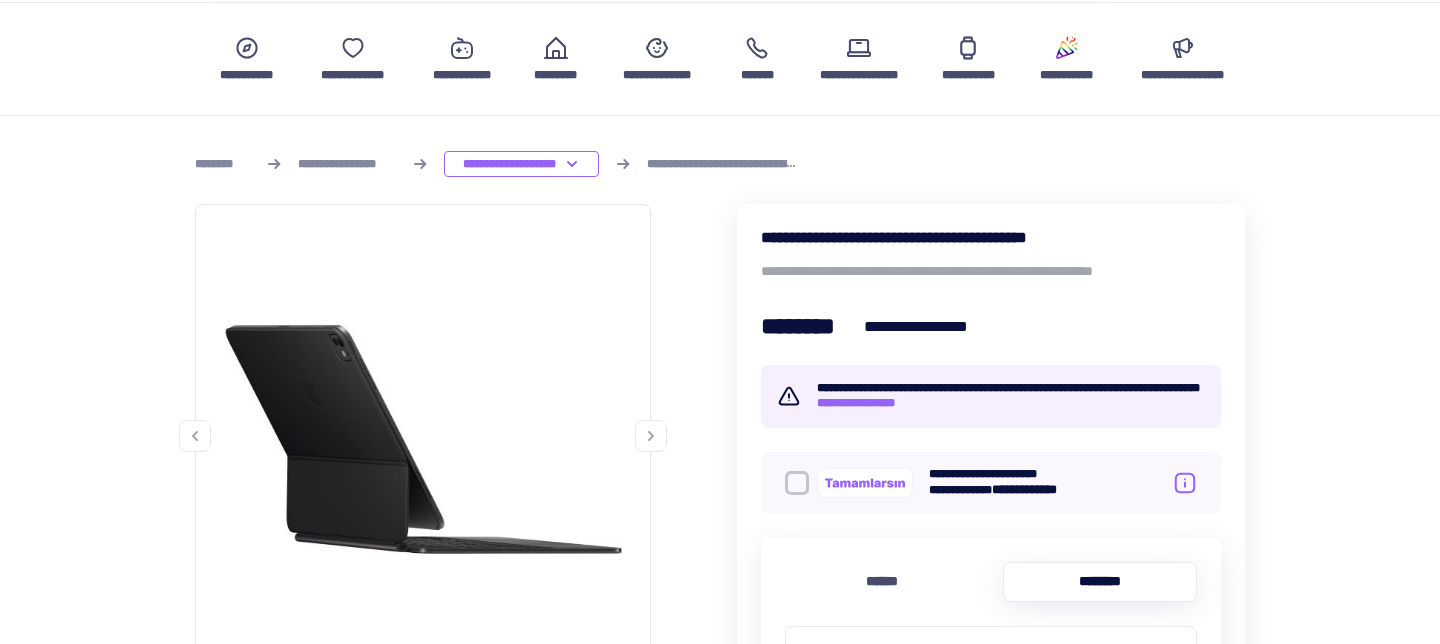 click 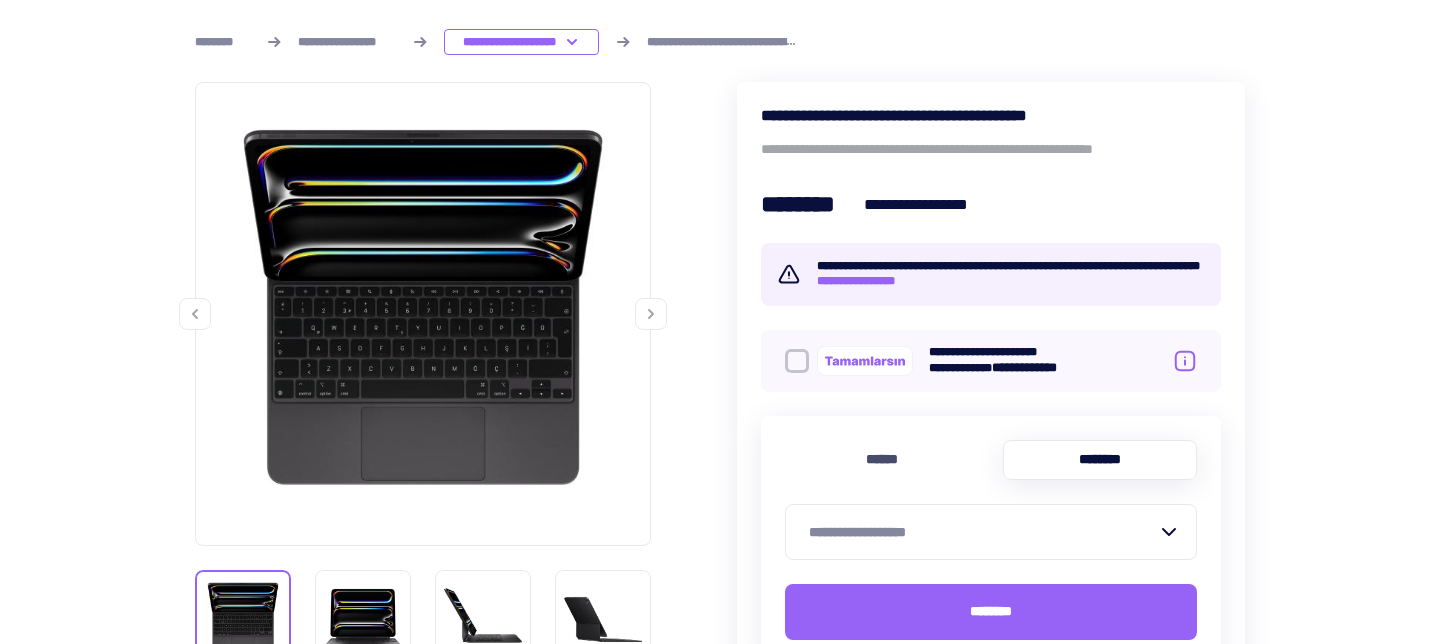 scroll, scrollTop: 338, scrollLeft: 0, axis: vertical 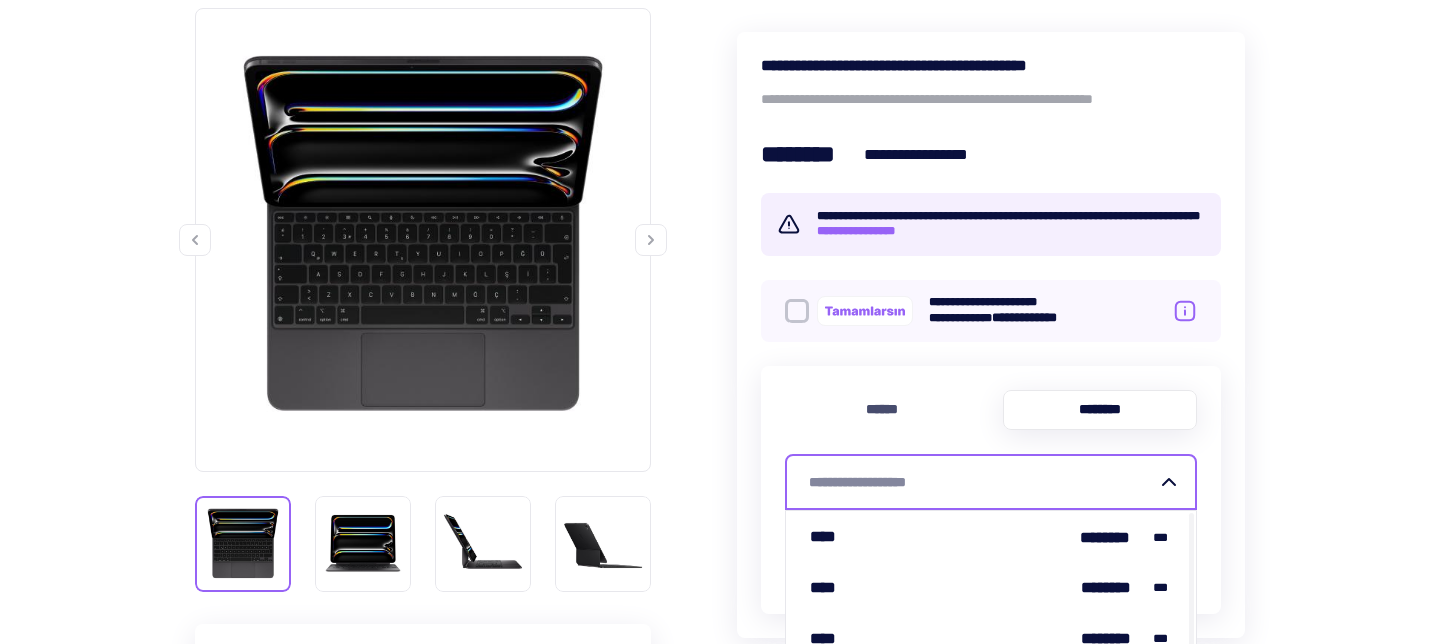 click on "**********" at bounding box center (983, 482) 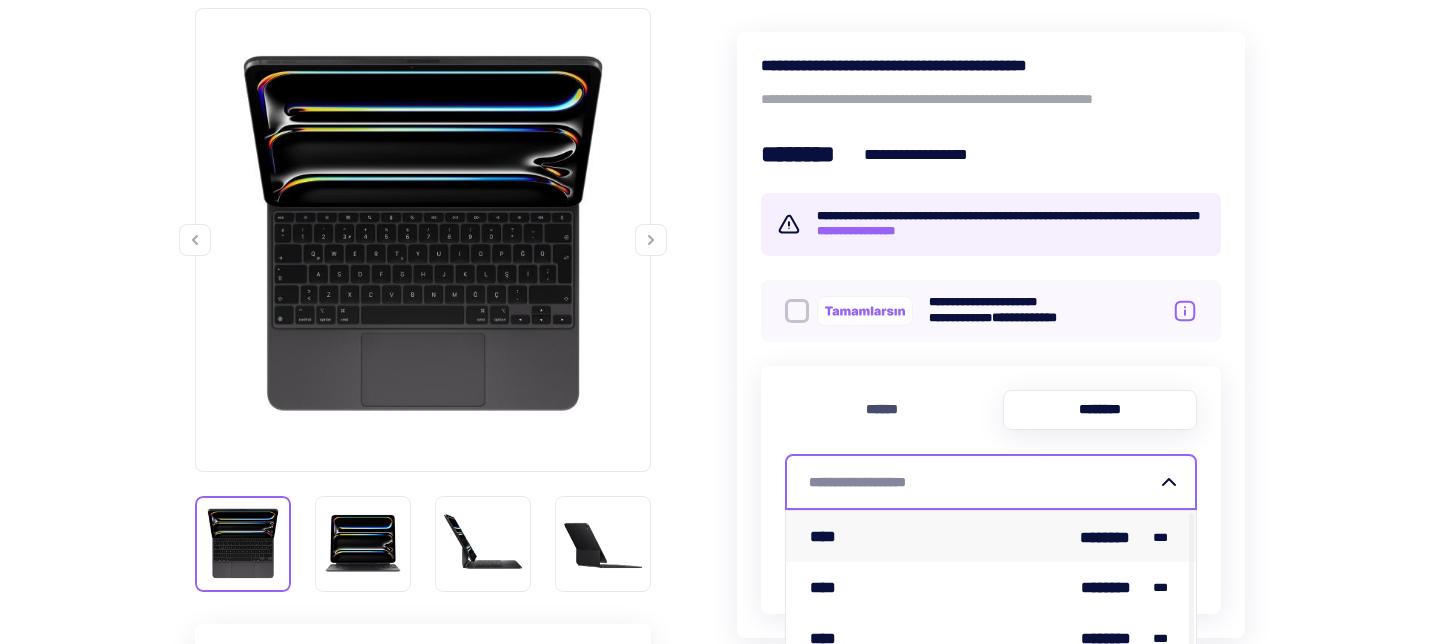 click on "**** ******** ***" at bounding box center (991, 536) 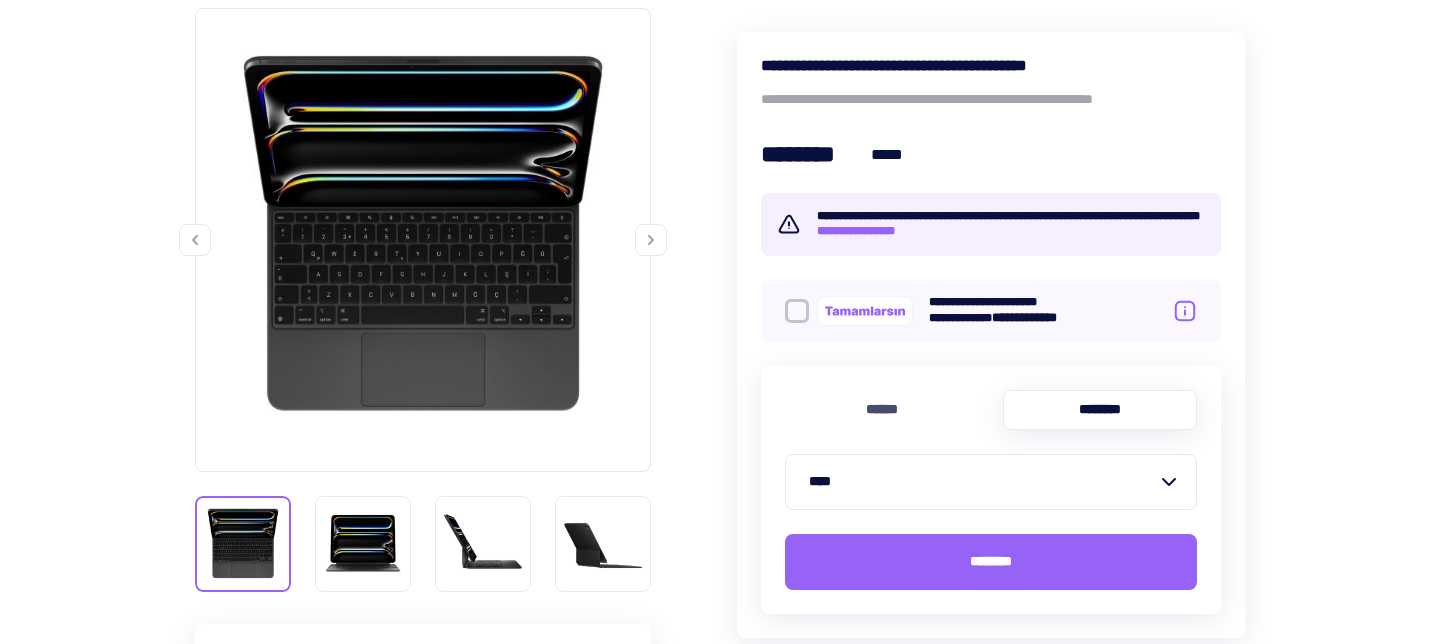 click on "****** ******** **** ********" at bounding box center (991, 490) 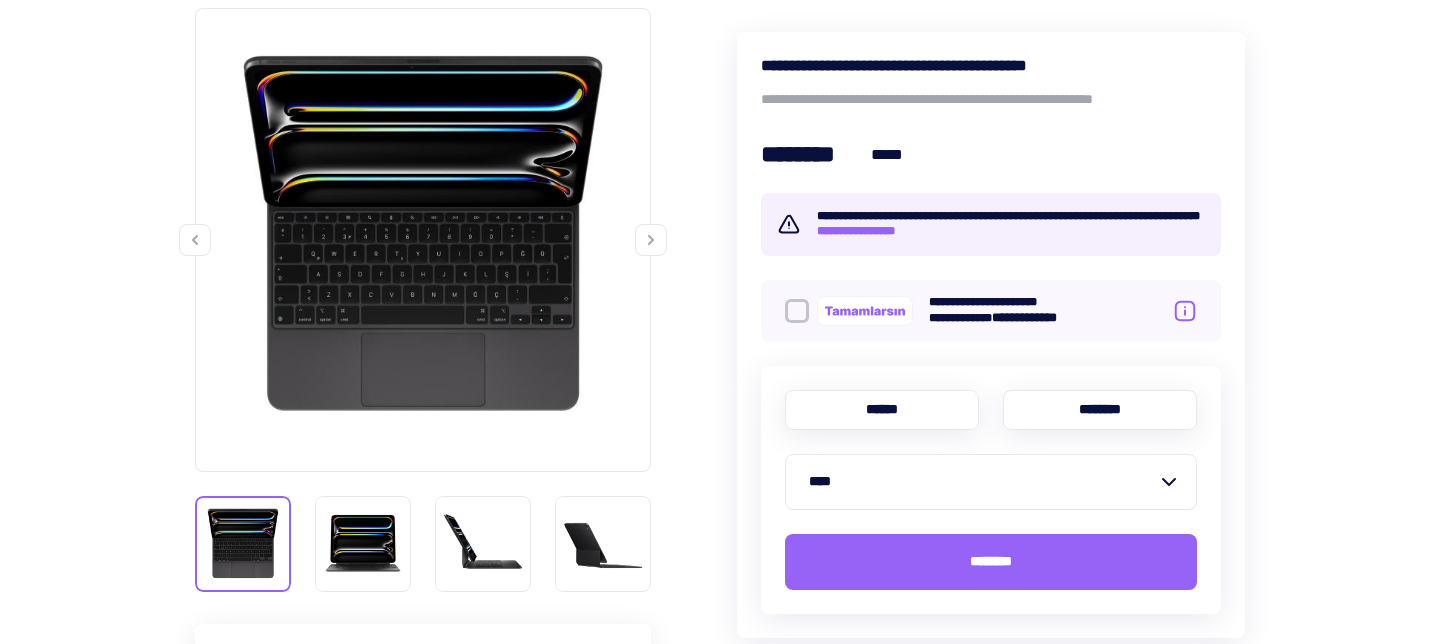 click on "******" at bounding box center (882, 410) 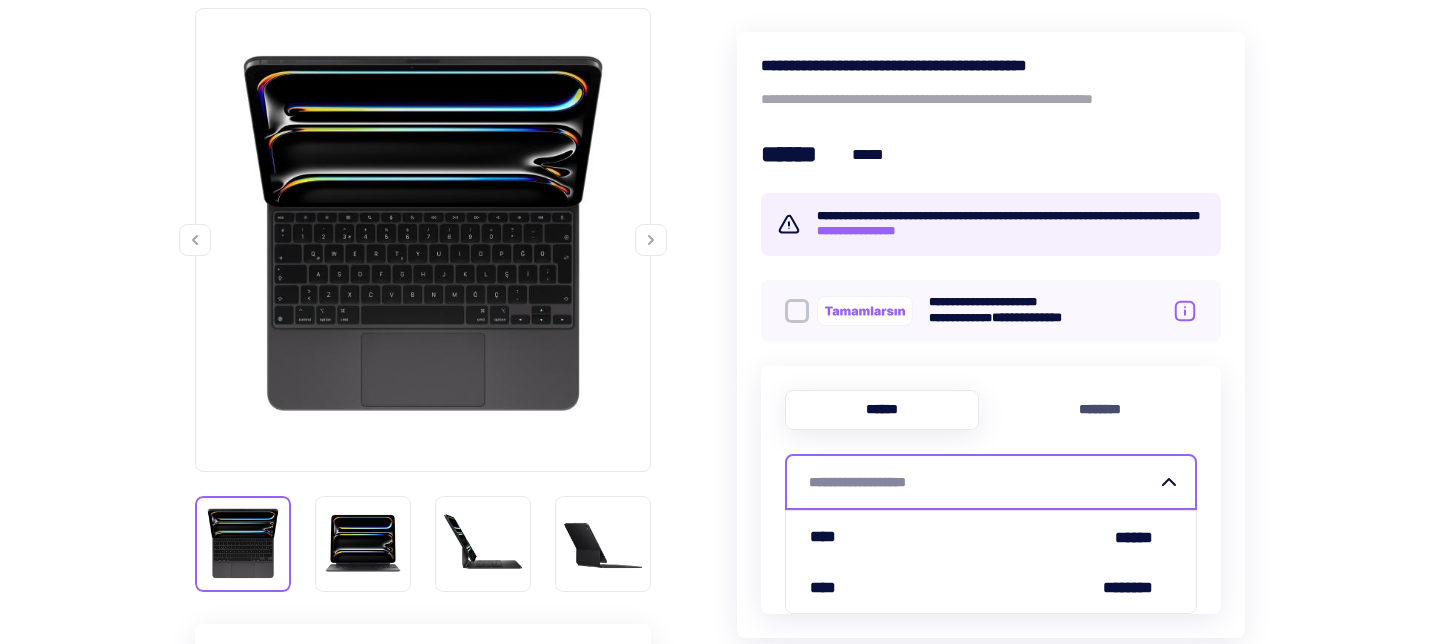 click on "**********" at bounding box center (983, 482) 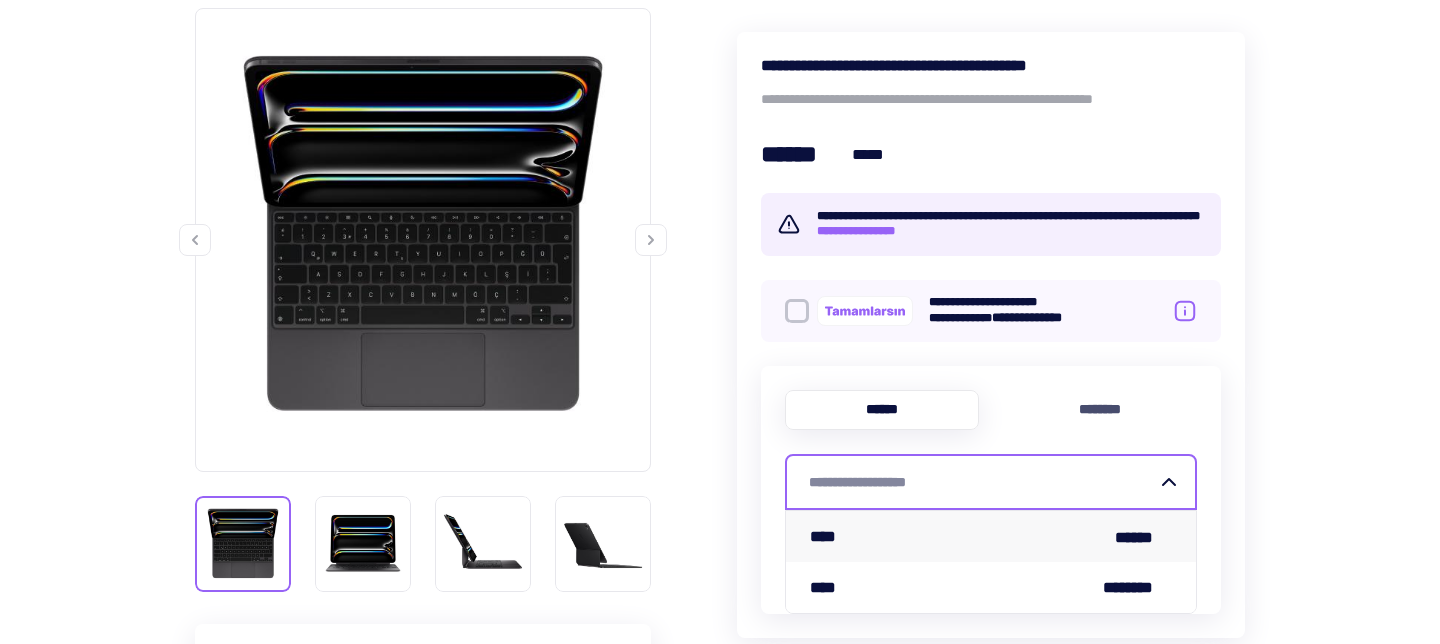 click on "**** ******" at bounding box center [991, 536] 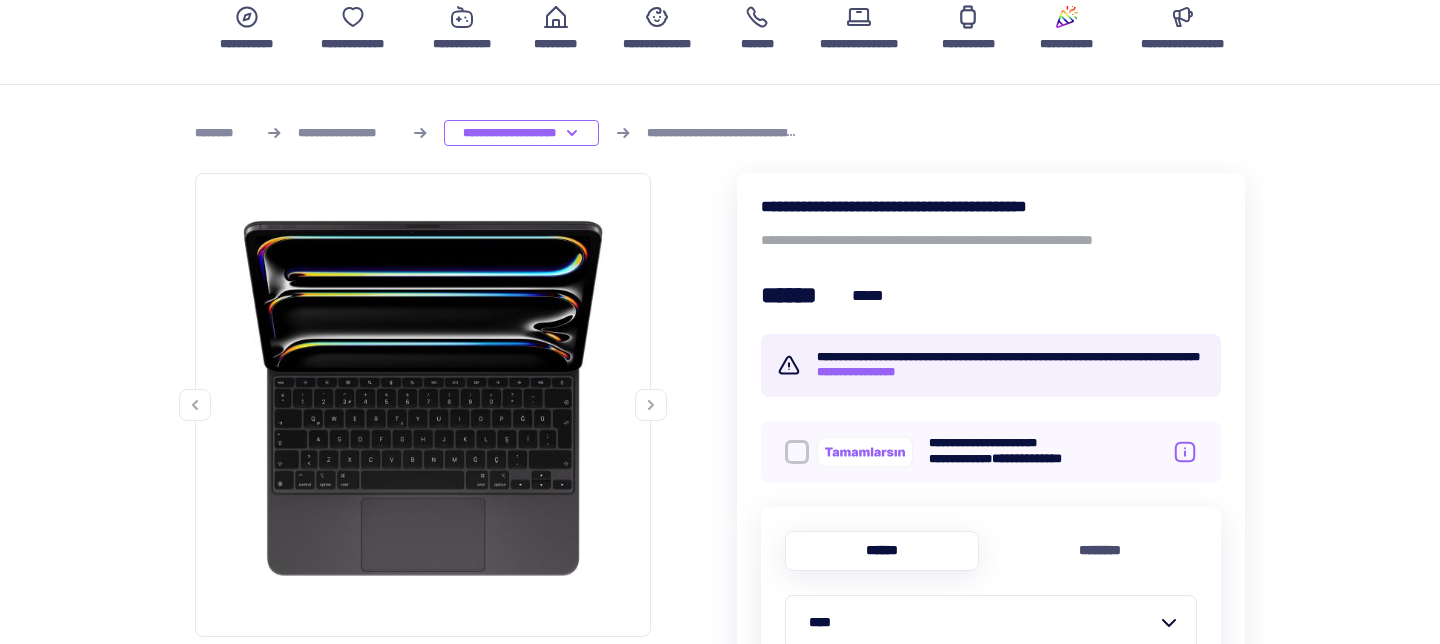 scroll, scrollTop: 0, scrollLeft: 0, axis: both 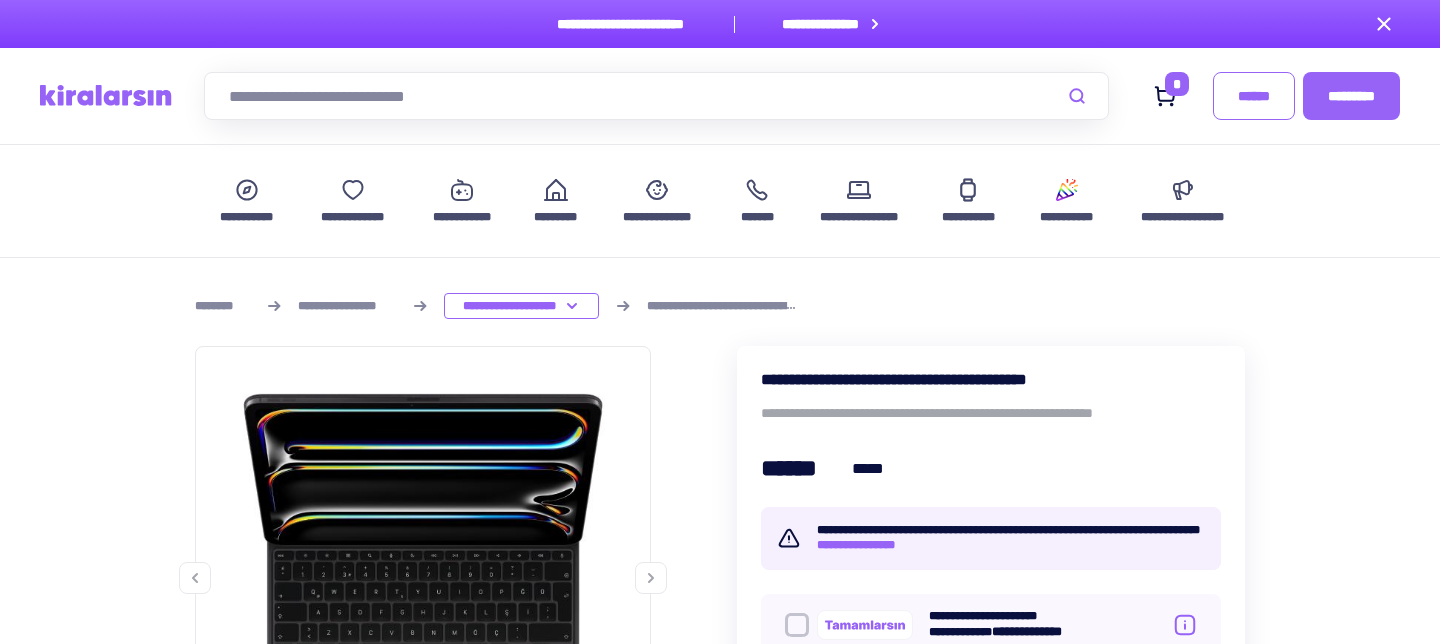 click on "**********" at bounding box center (346, 306) 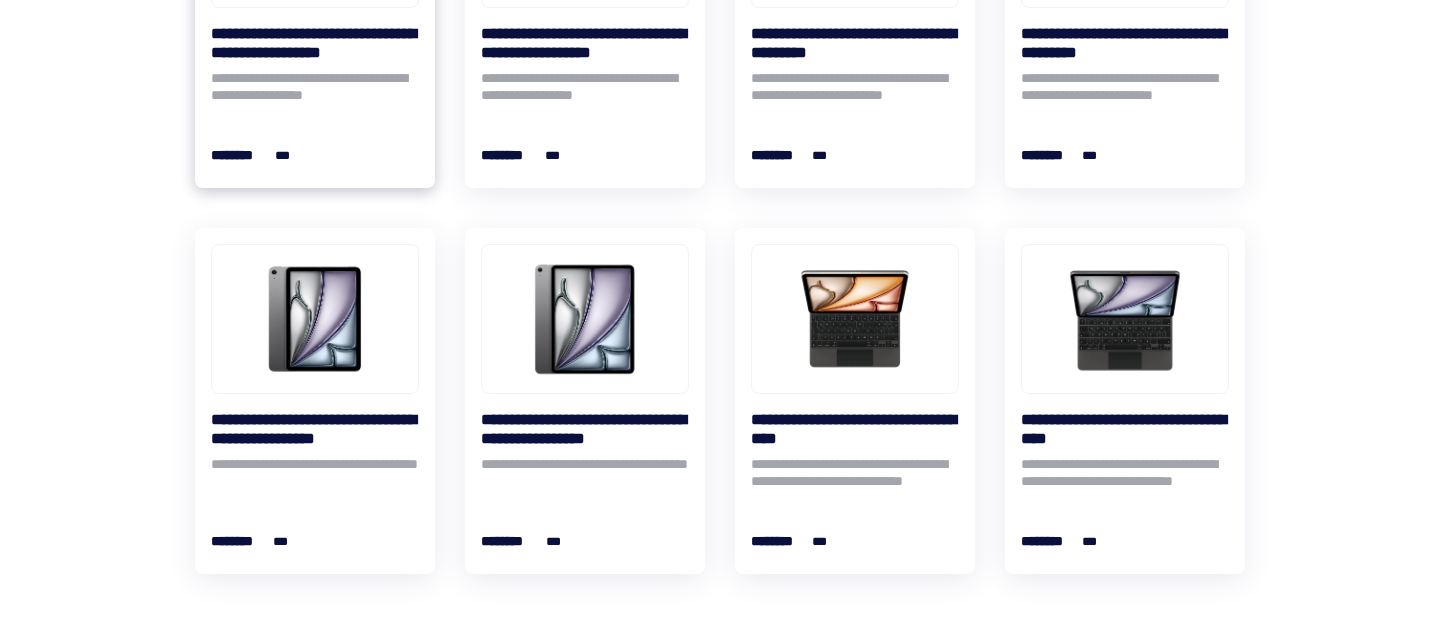 scroll, scrollTop: 662, scrollLeft: 0, axis: vertical 